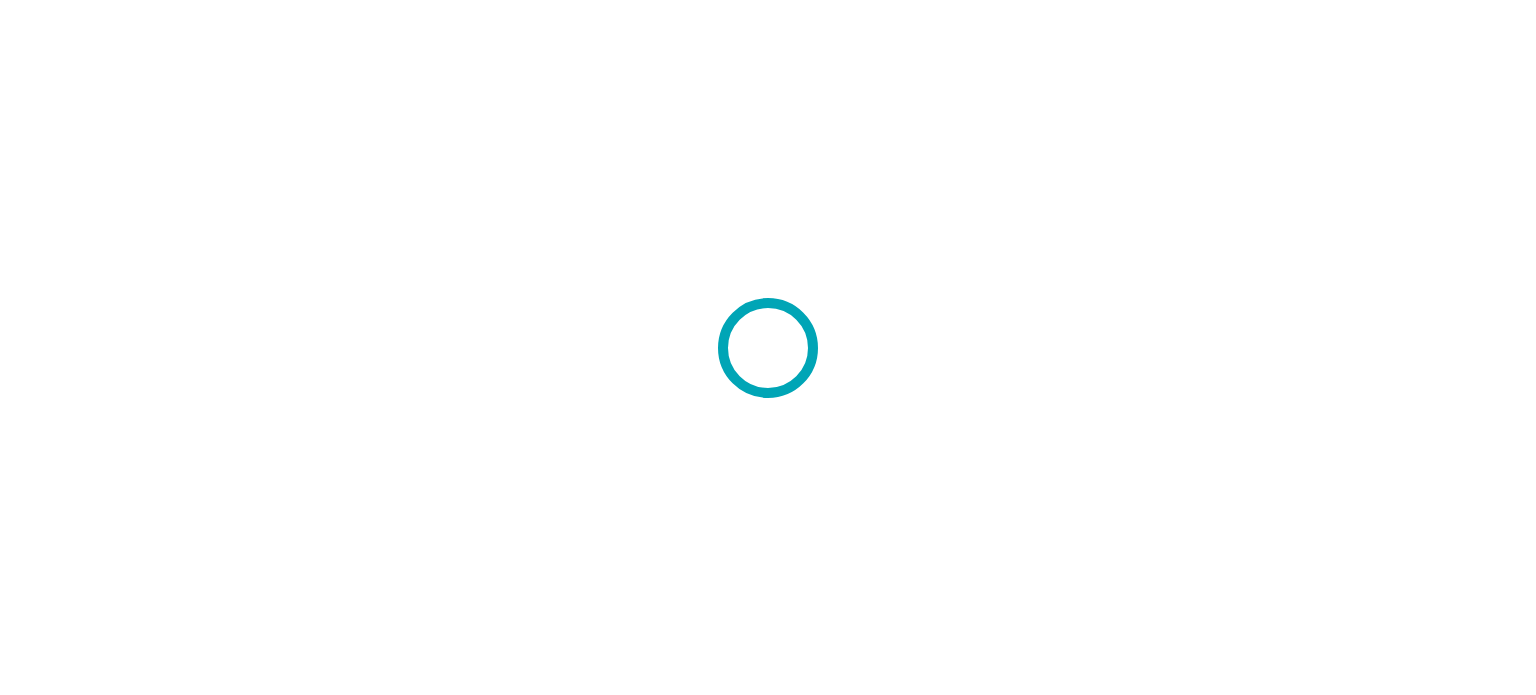 scroll, scrollTop: 0, scrollLeft: 0, axis: both 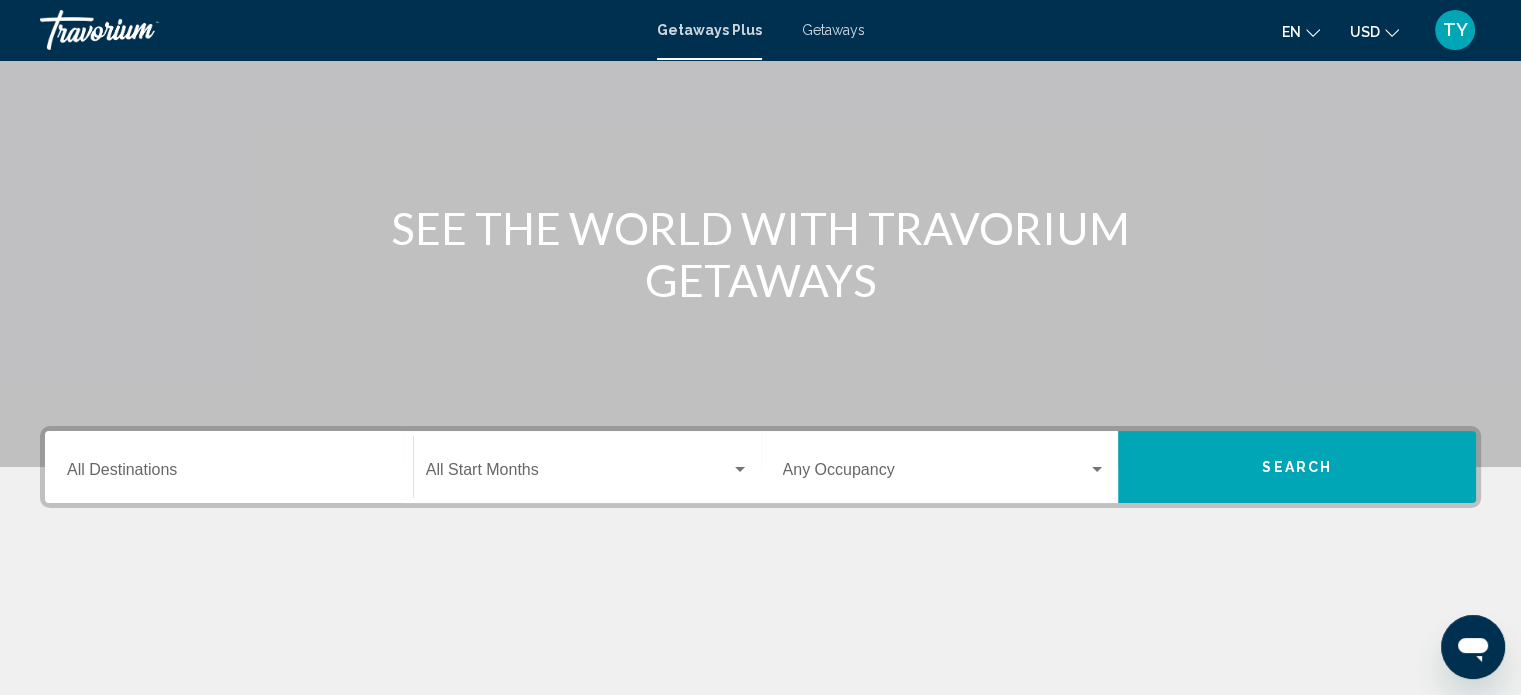 click on "Destination All Destinations" at bounding box center [229, 467] 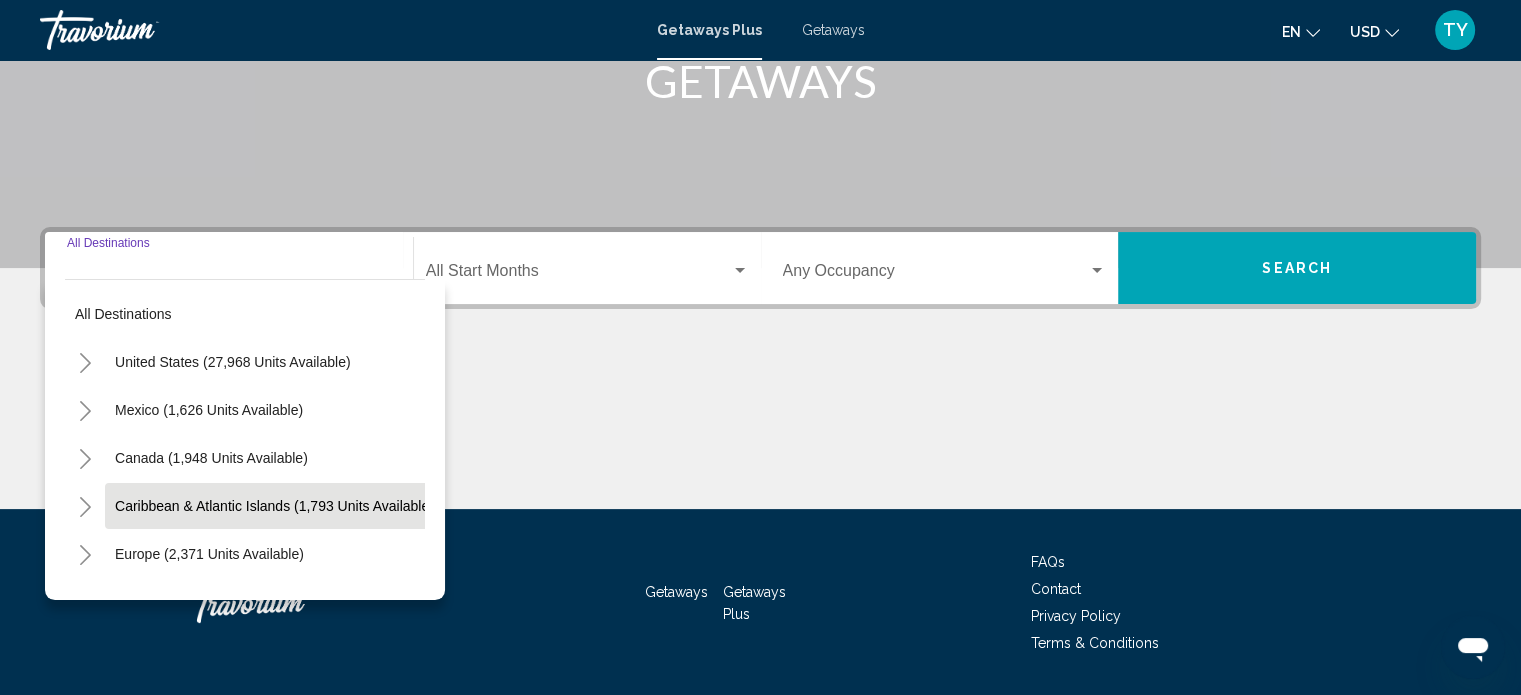 scroll, scrollTop: 390, scrollLeft: 0, axis: vertical 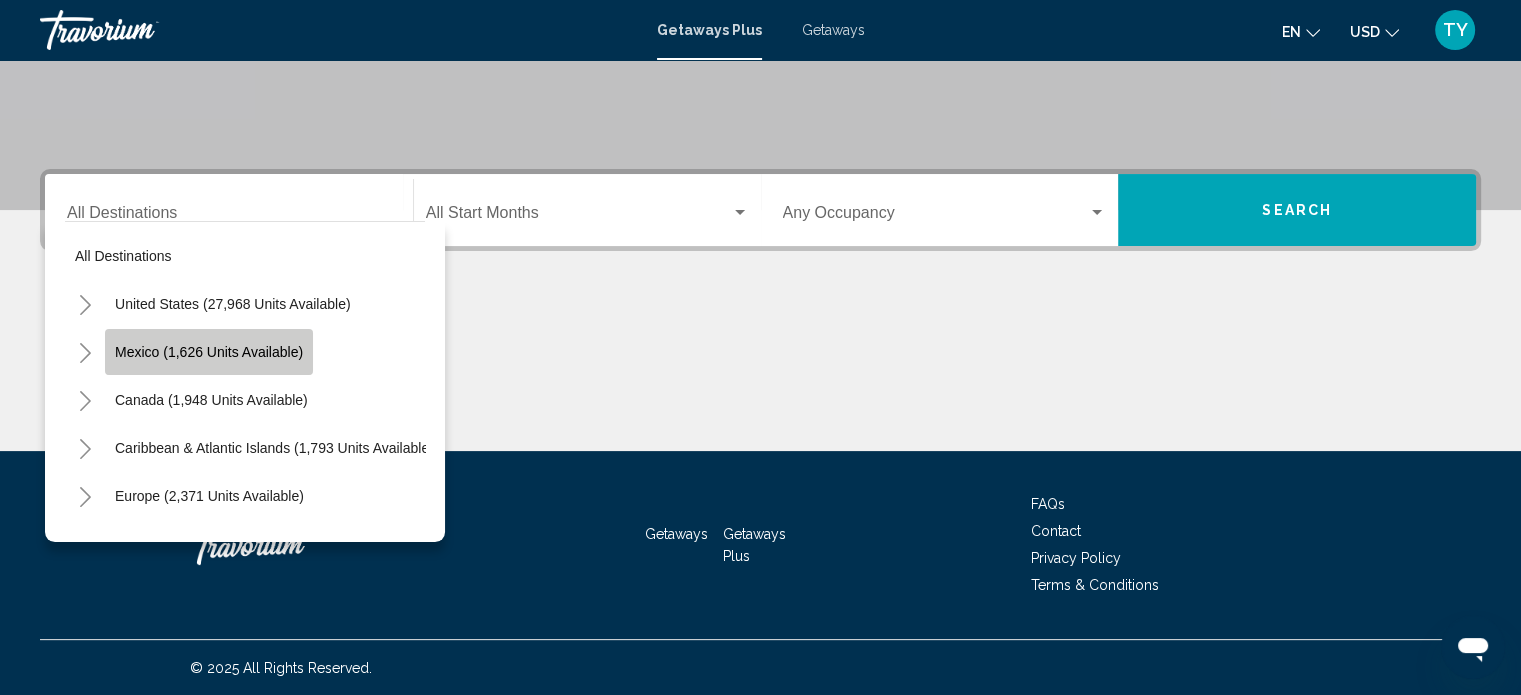 click on "Mexico (1,626 units available)" 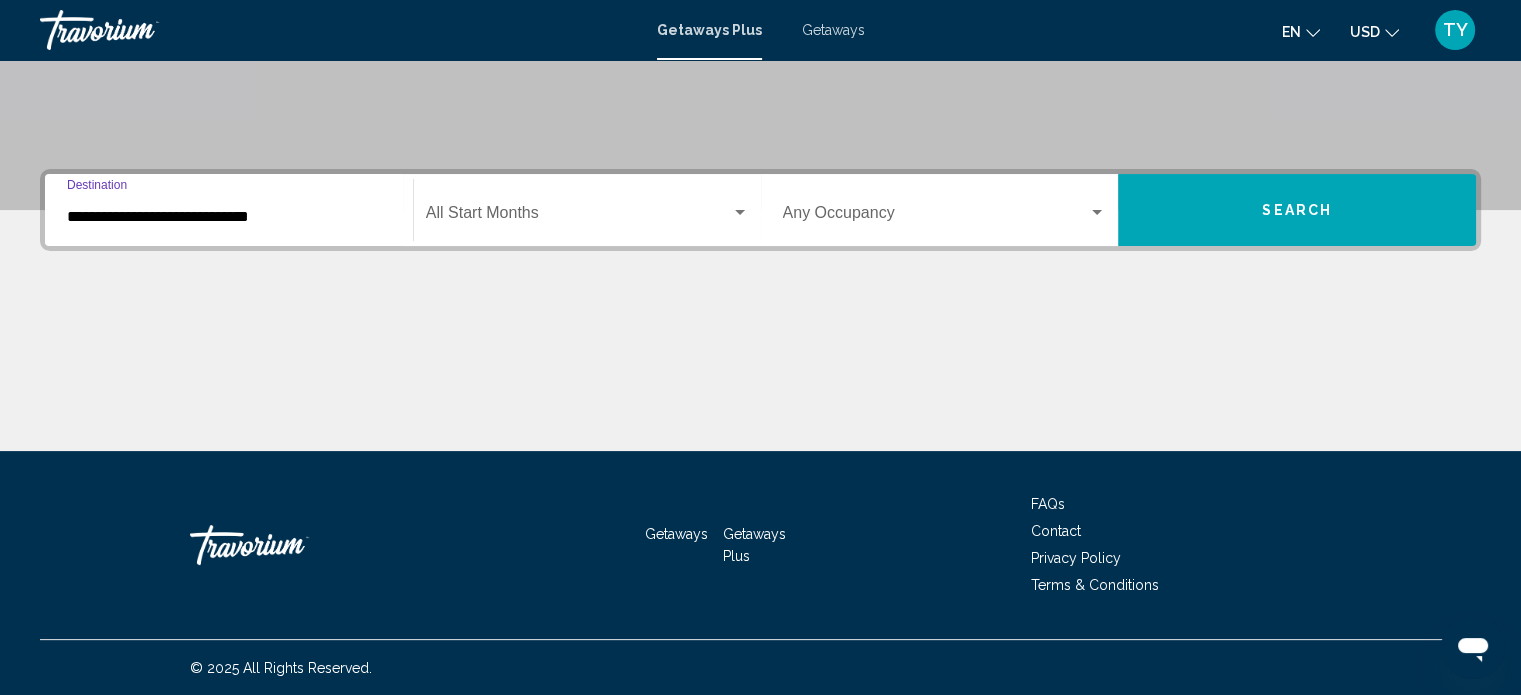 click on "**********" at bounding box center [229, 217] 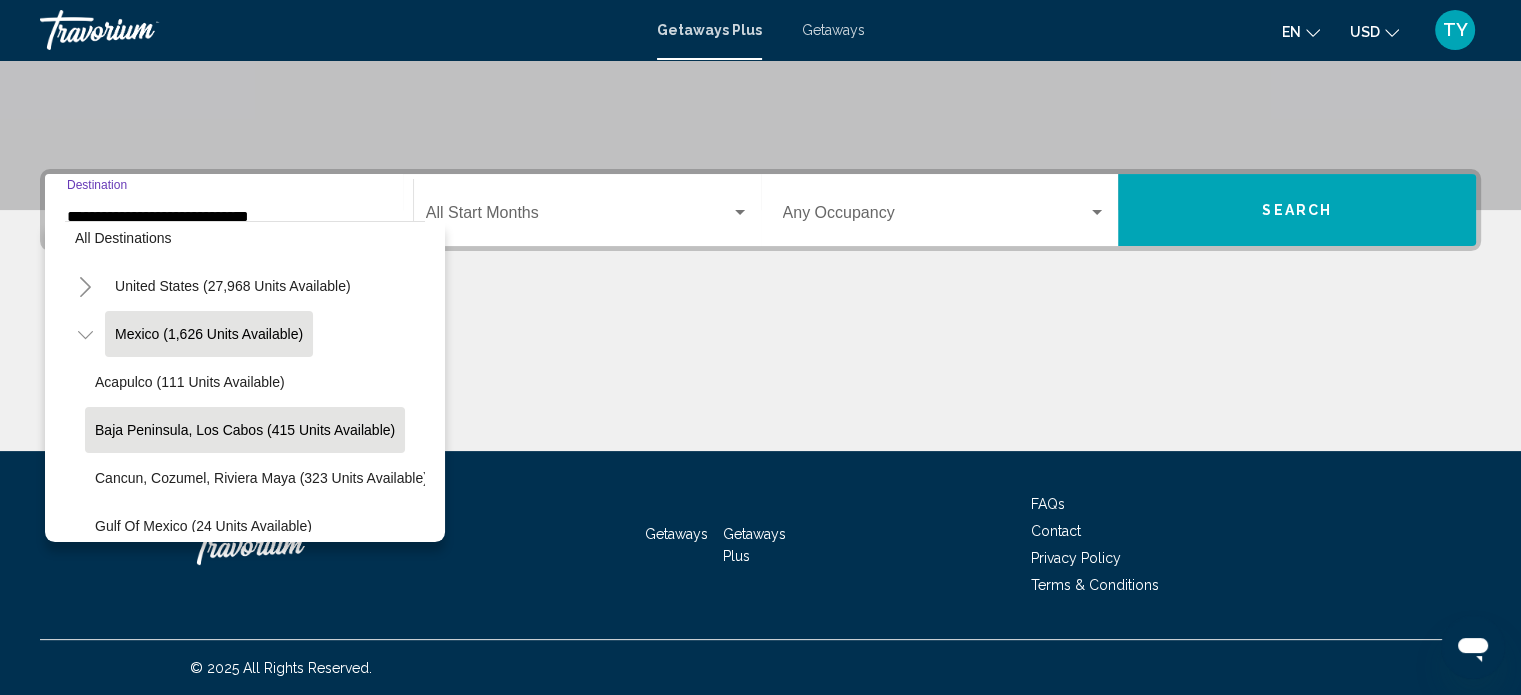 scroll, scrollTop: 33, scrollLeft: 0, axis: vertical 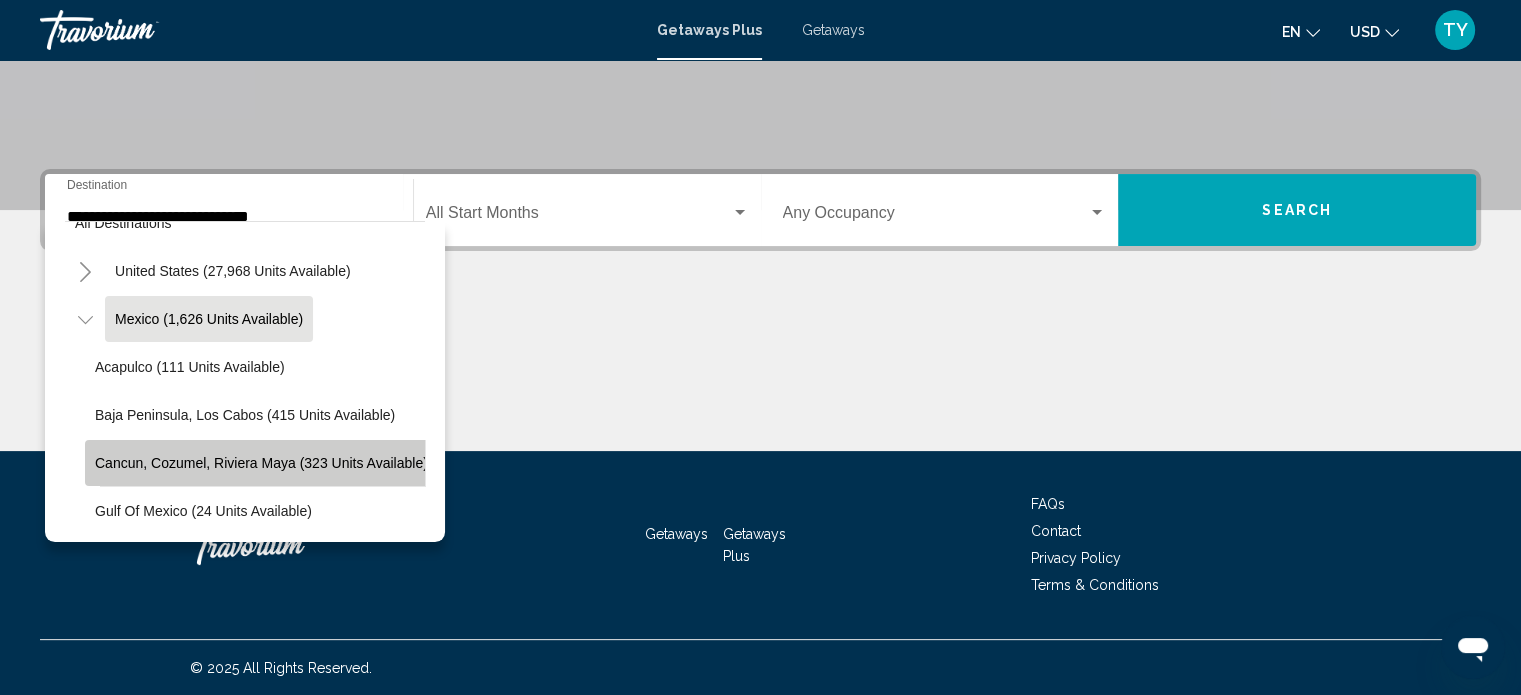 click on "Cancun, Cozumel, Riviera Maya (323 units available)" 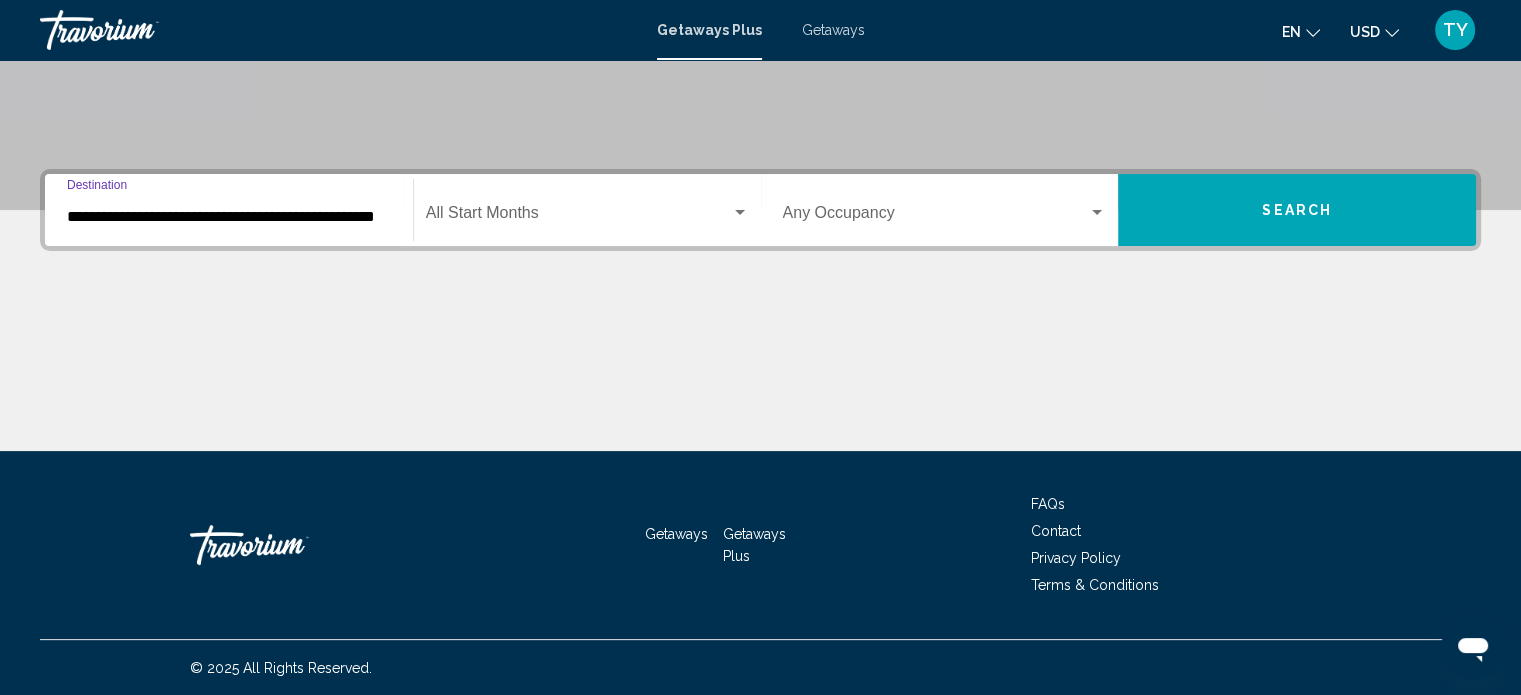 click at bounding box center [578, 217] 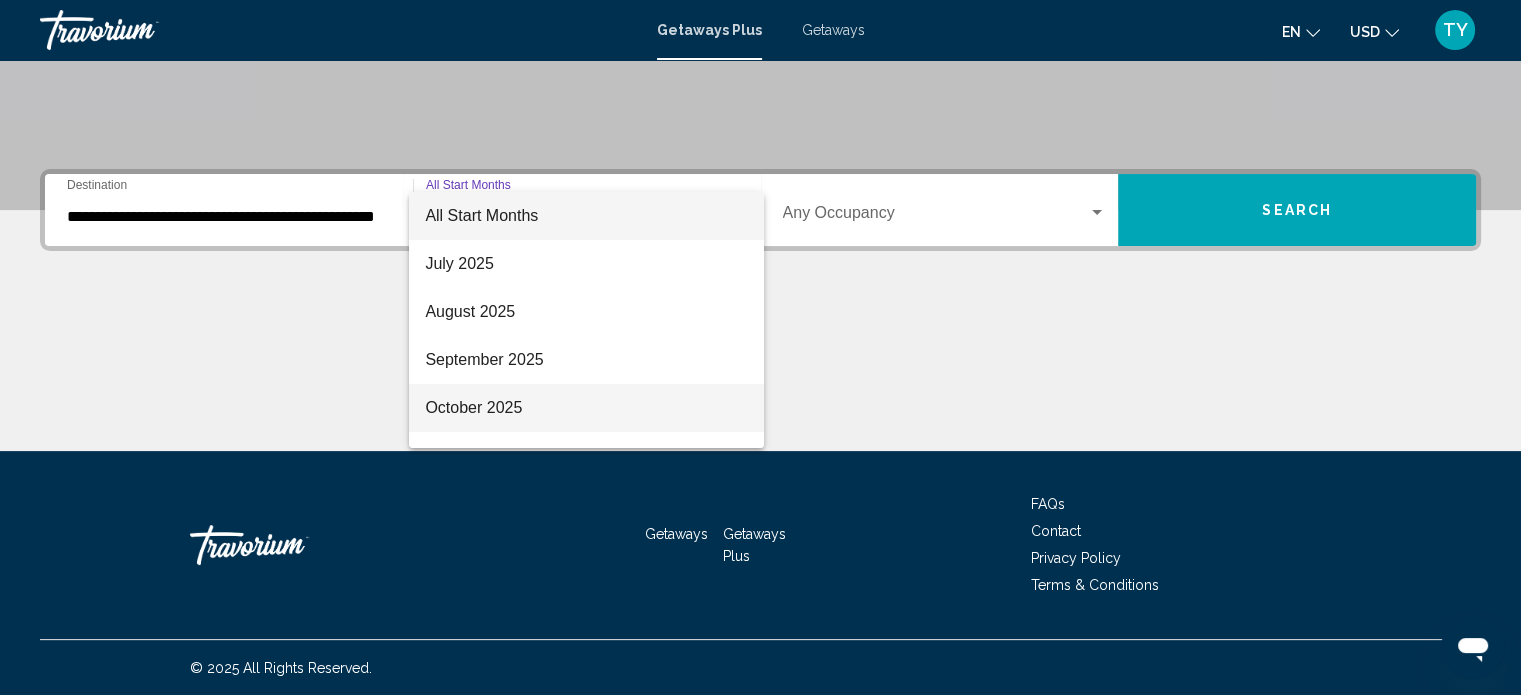 click on "October 2025" at bounding box center [586, 408] 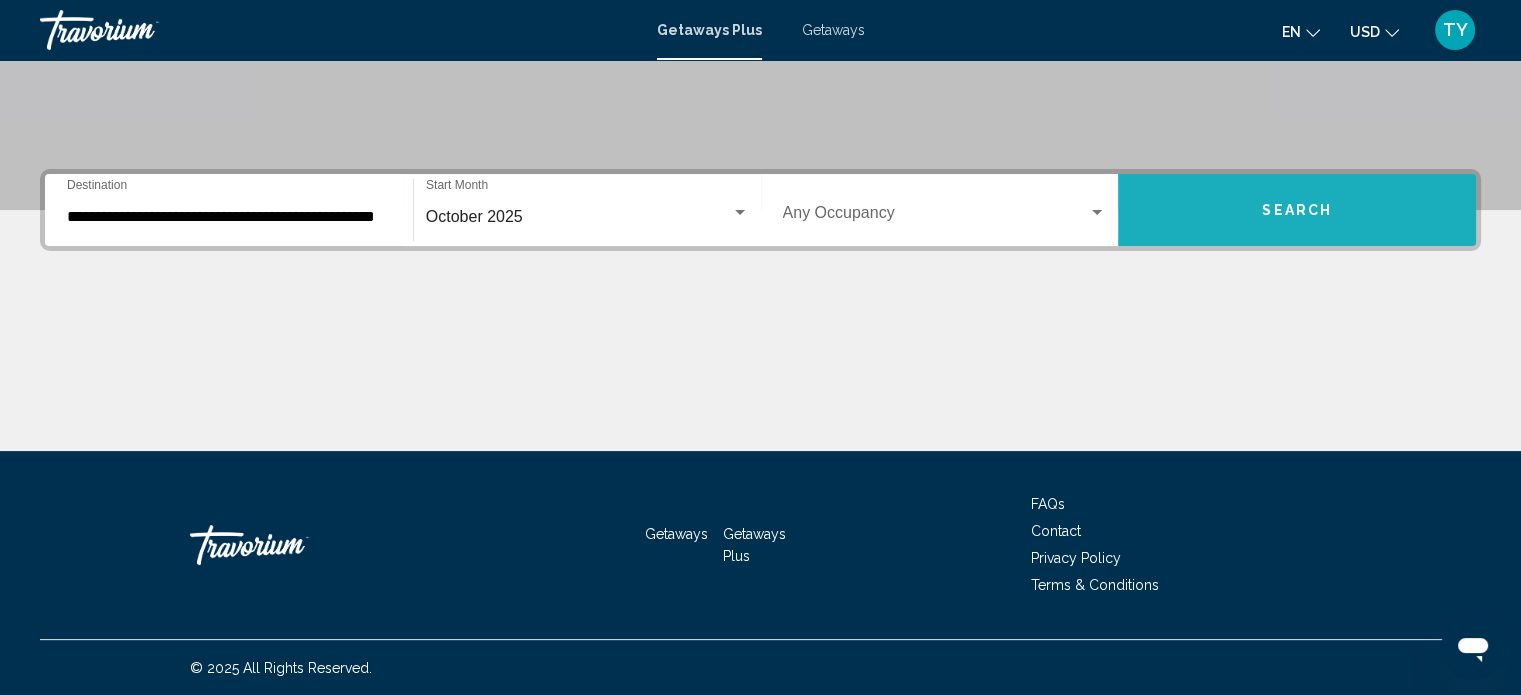 click on "Search" at bounding box center (1297, 211) 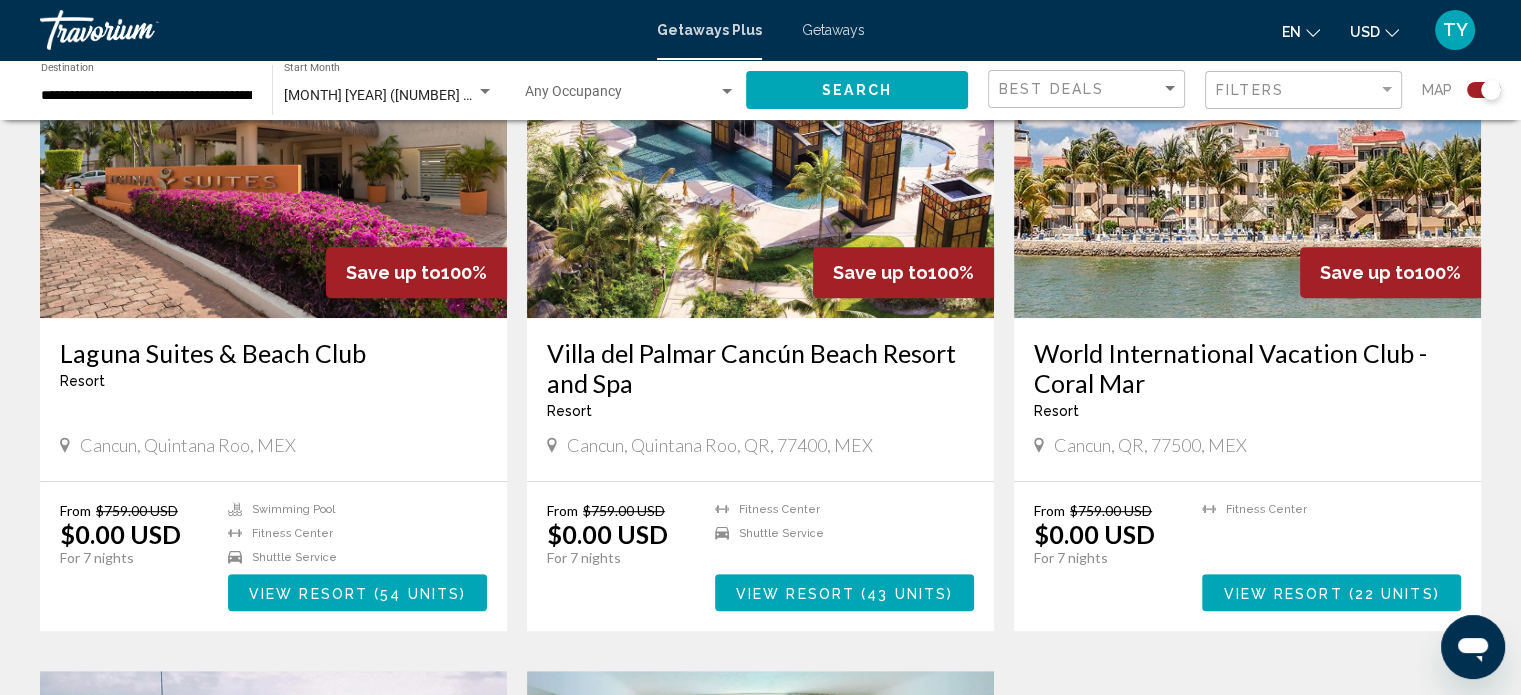 scroll, scrollTop: 833, scrollLeft: 0, axis: vertical 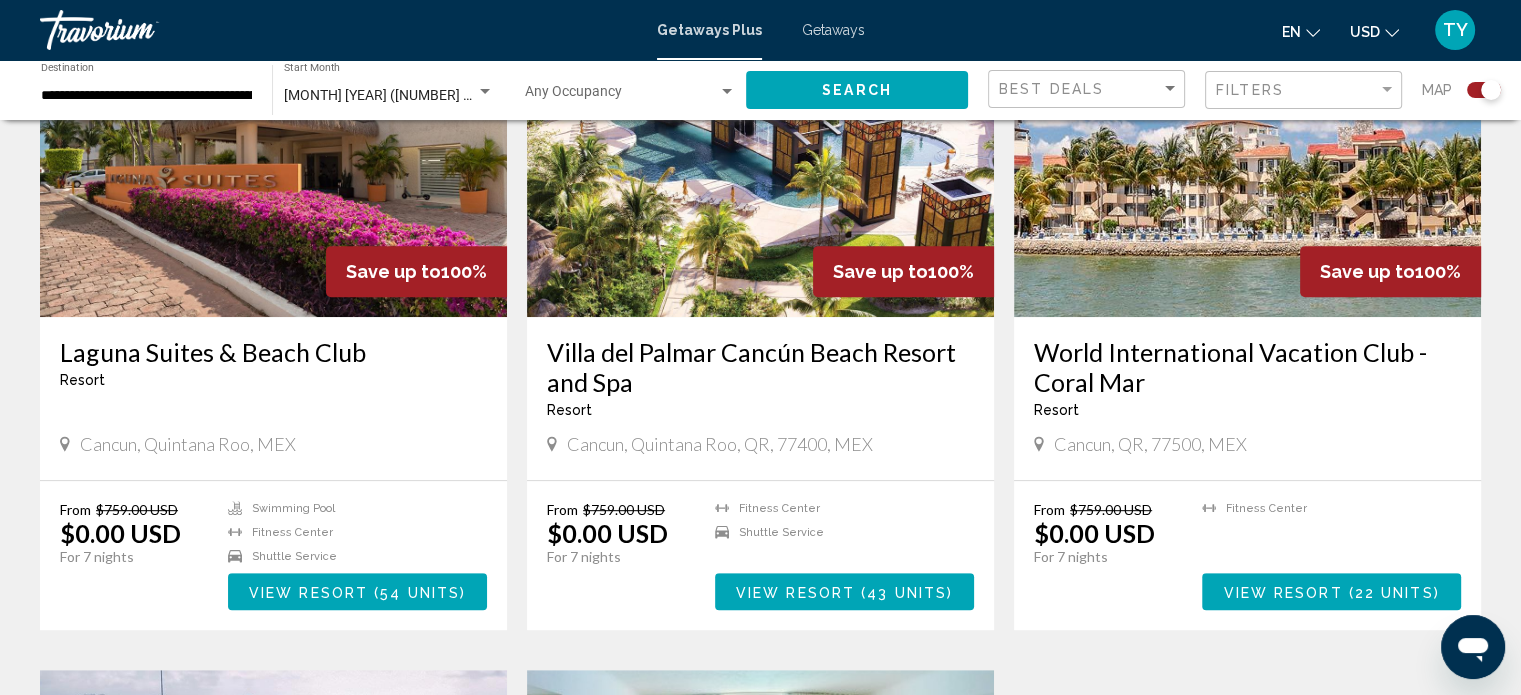 click on "[ORGANIZATION_NAME] [ORGANIZATION_NAME] and Spa  Resort  -  This is an adults only resort
[CITY], [STATE], [STATE], [POSTAL_CODE], [COUNTRY]" at bounding box center (760, 398) 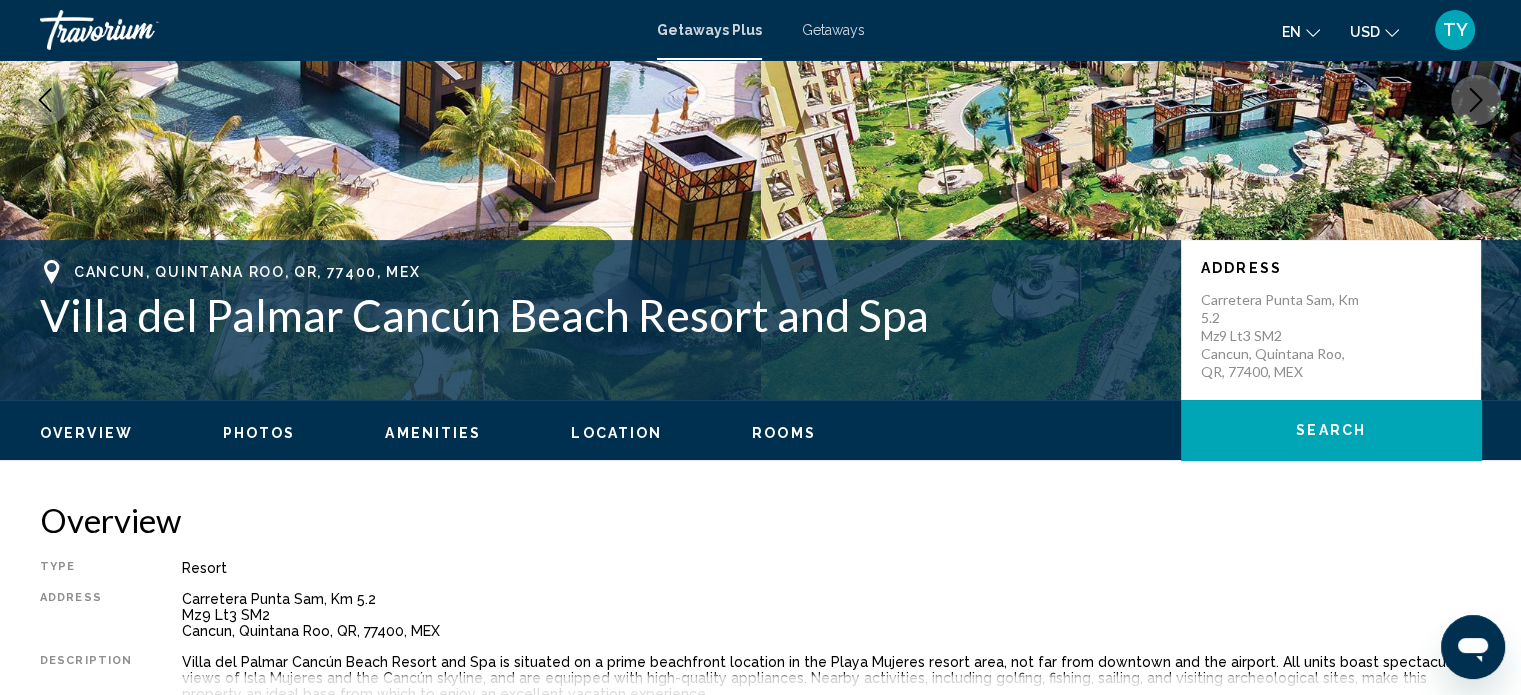 scroll, scrollTop: 245, scrollLeft: 0, axis: vertical 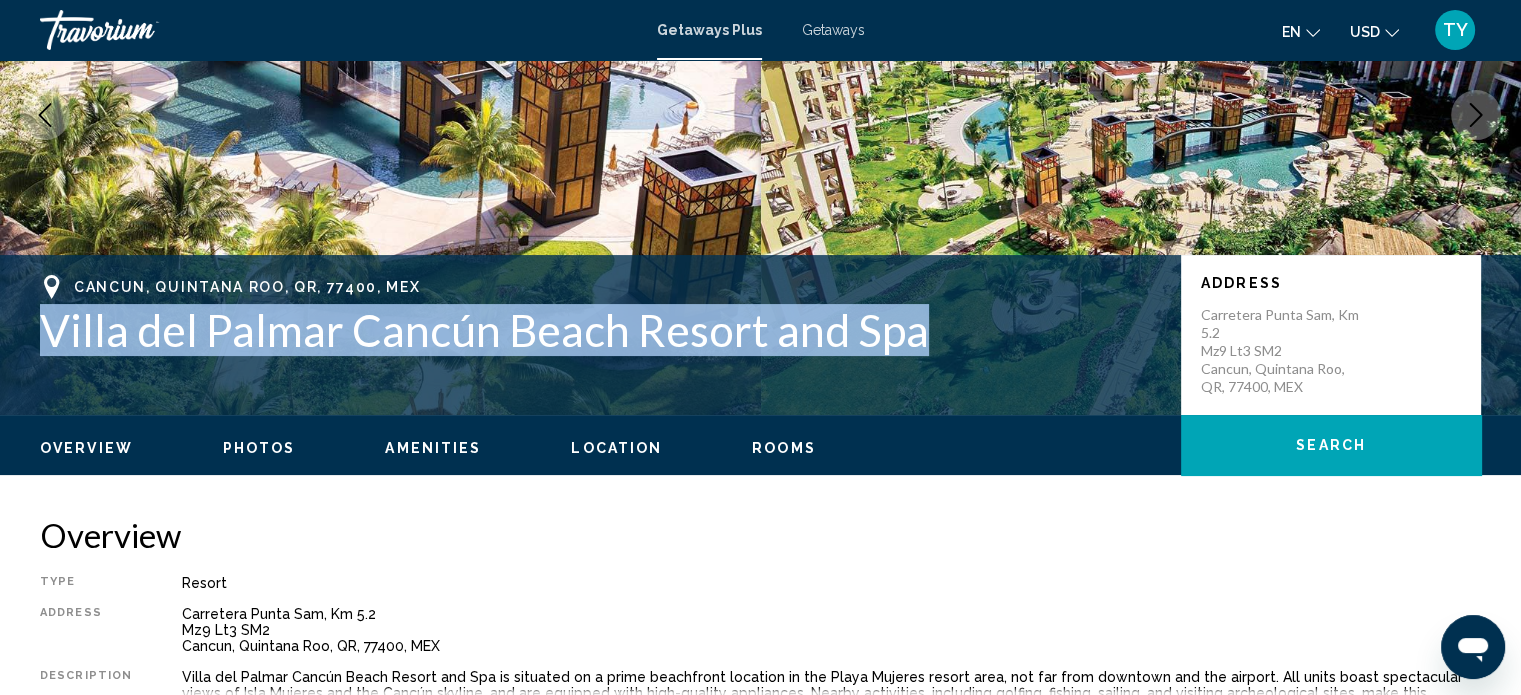 drag, startPoint x: 92, startPoint y: 326, endPoint x: 939, endPoint y: 359, distance: 847.64264 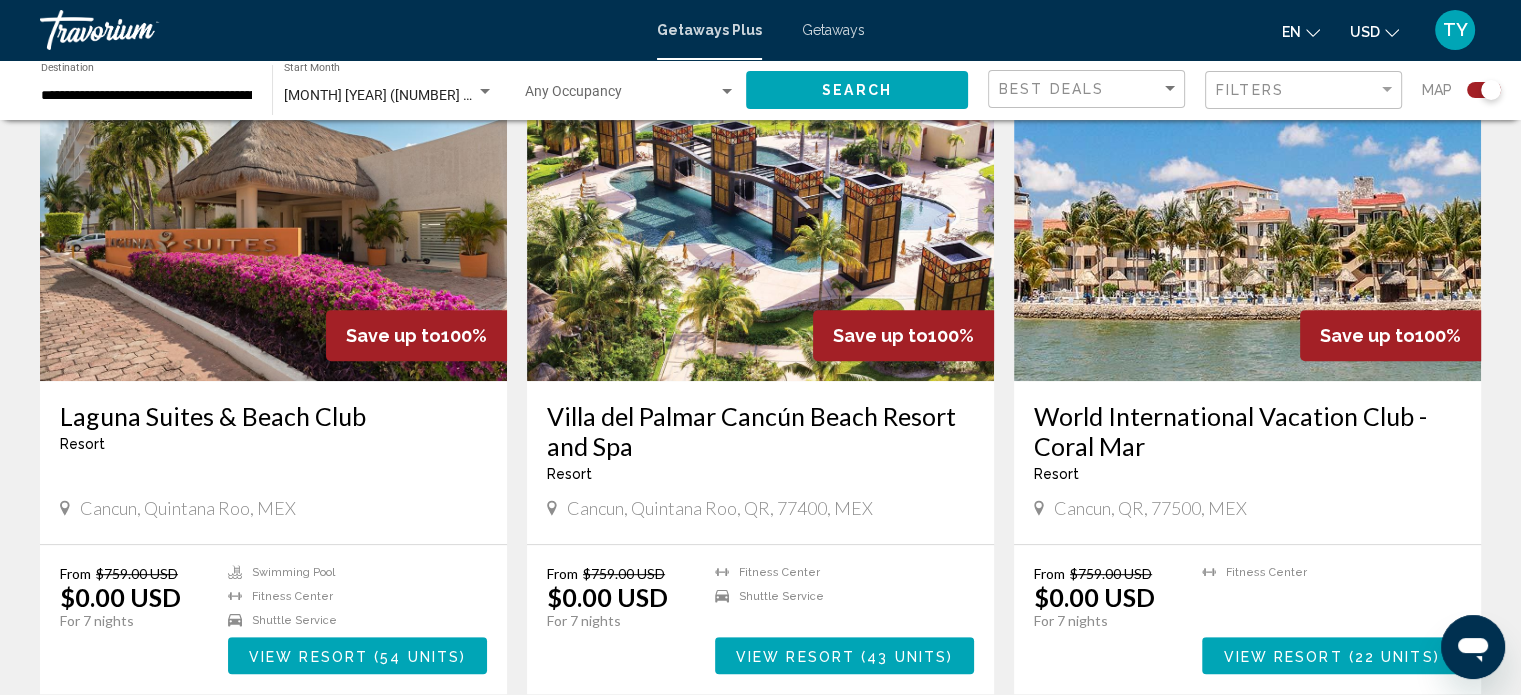 scroll, scrollTop: 800, scrollLeft: 0, axis: vertical 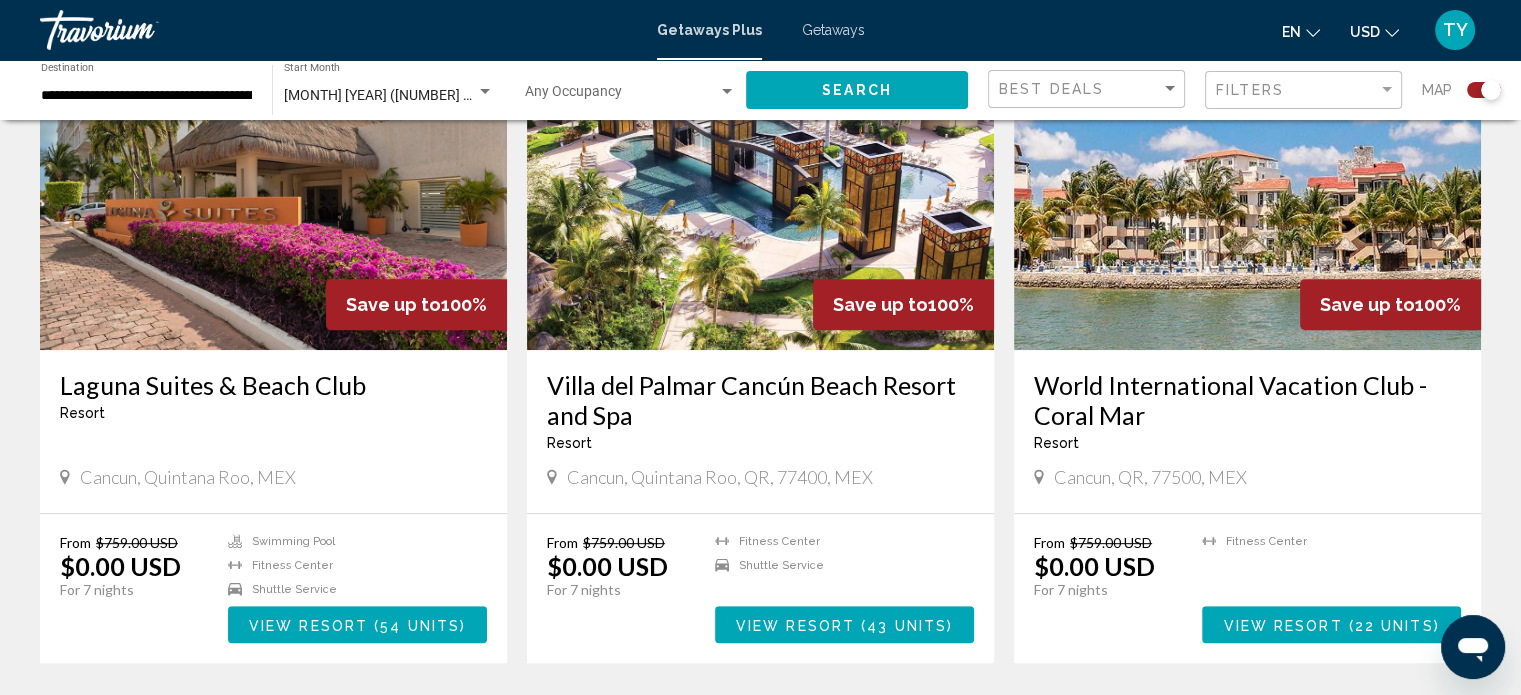 click on "World International Vacation Club - Coral Mar" at bounding box center (1247, 400) 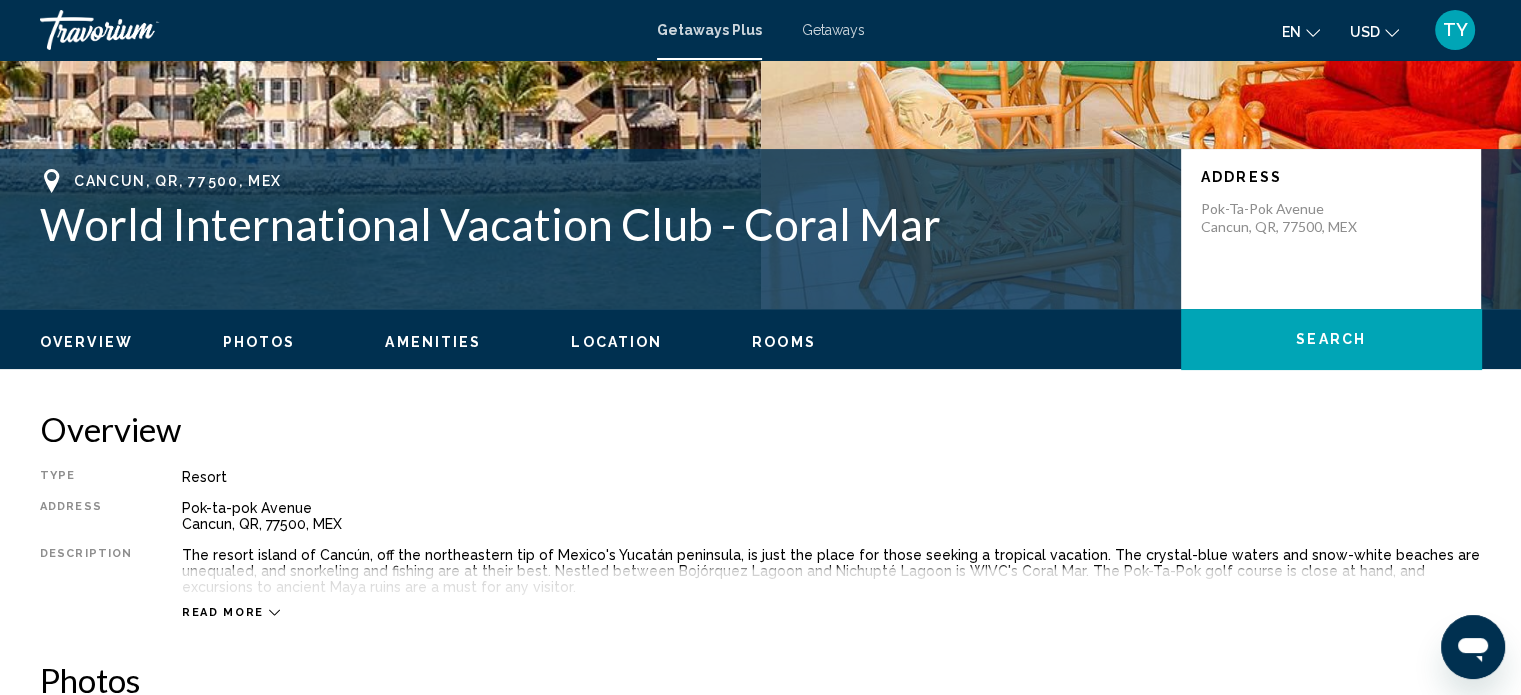 scroll, scrollTop: 412, scrollLeft: 0, axis: vertical 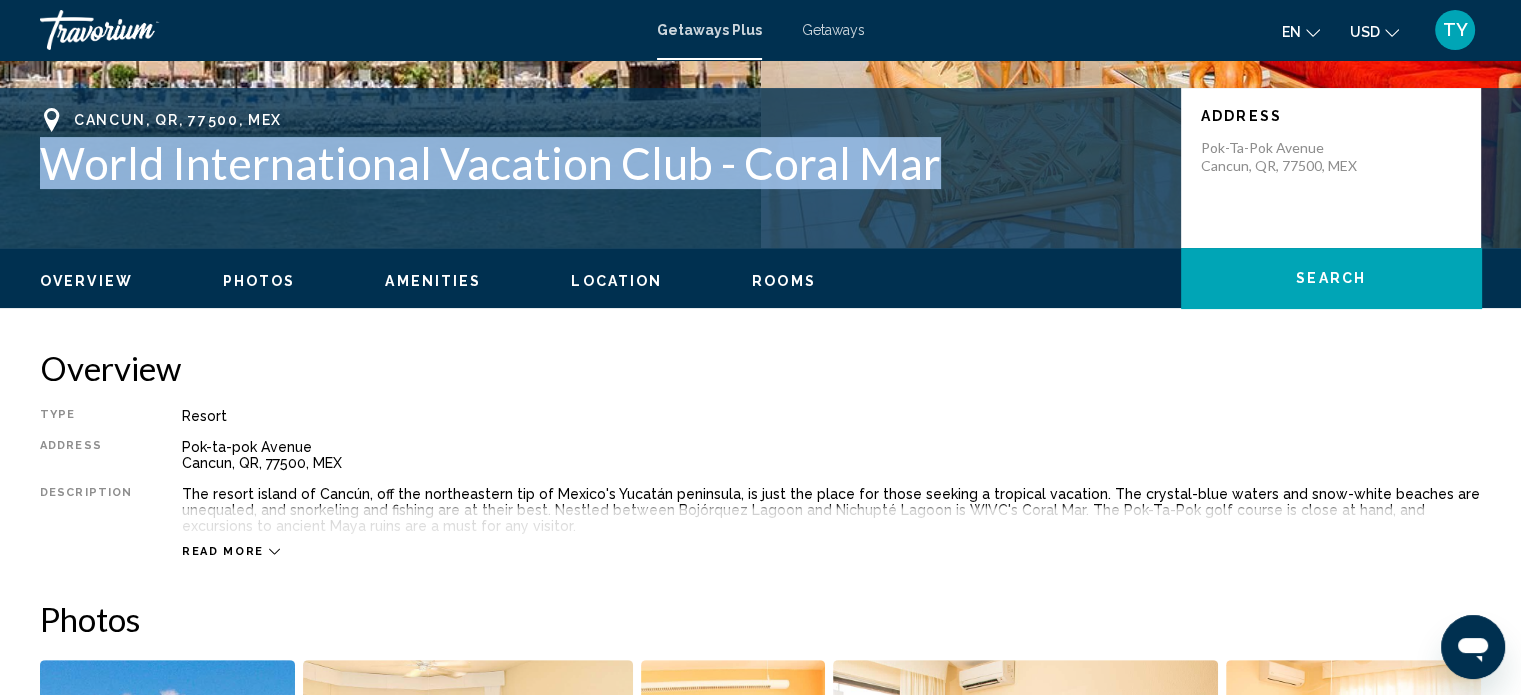 drag, startPoint x: 32, startPoint y: 162, endPoint x: 946, endPoint y: 189, distance: 914.3987 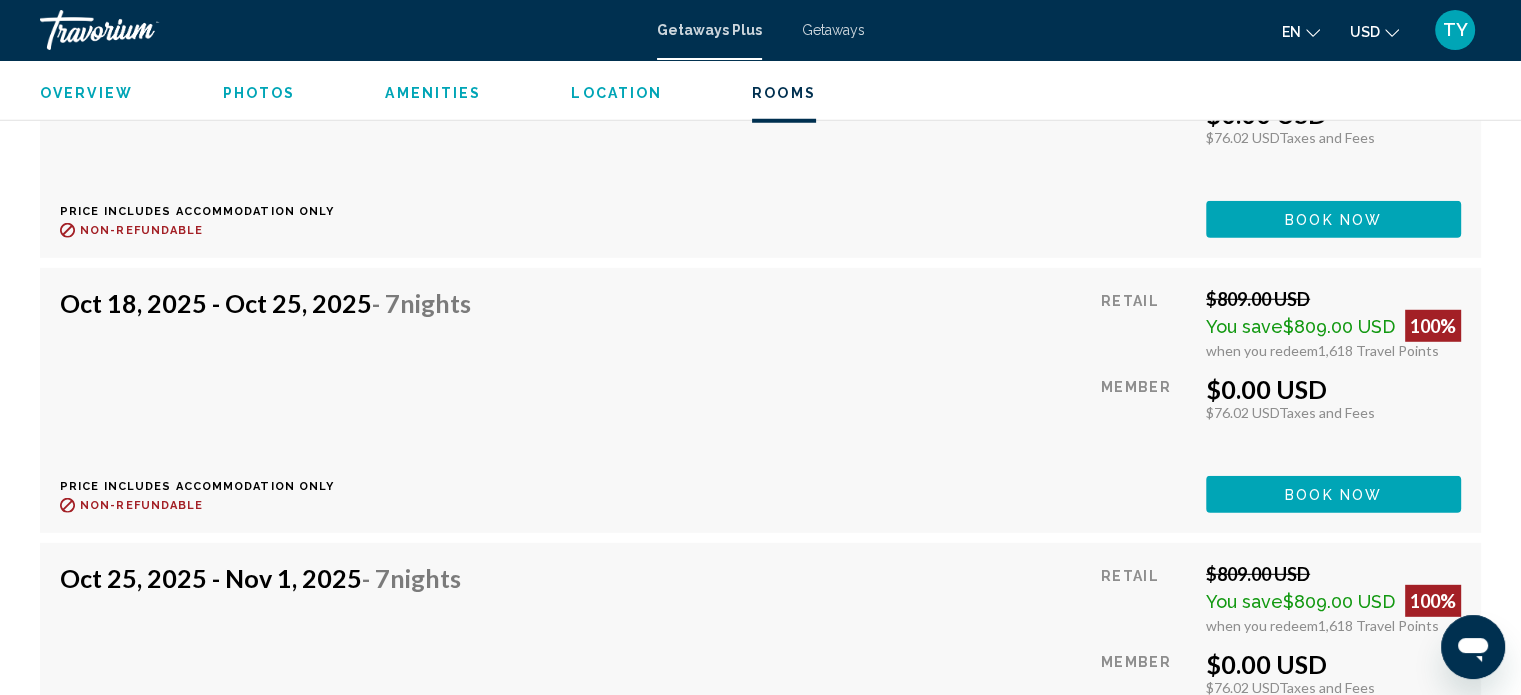 scroll, scrollTop: 5646, scrollLeft: 0, axis: vertical 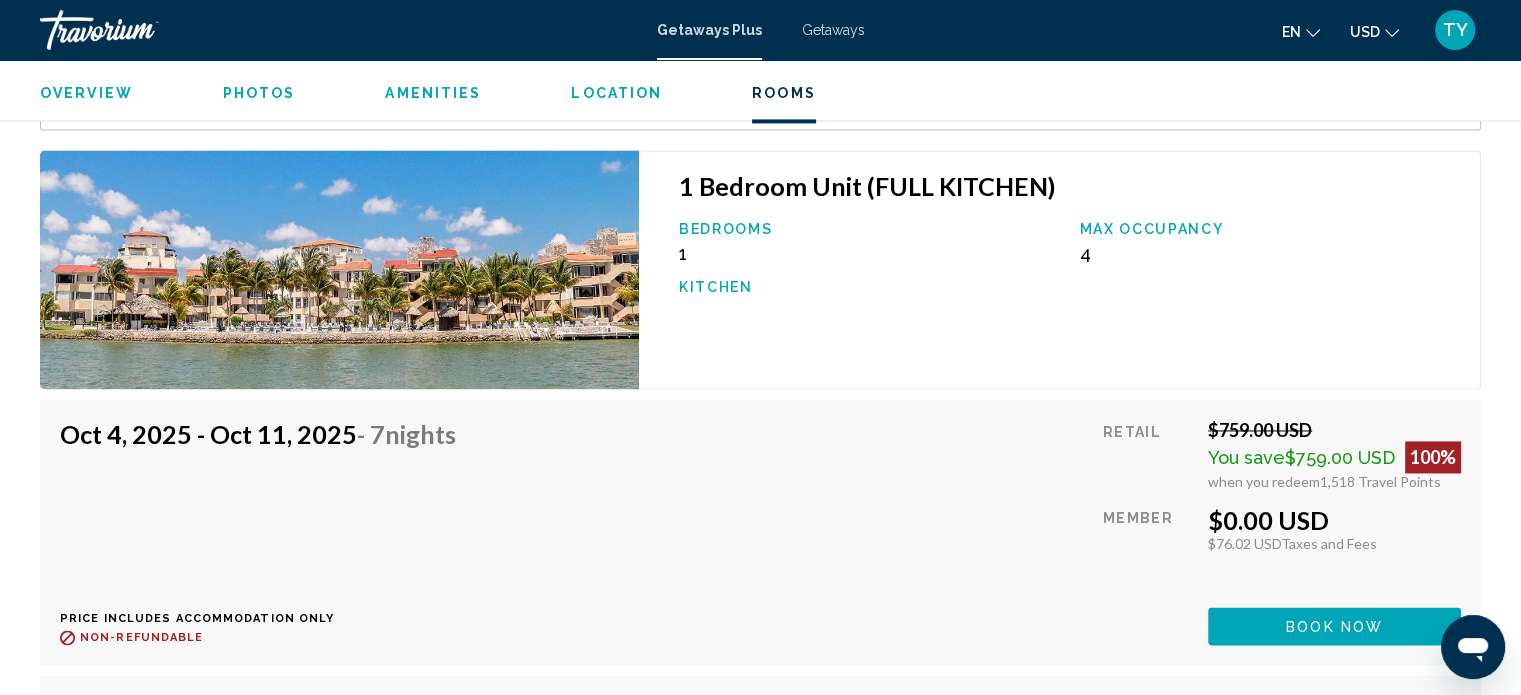 click at bounding box center (339, 270) 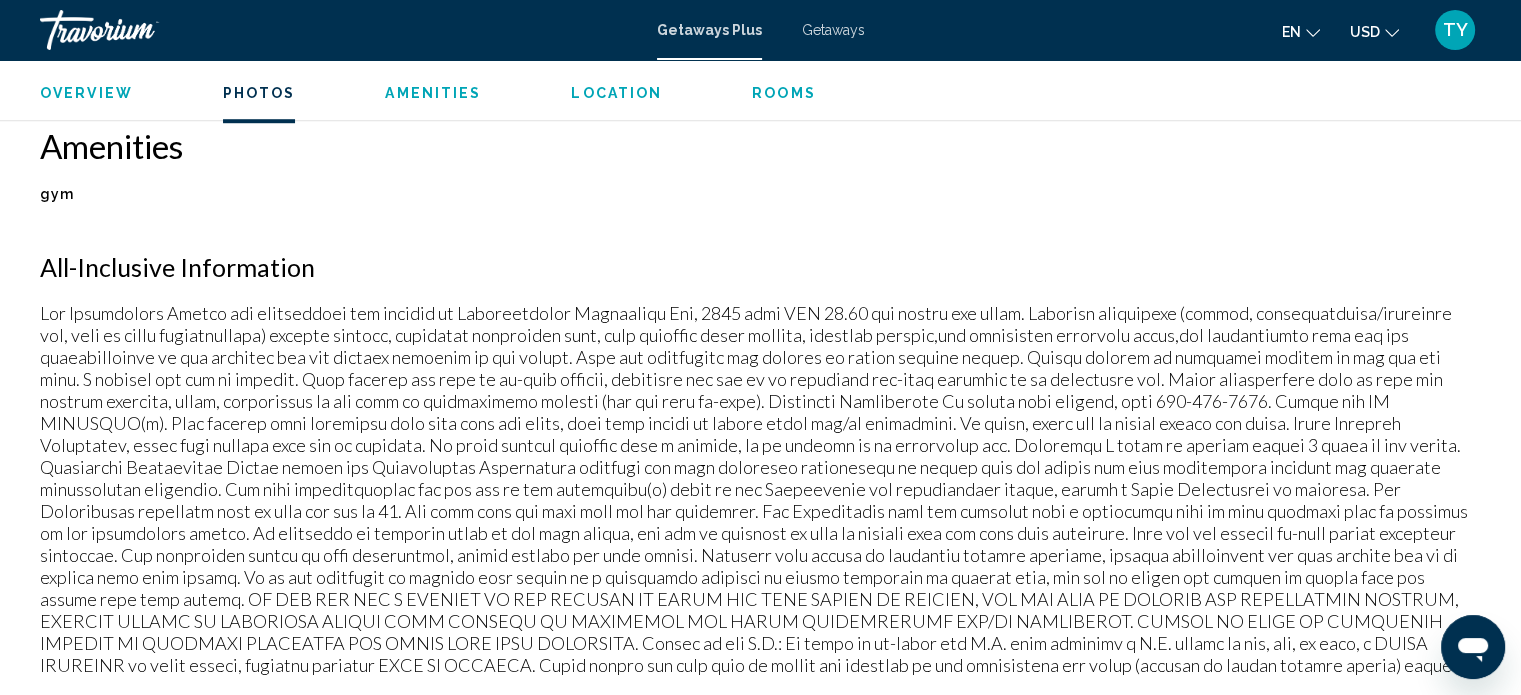 scroll, scrollTop: 1446, scrollLeft: 0, axis: vertical 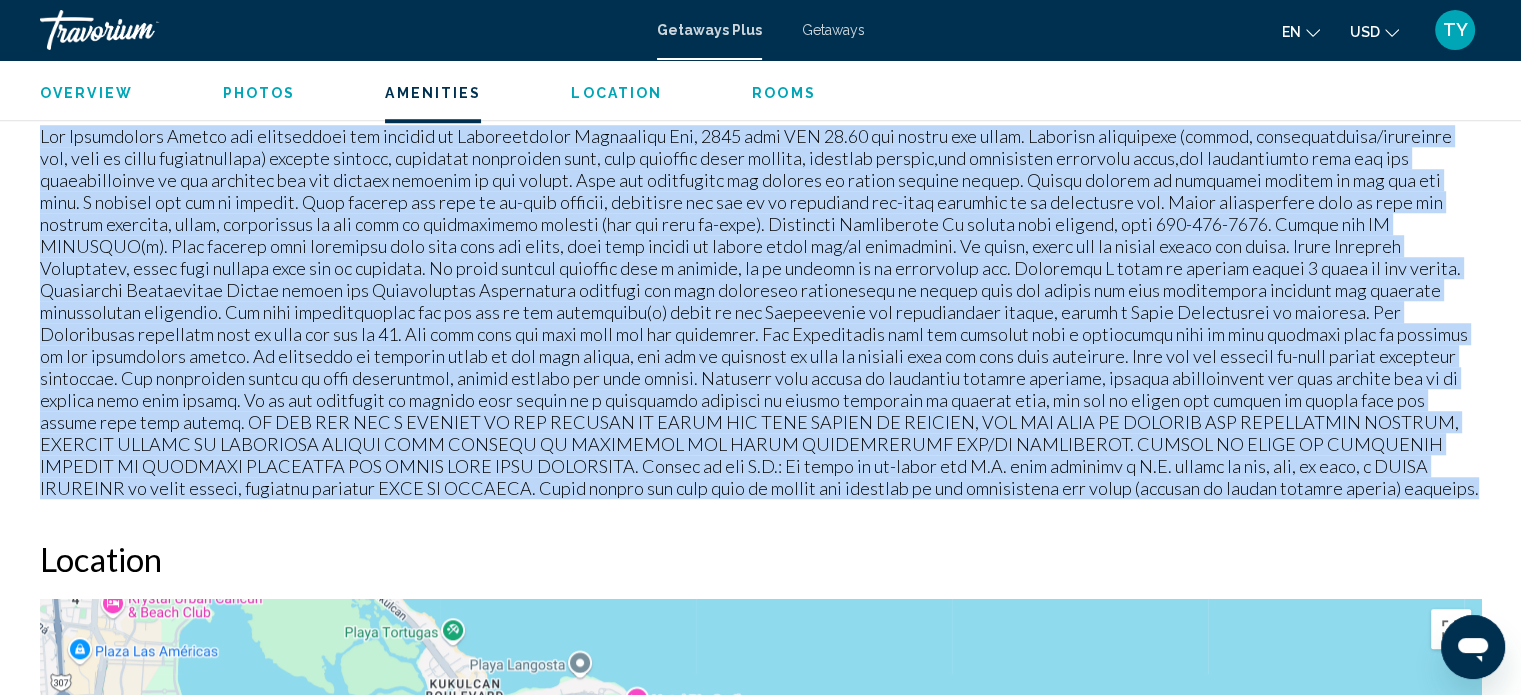 drag, startPoint x: 24, startPoint y: 319, endPoint x: 766, endPoint y: 483, distance: 759.9079 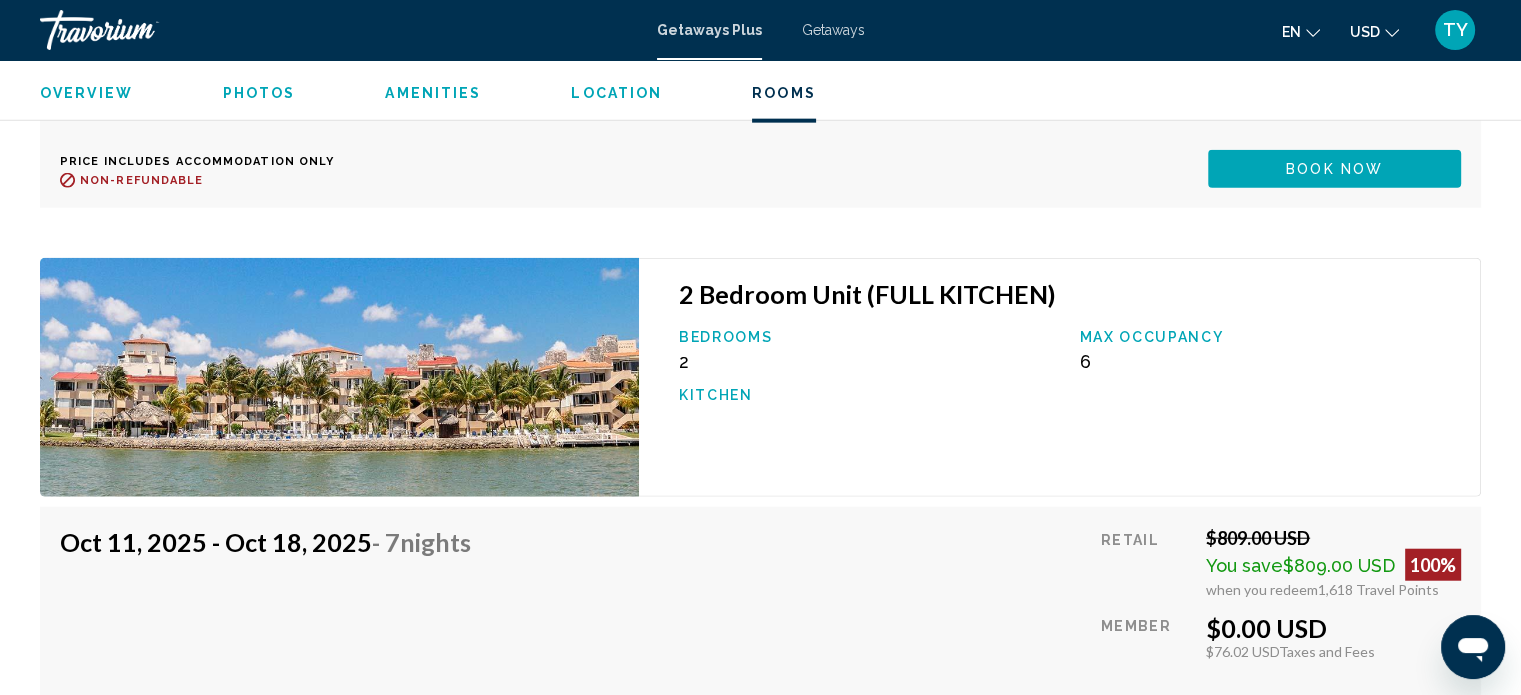 scroll, scrollTop: 4846, scrollLeft: 0, axis: vertical 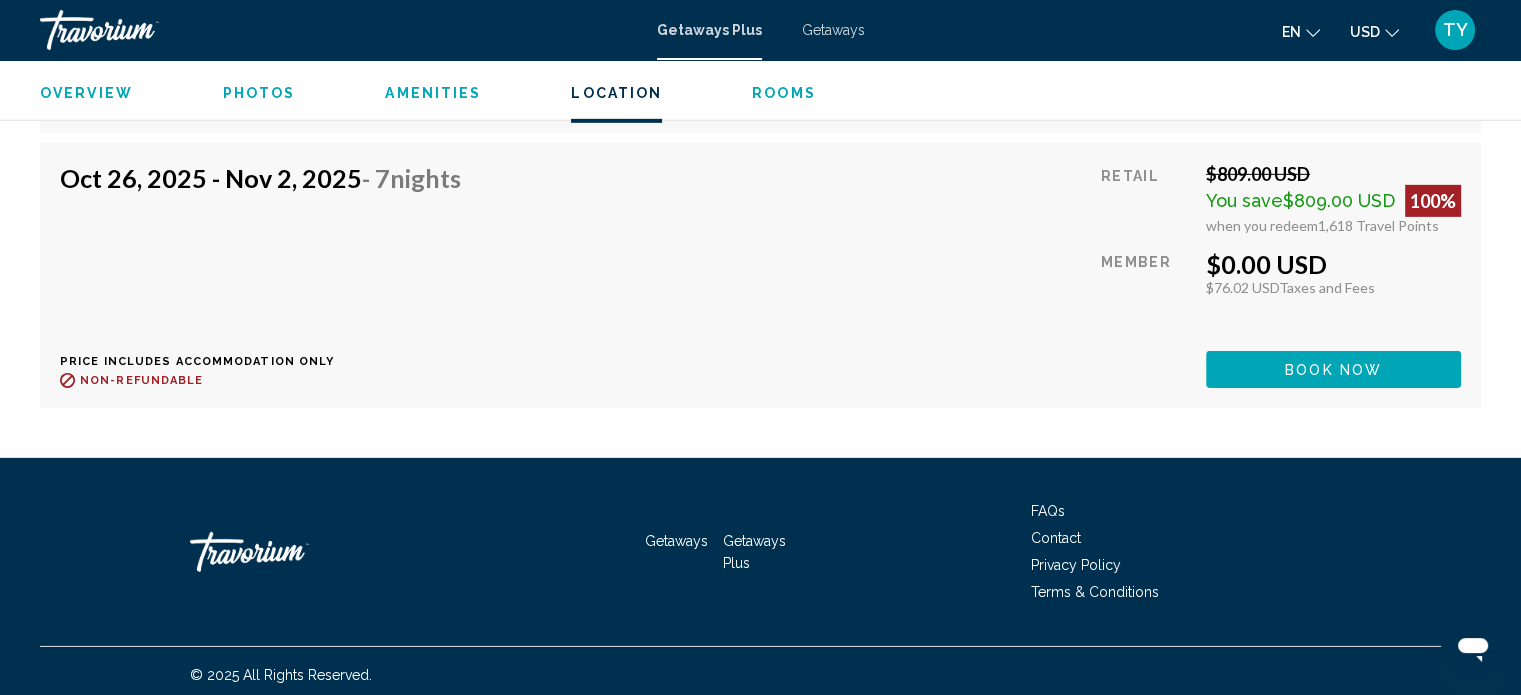 drag, startPoint x: 1533, startPoint y: 503, endPoint x: 19, endPoint y: 36, distance: 1584.388 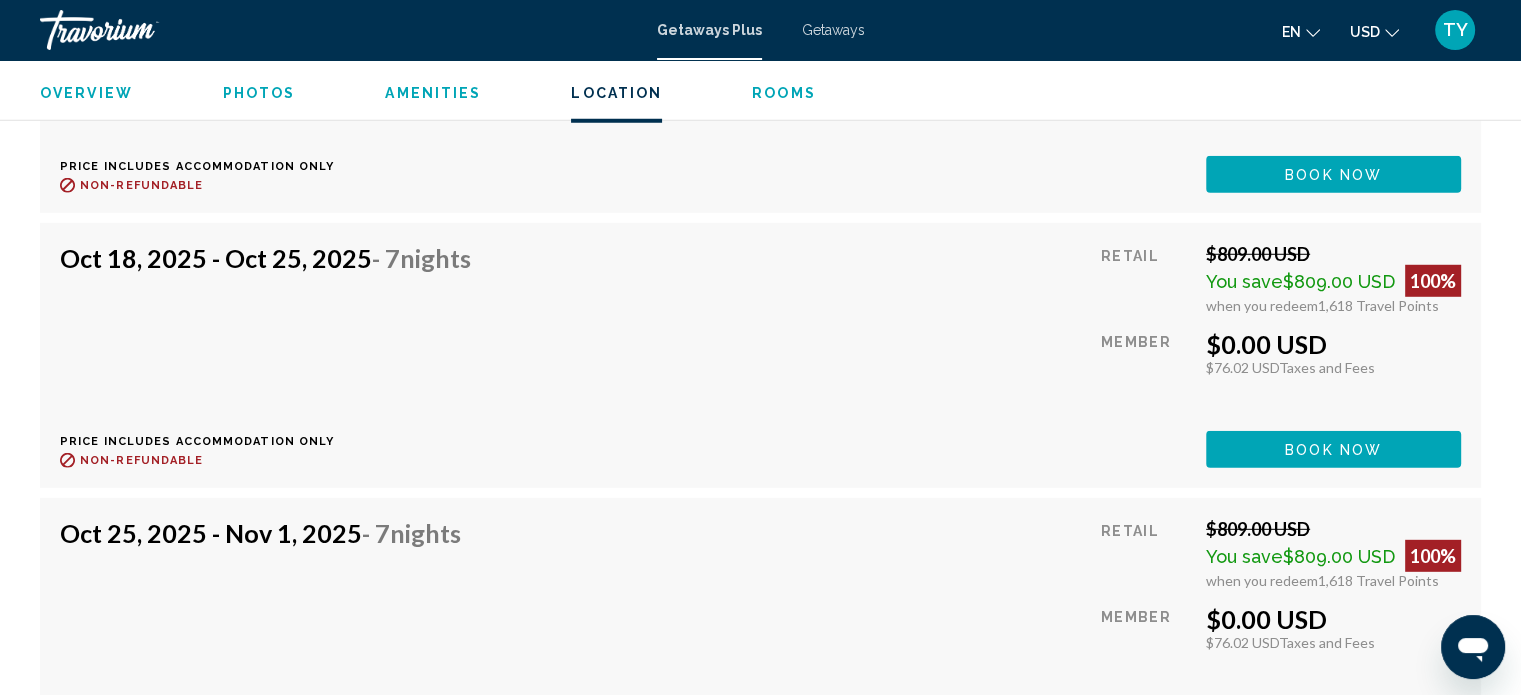 scroll, scrollTop: 5645, scrollLeft: 0, axis: vertical 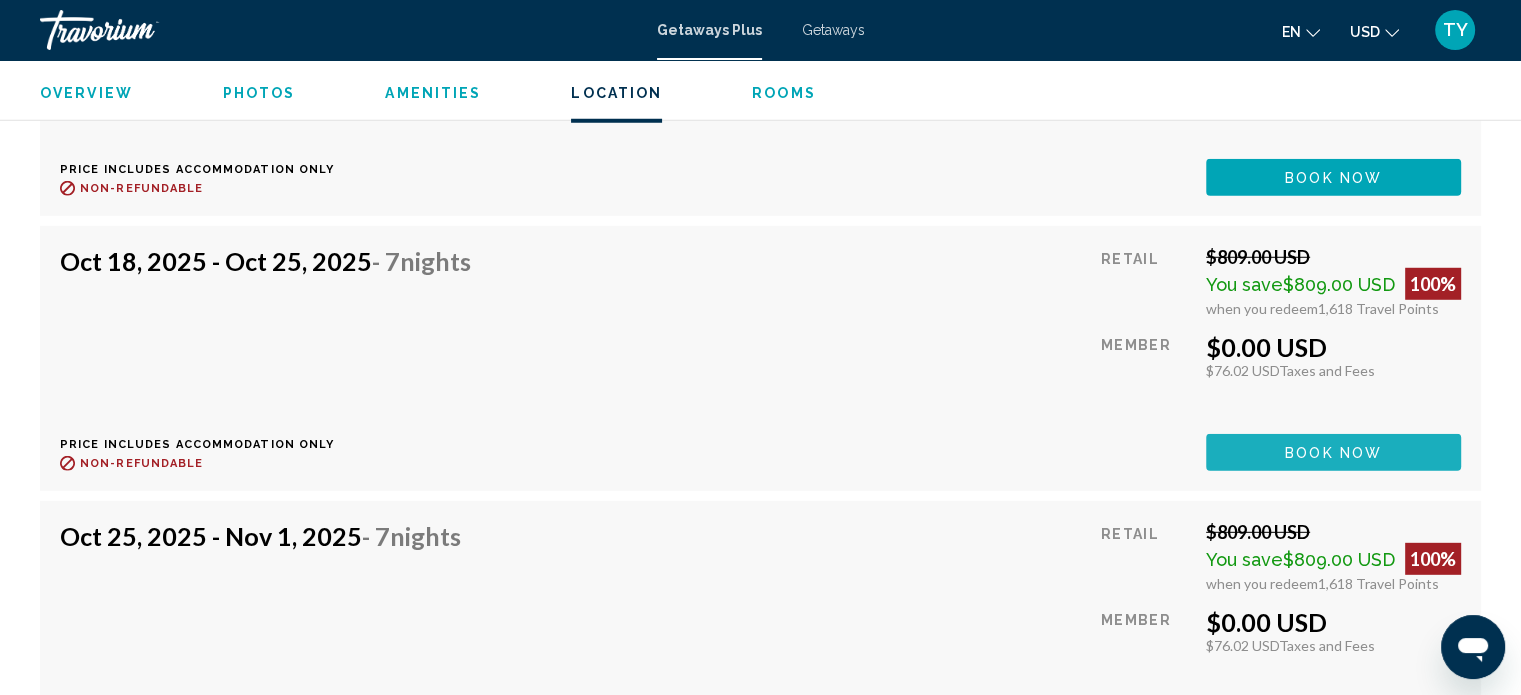 click on "Book now" at bounding box center (1333, 453) 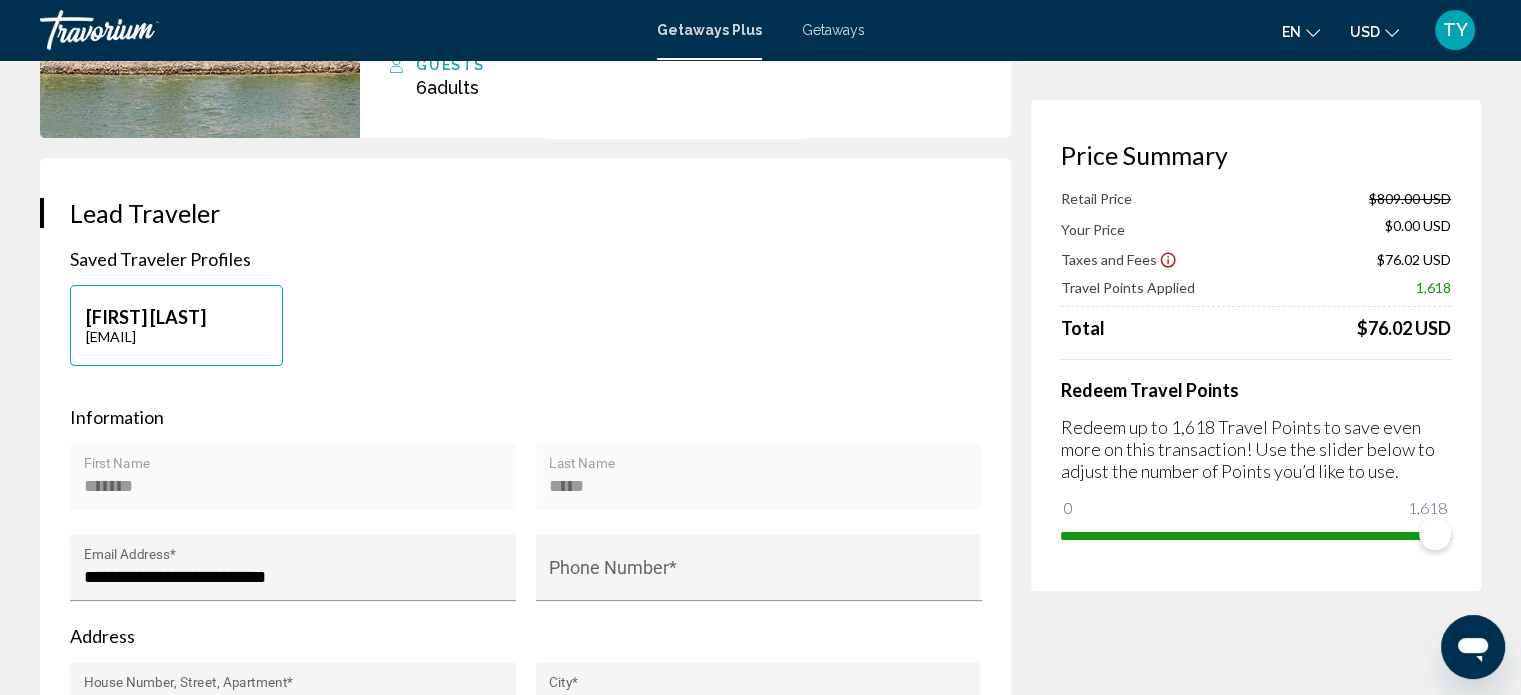 scroll, scrollTop: 400, scrollLeft: 0, axis: vertical 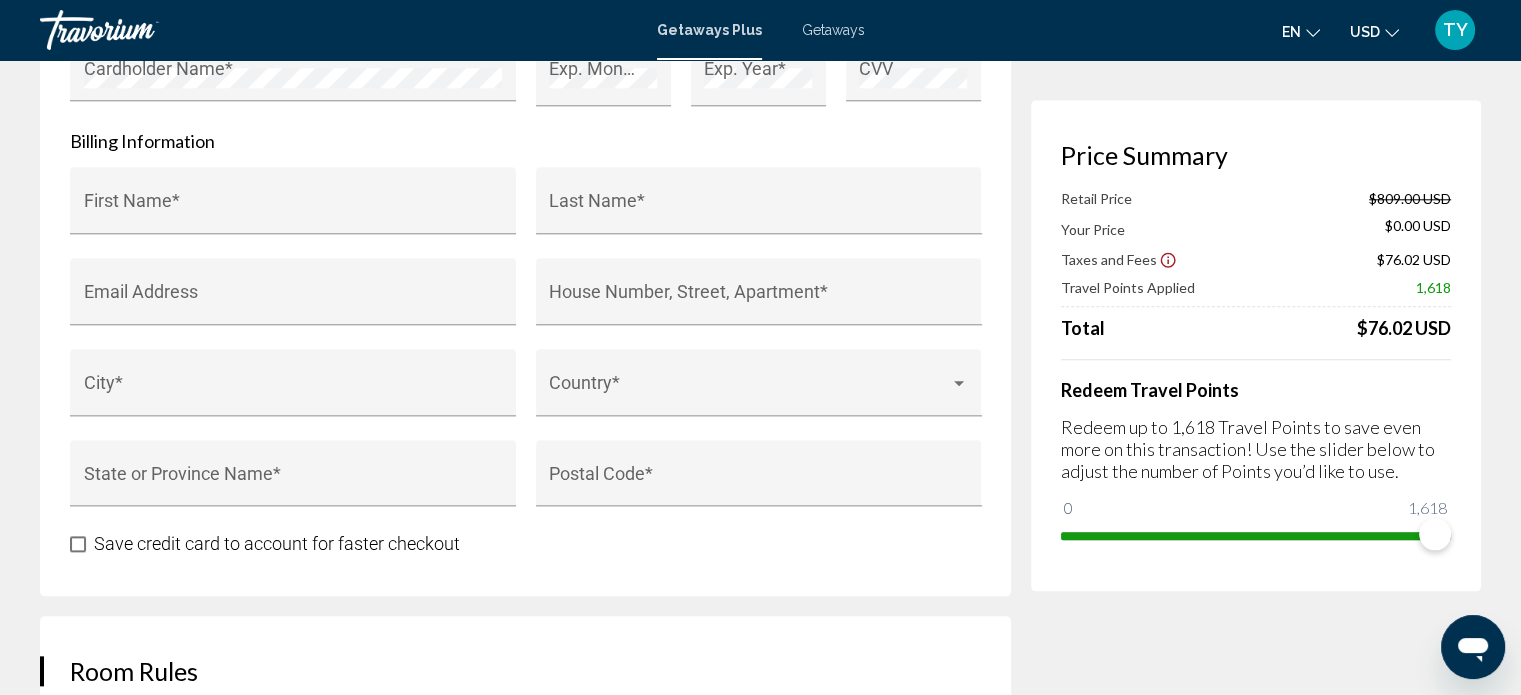click 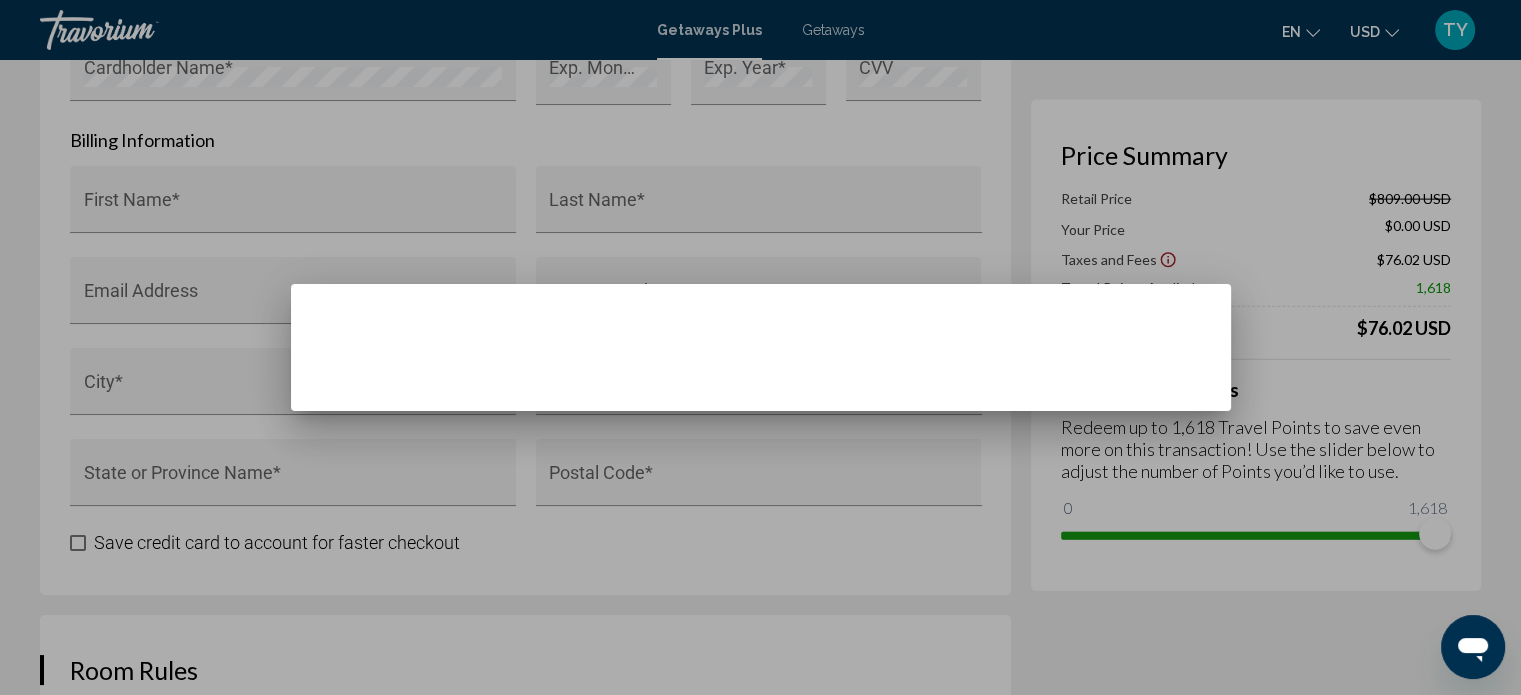 scroll, scrollTop: 0, scrollLeft: 0, axis: both 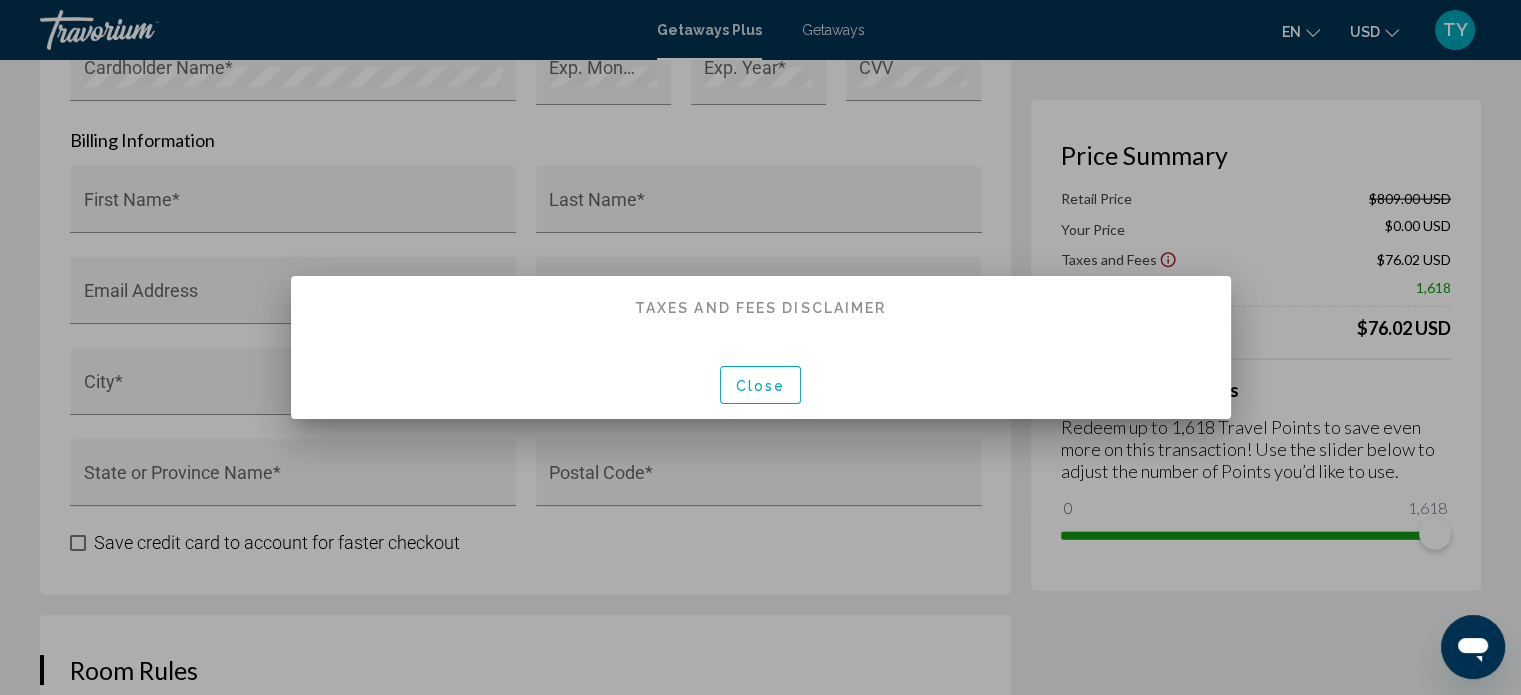 click on "Close" at bounding box center (761, 384) 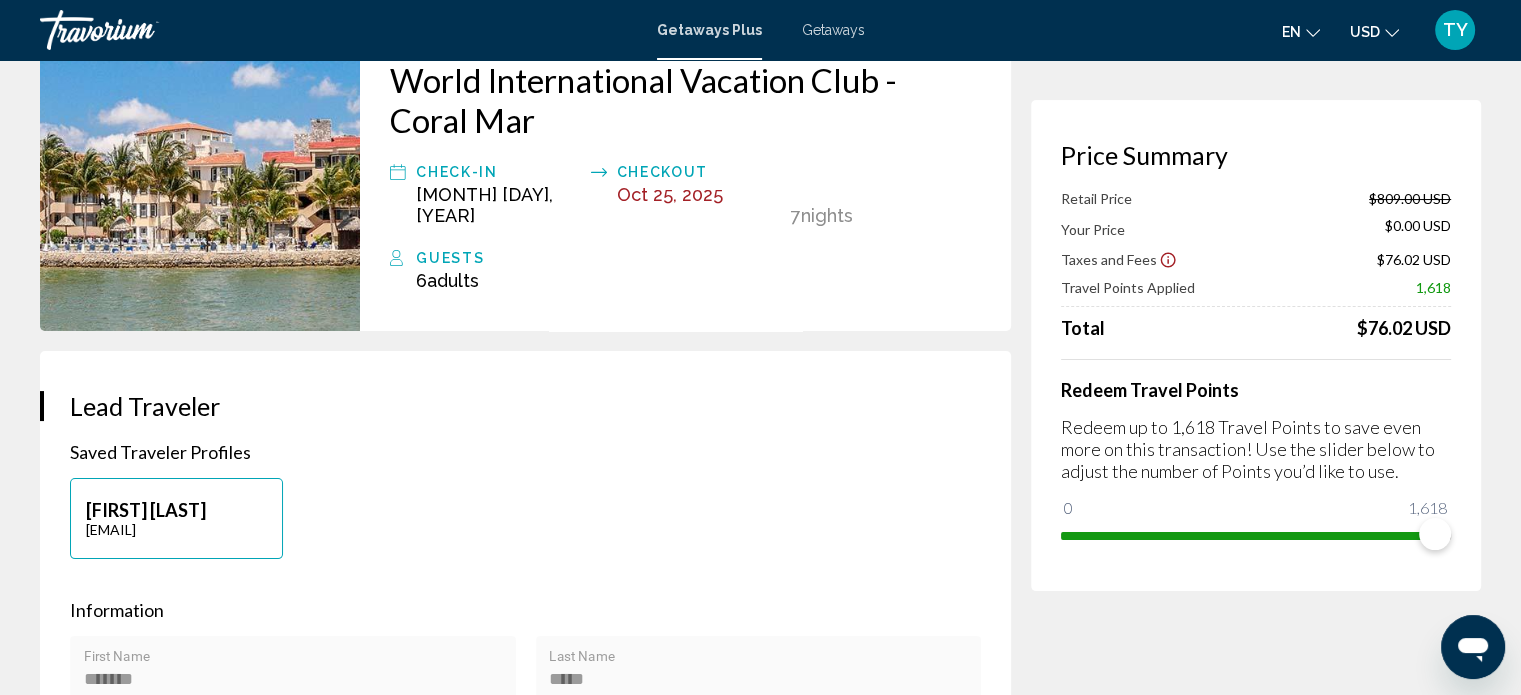 scroll, scrollTop: 0, scrollLeft: 0, axis: both 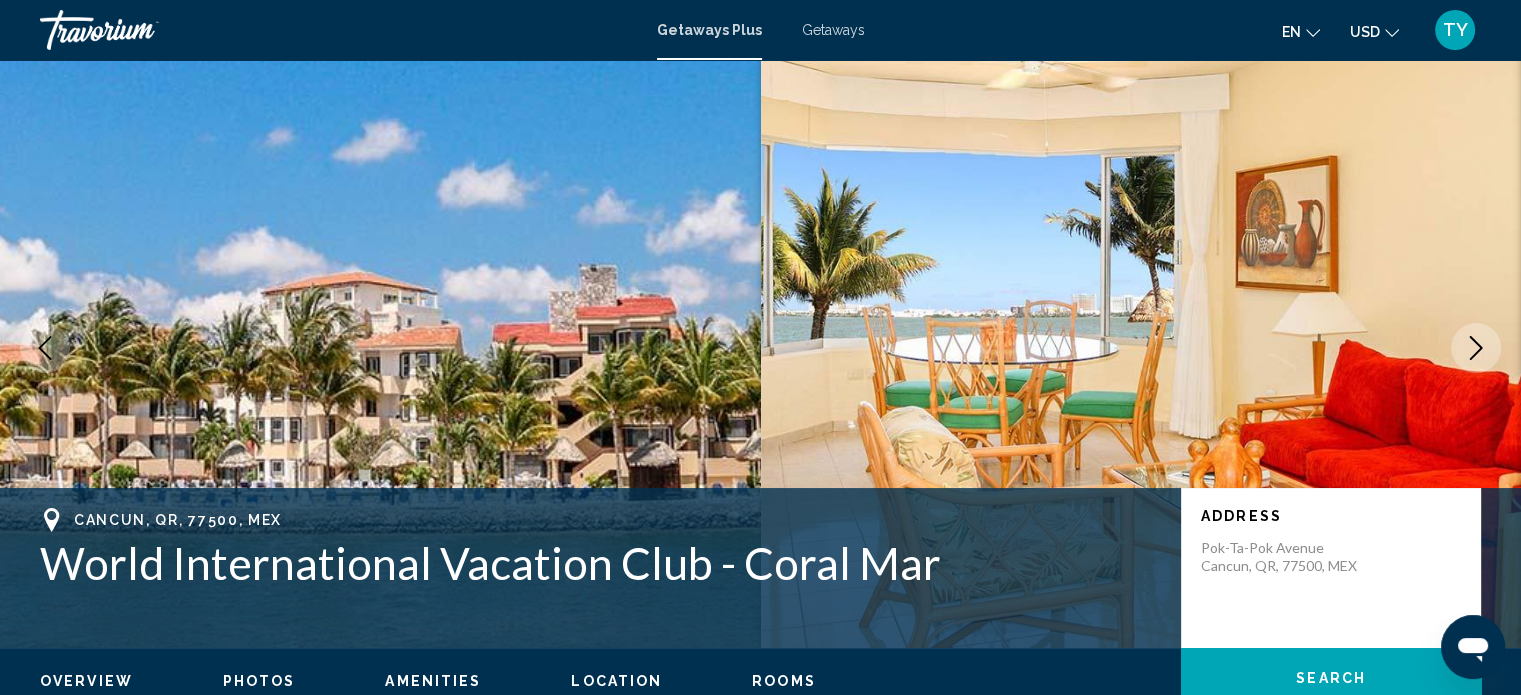 click 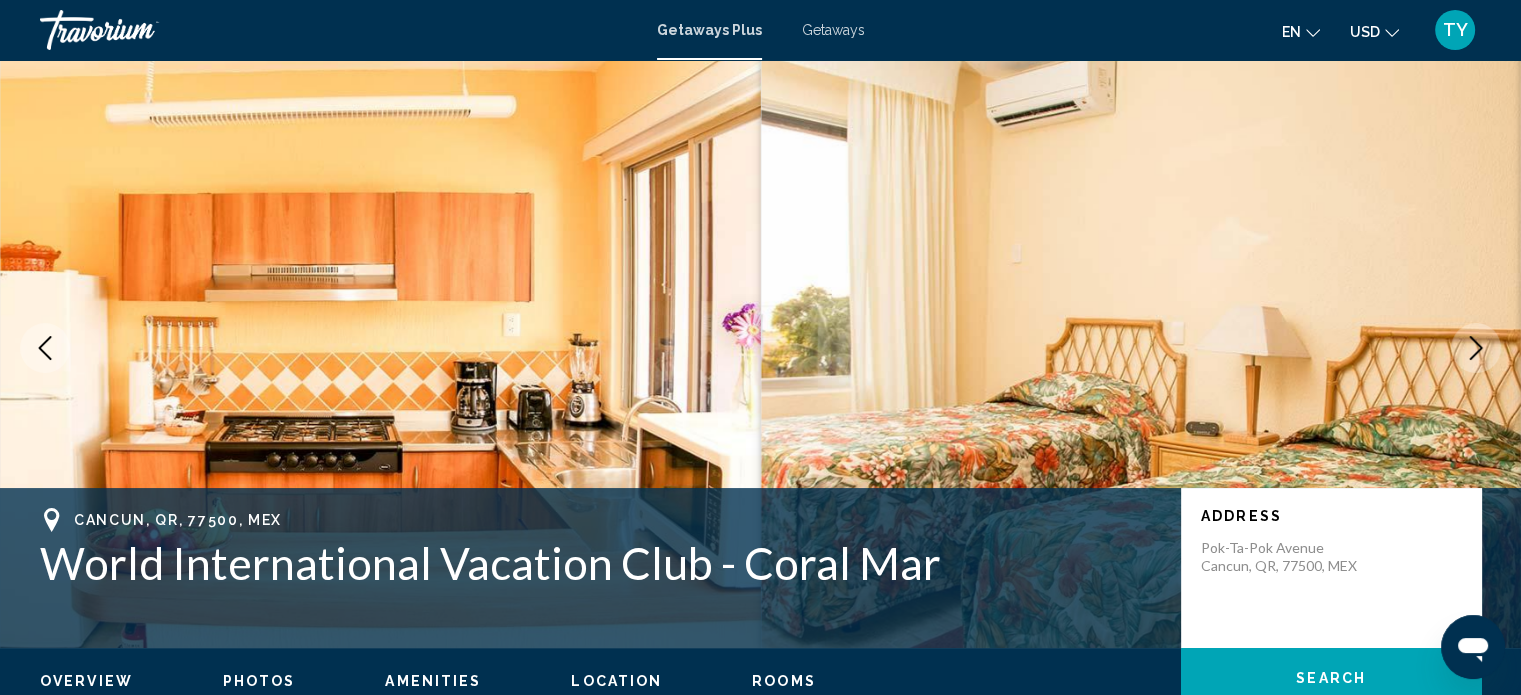 click 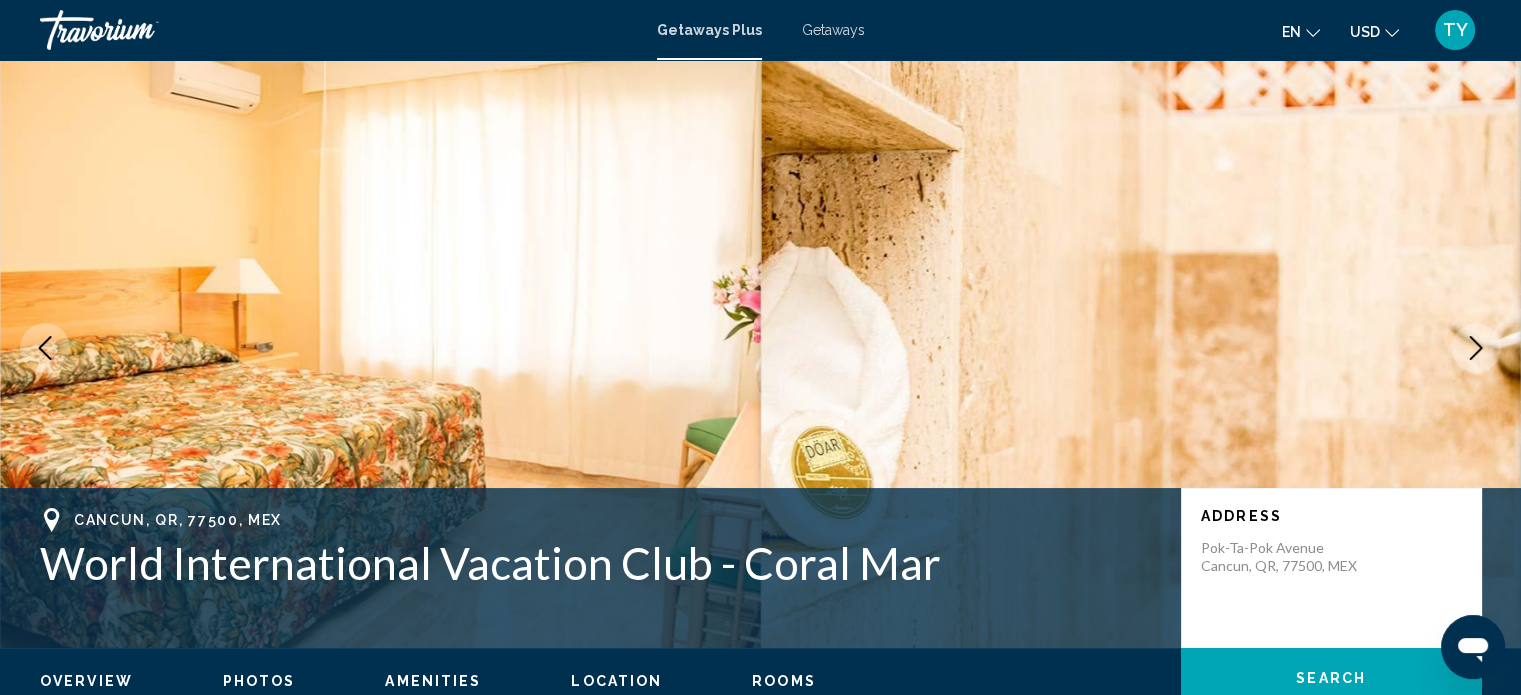 click 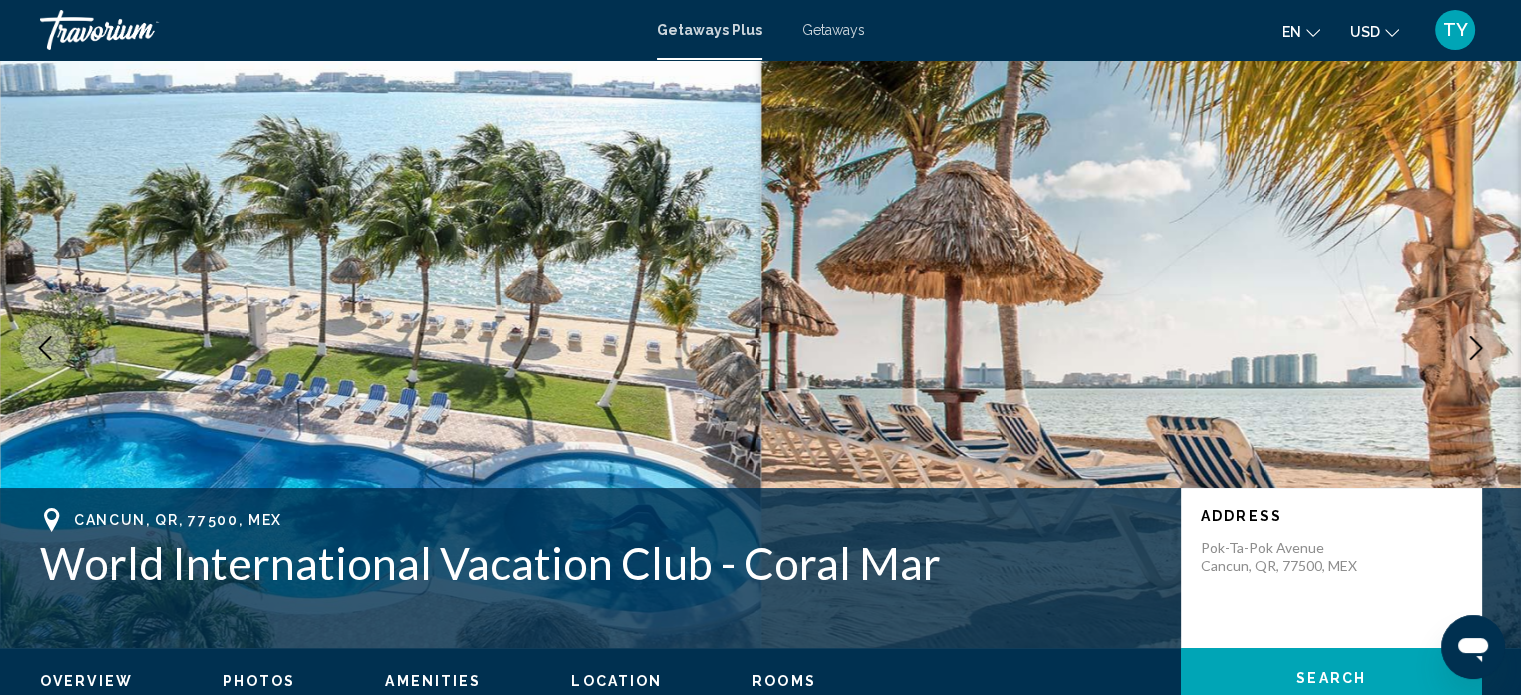 click 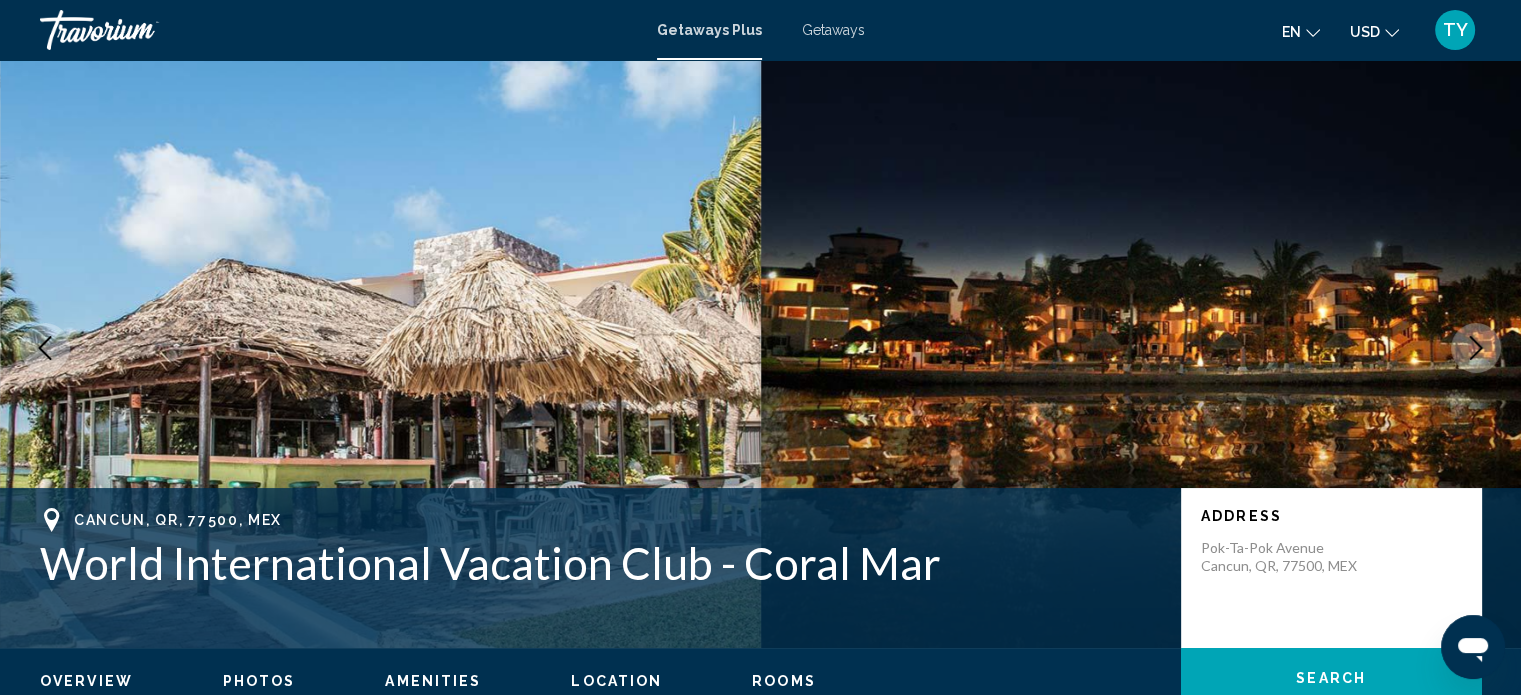 click 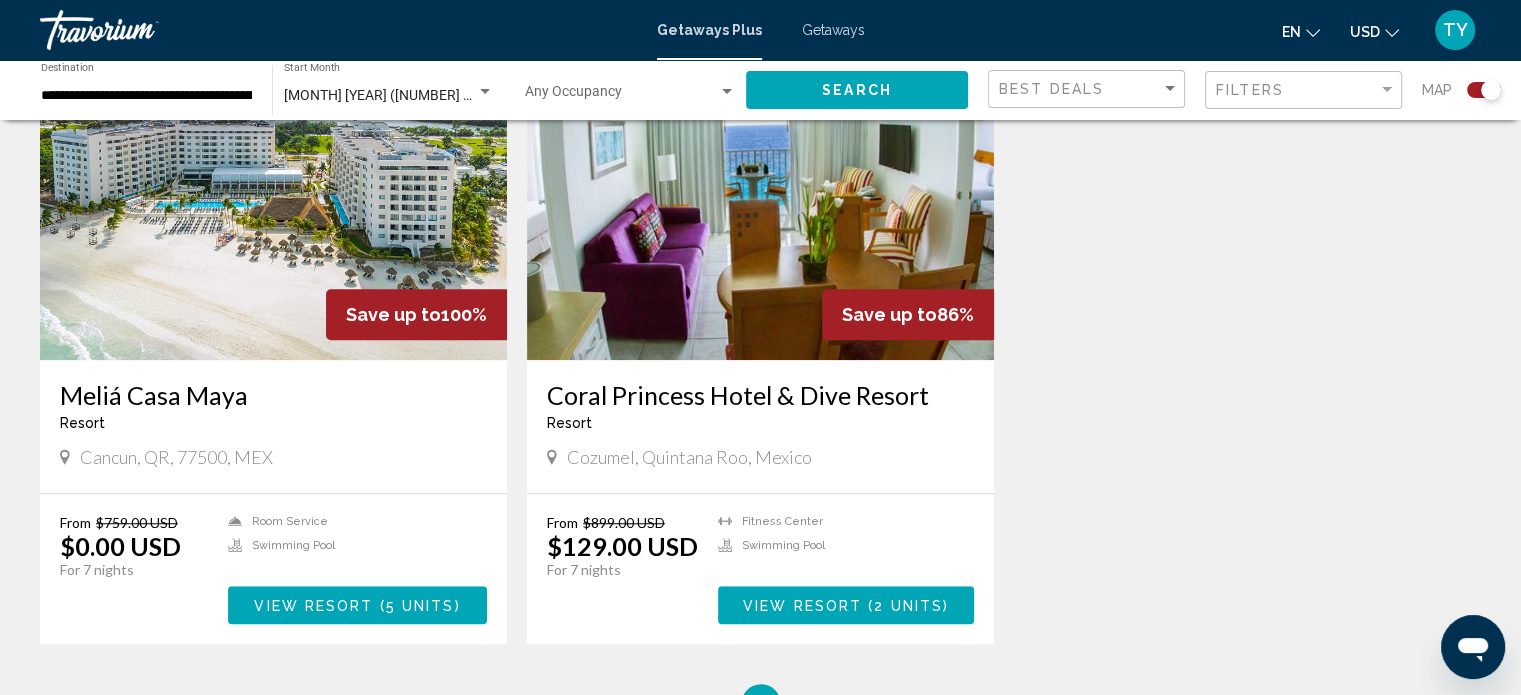 scroll, scrollTop: 1333, scrollLeft: 0, axis: vertical 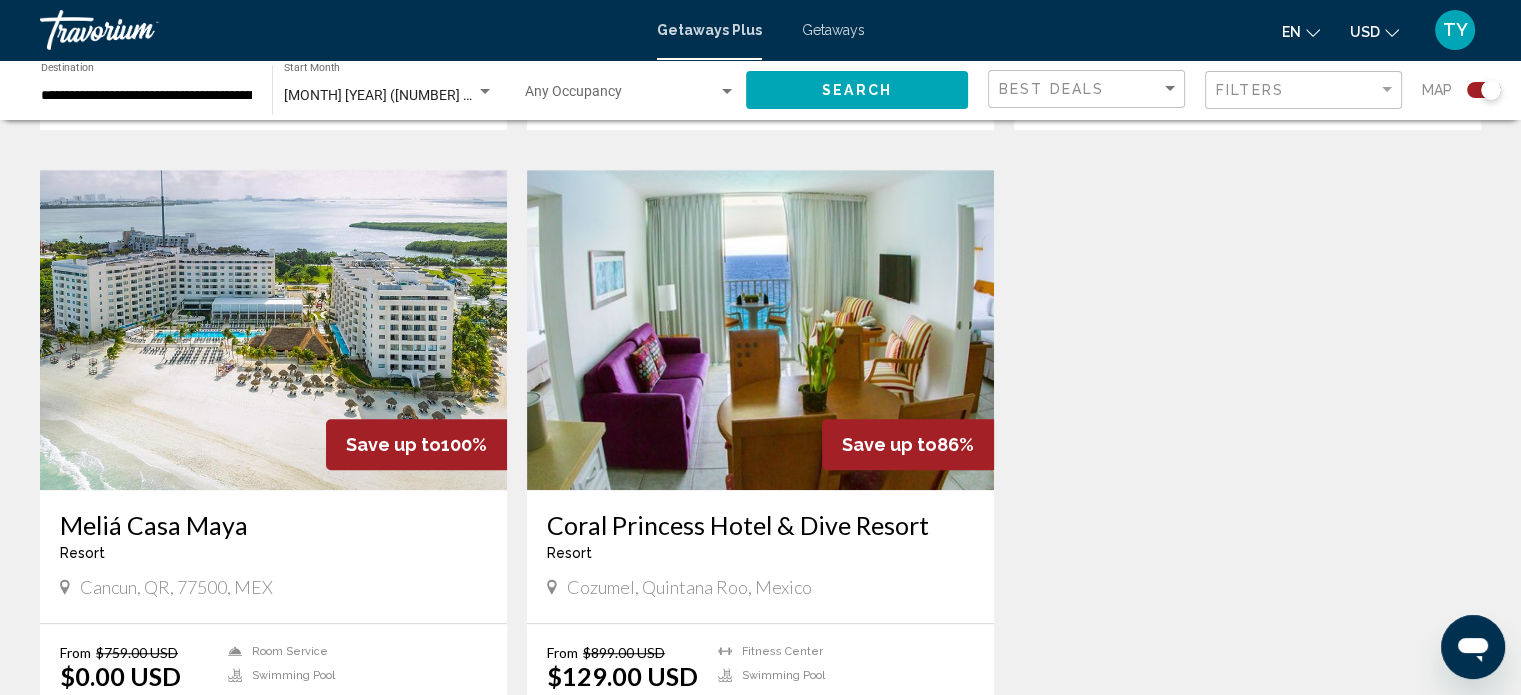 click at bounding box center [760, 330] 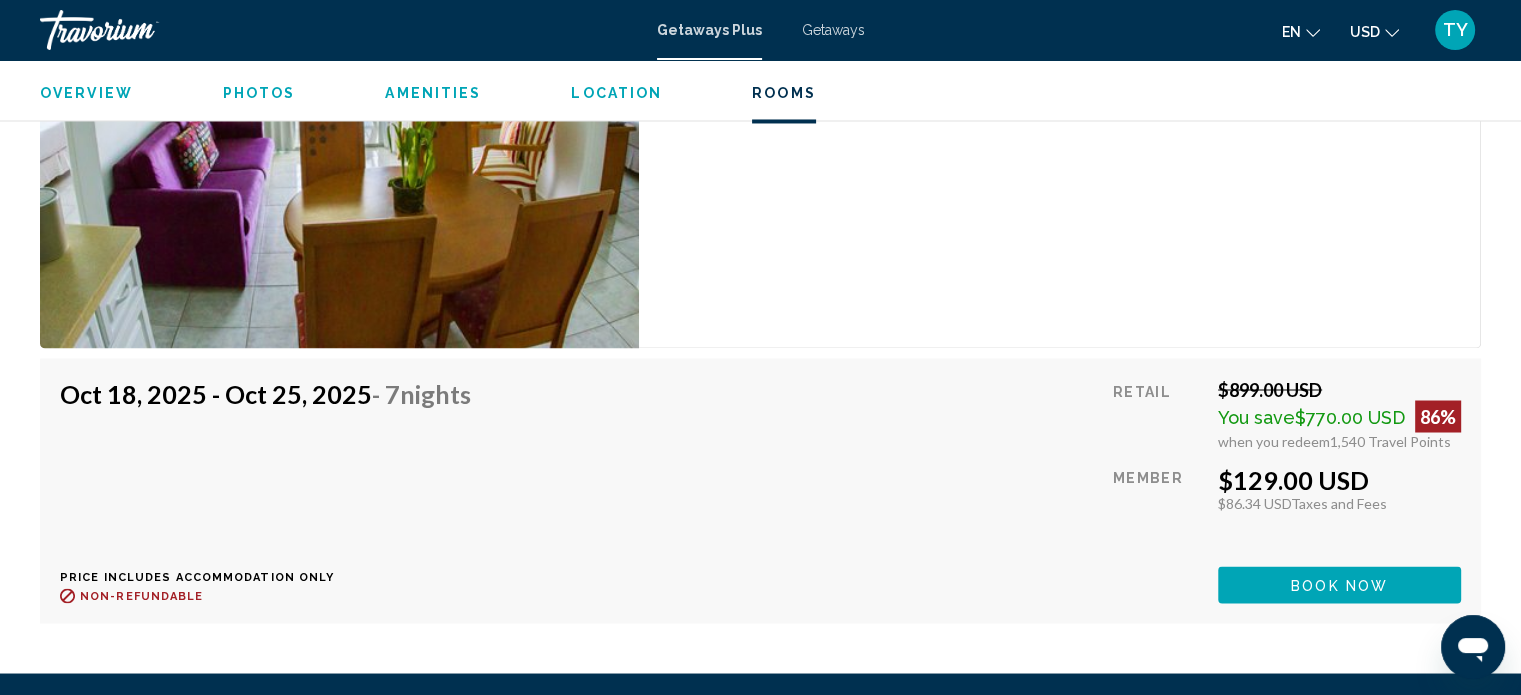scroll, scrollTop: 3512, scrollLeft: 0, axis: vertical 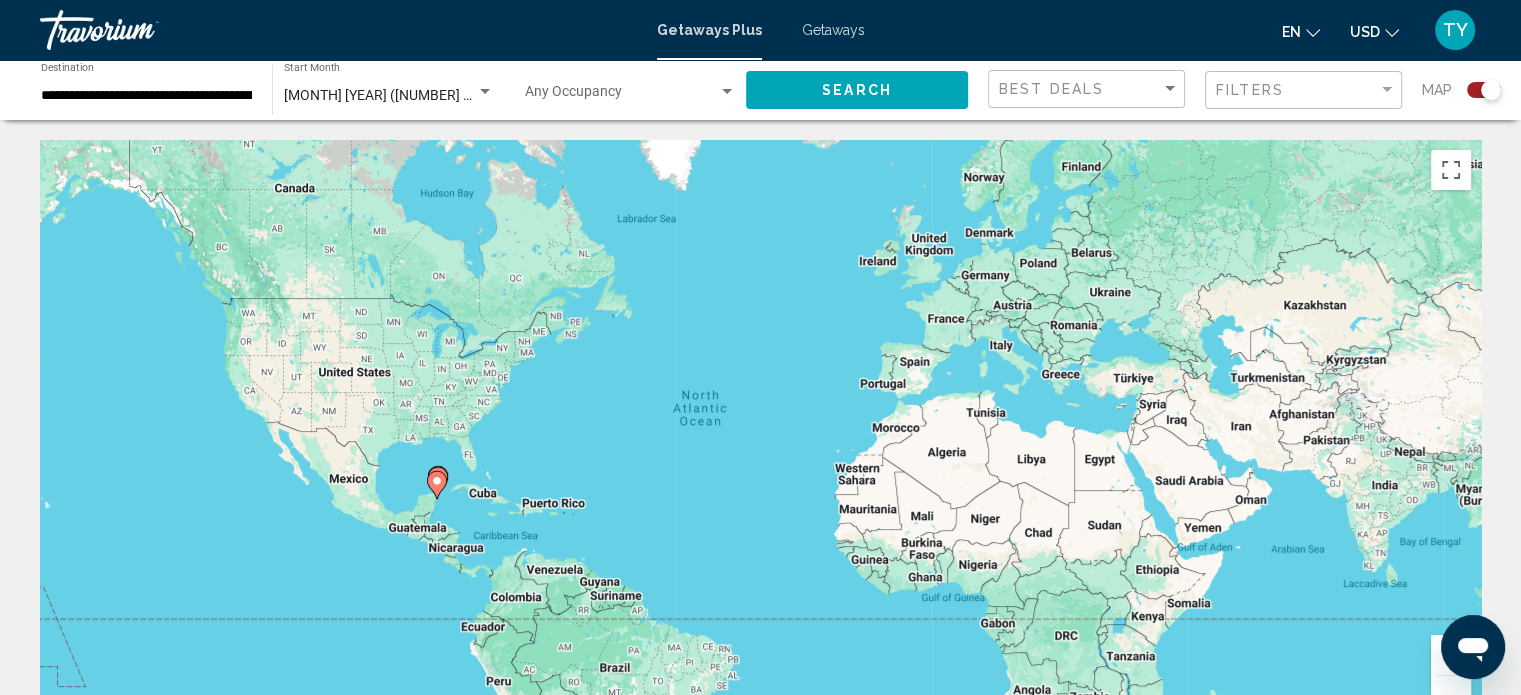 click on "**********" 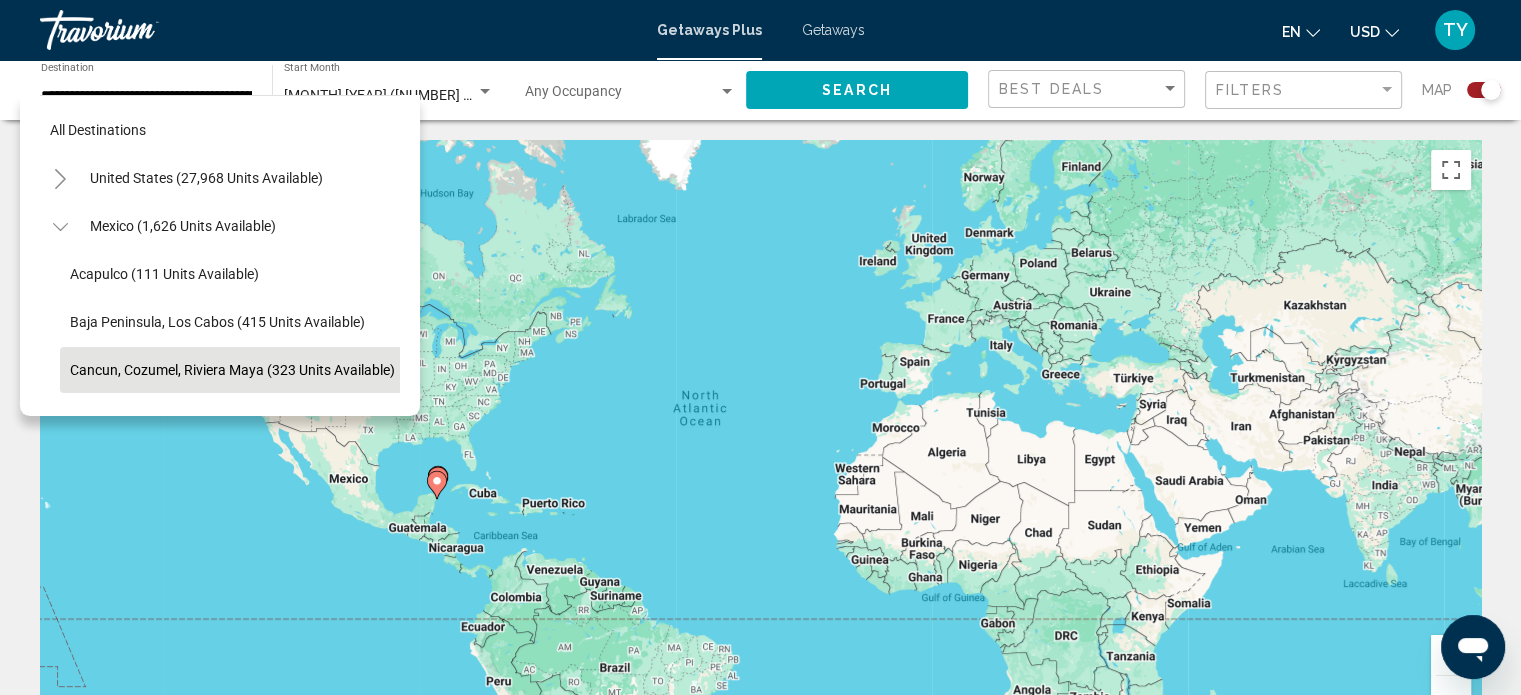 scroll, scrollTop: 126, scrollLeft: 20, axis: both 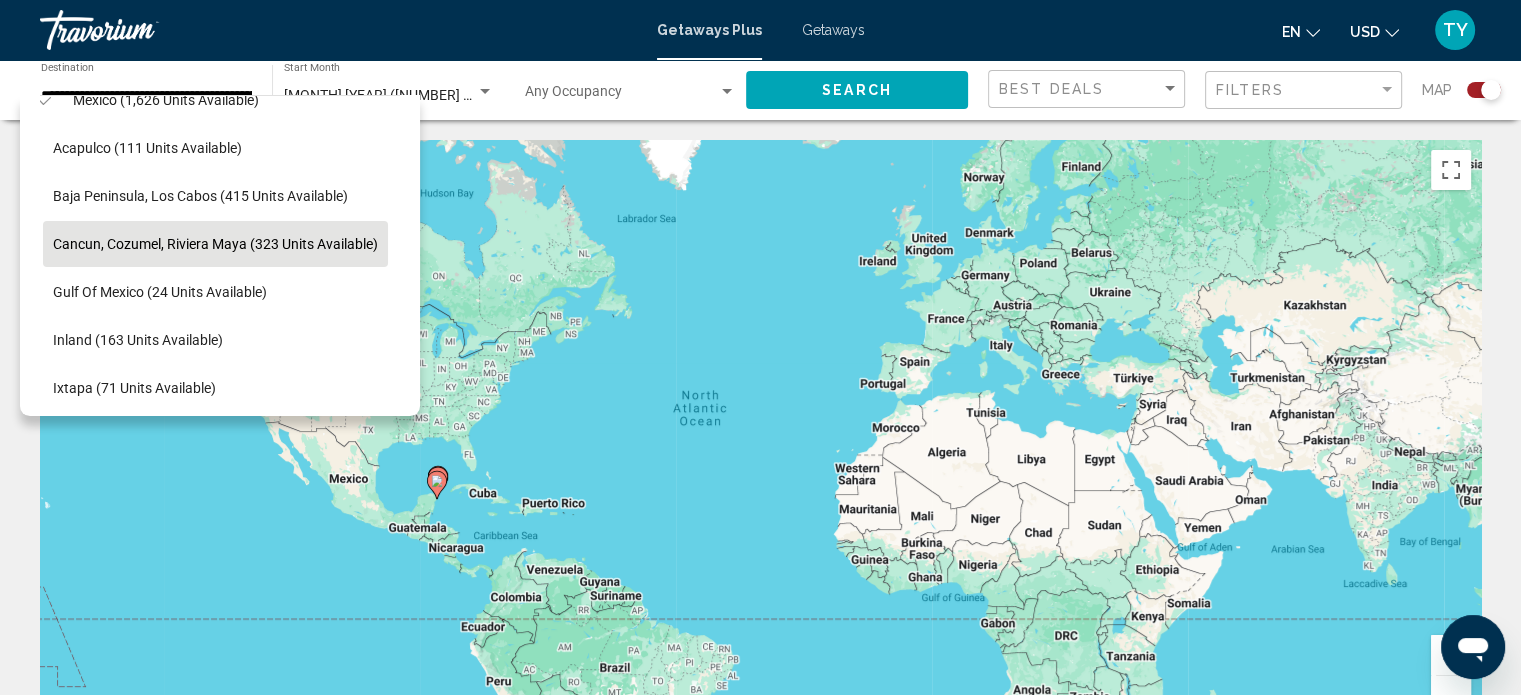 click on "**********" 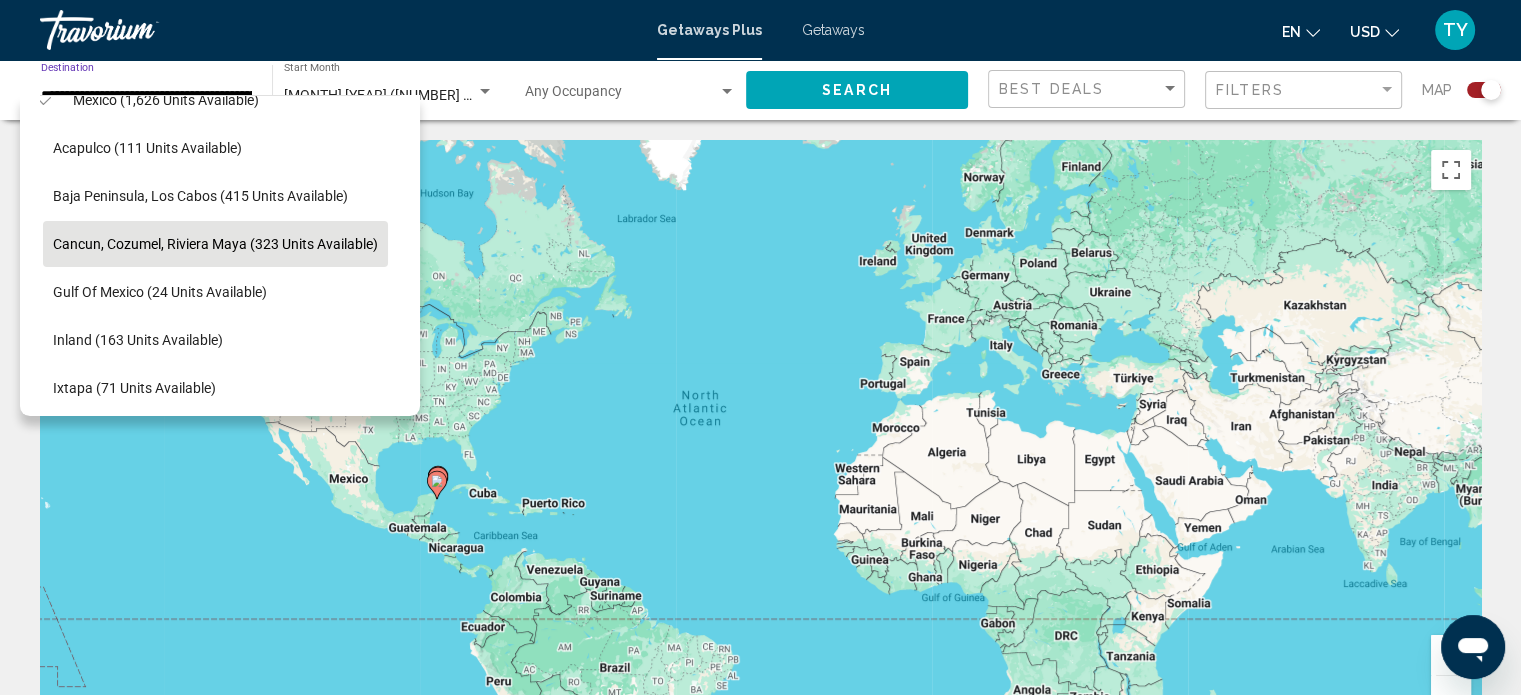 scroll, scrollTop: 0, scrollLeft: 111, axis: horizontal 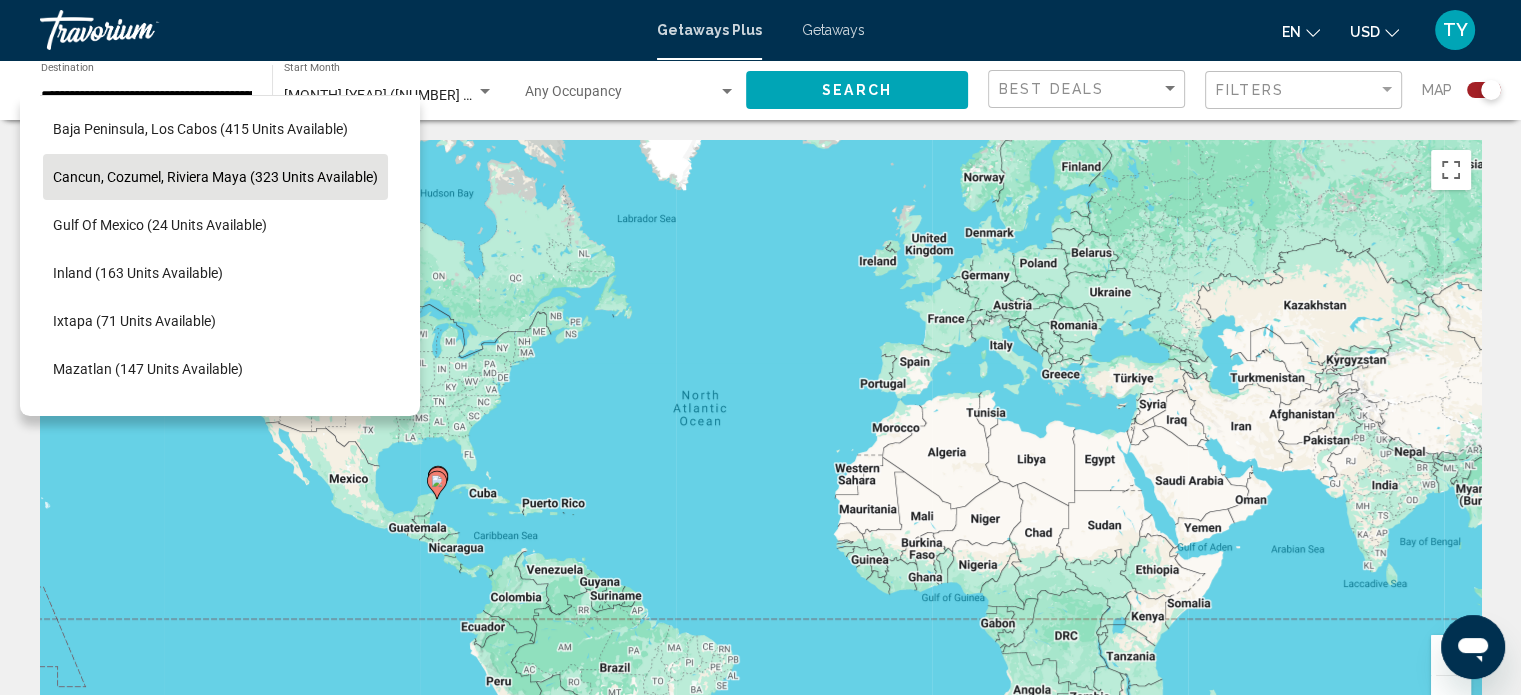 click on "To activate drag with keyboard, press Alt + Enter. Once in keyboard drag state, use the arrow keys to move the marker. To complete the drag, press the Enter key. To cancel, press Escape." at bounding box center (760, 440) 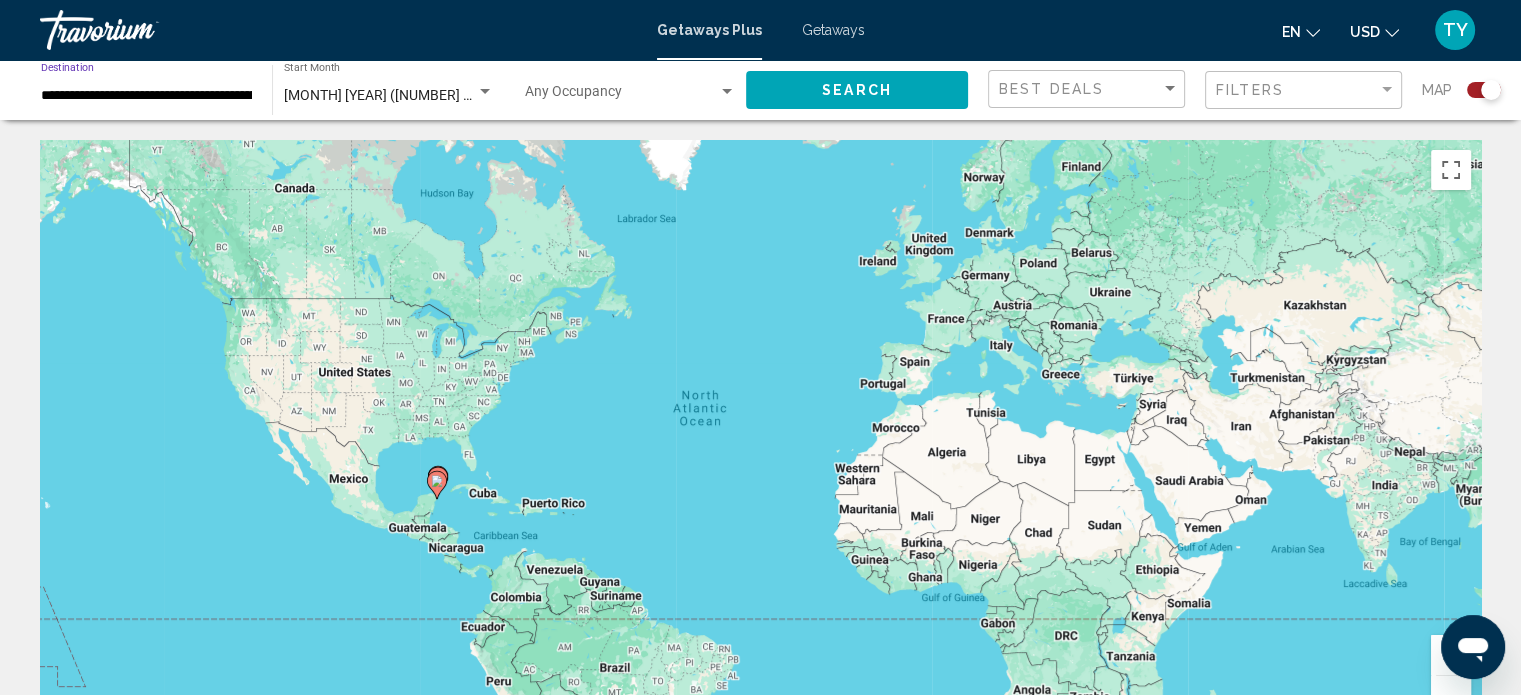 click on "**********" at bounding box center [146, 96] 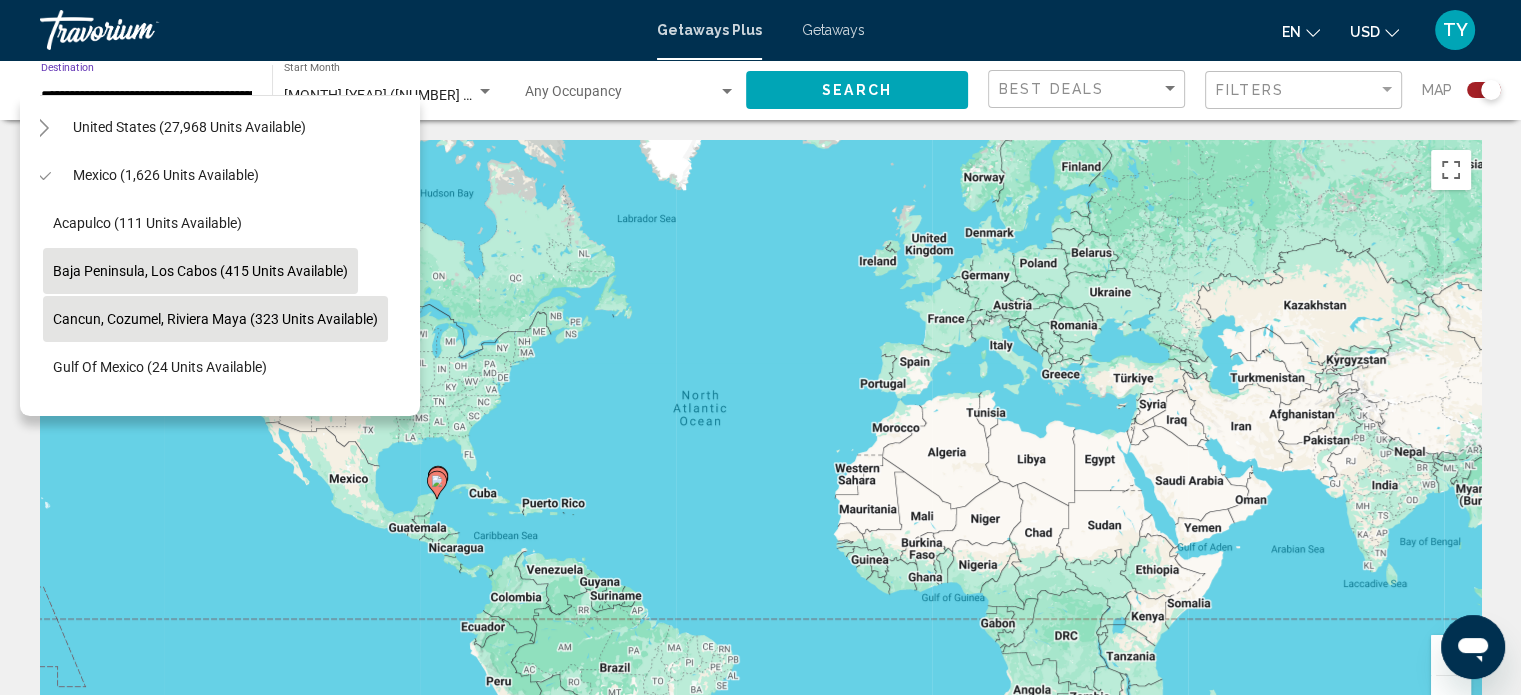 scroll, scrollTop: 26, scrollLeft: 20, axis: both 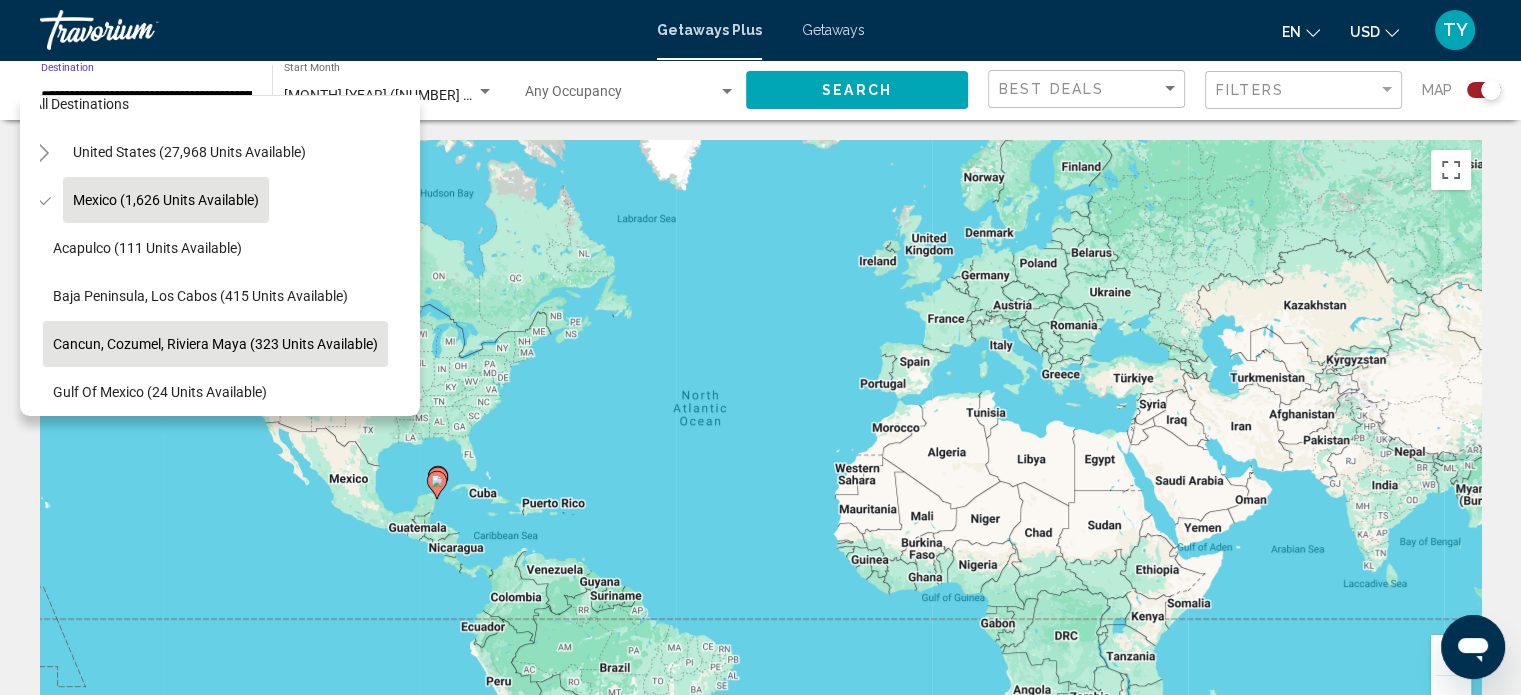 click on "Mexico (1,626 units available)" at bounding box center [168, 728] 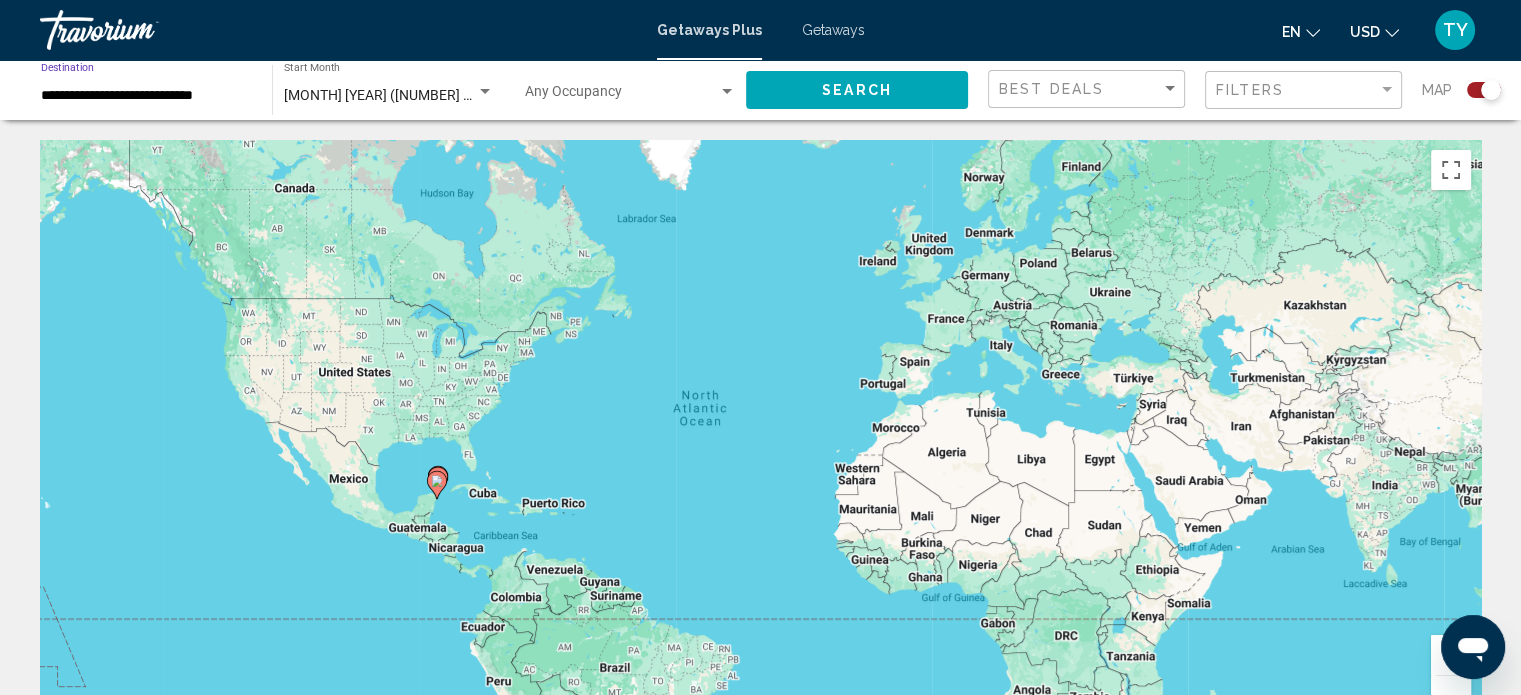 click on "**********" at bounding box center (146, 96) 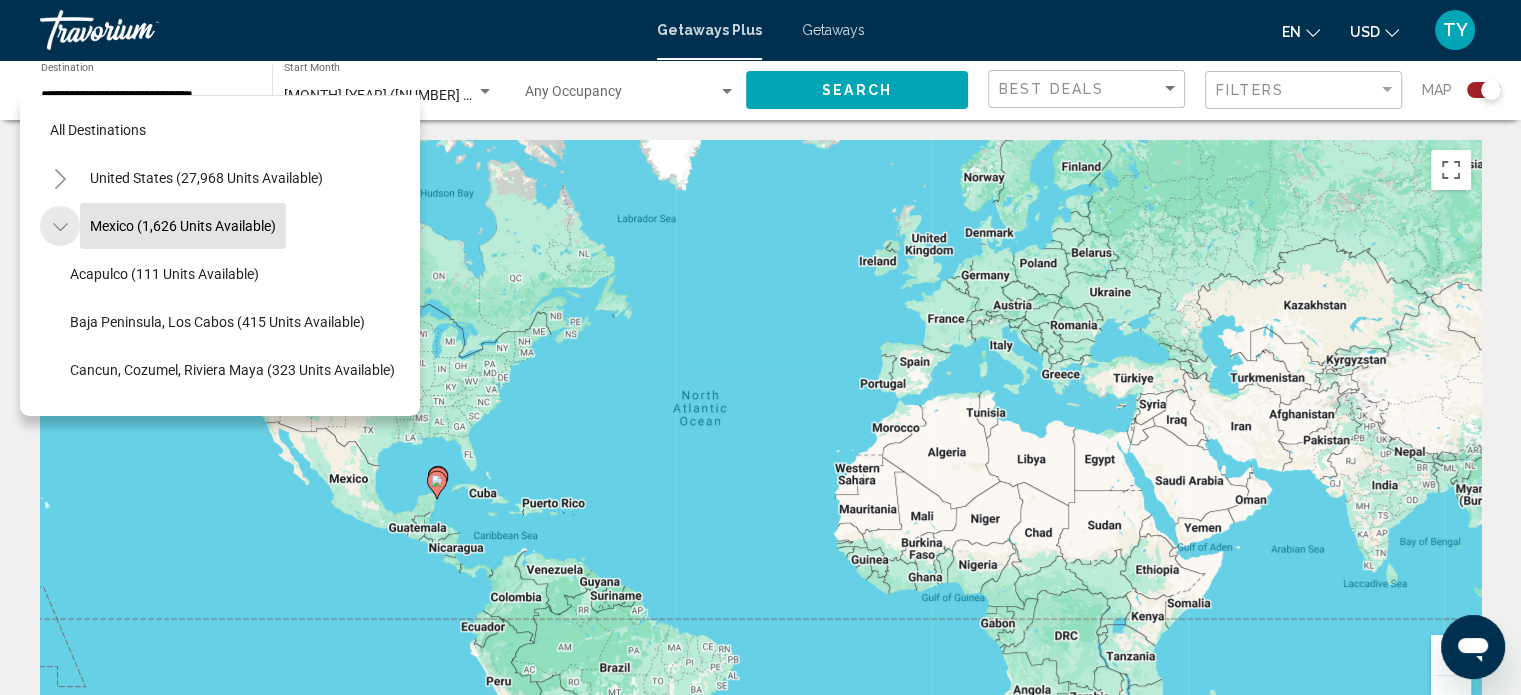 click 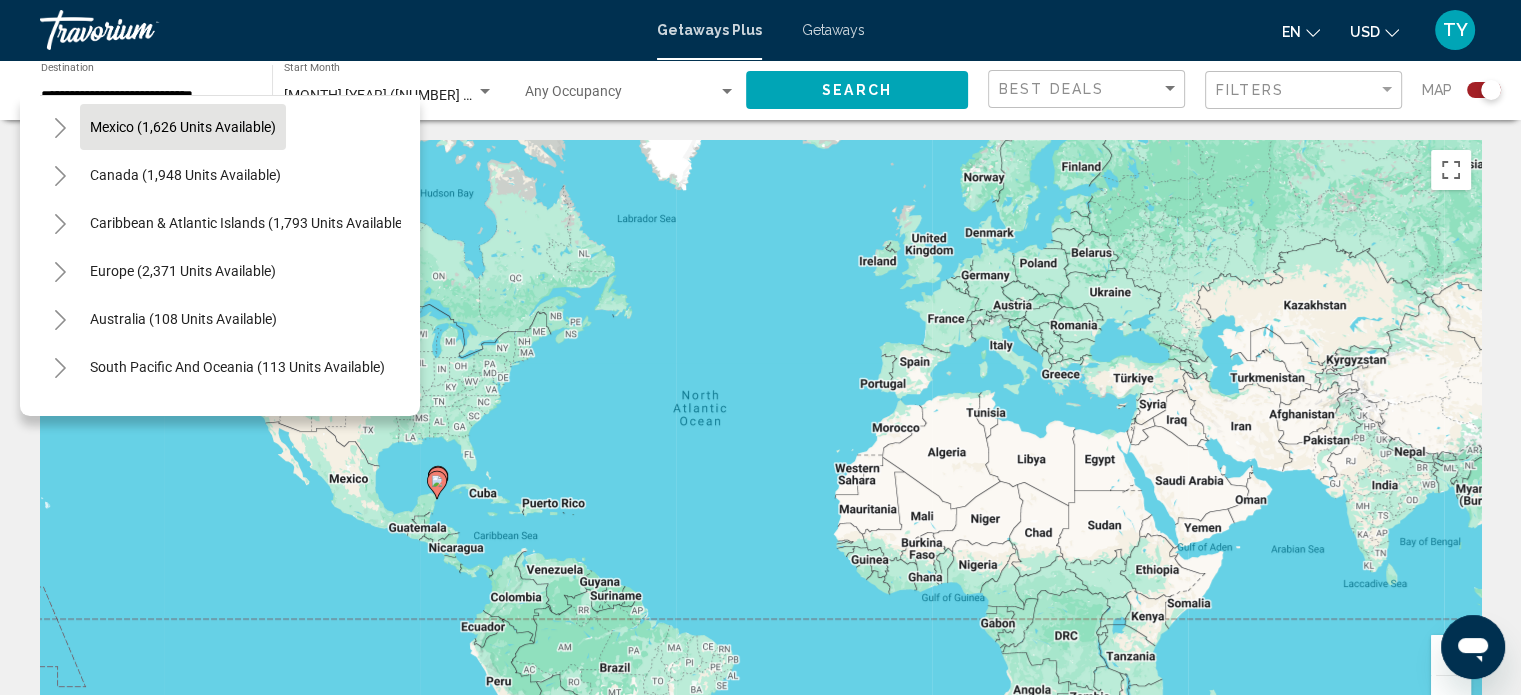scroll, scrollTop: 100, scrollLeft: 0, axis: vertical 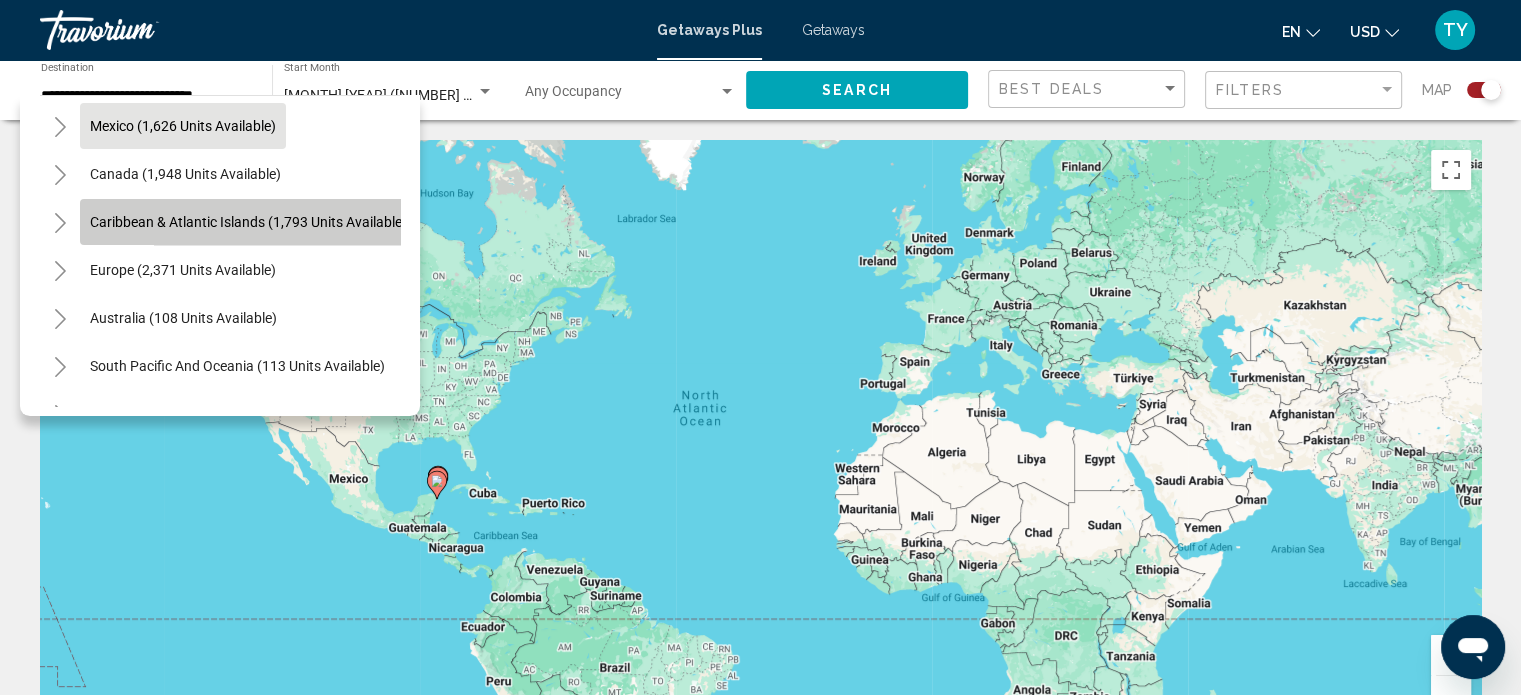 click on "Caribbean & Atlantic Islands (1,793 units available)" 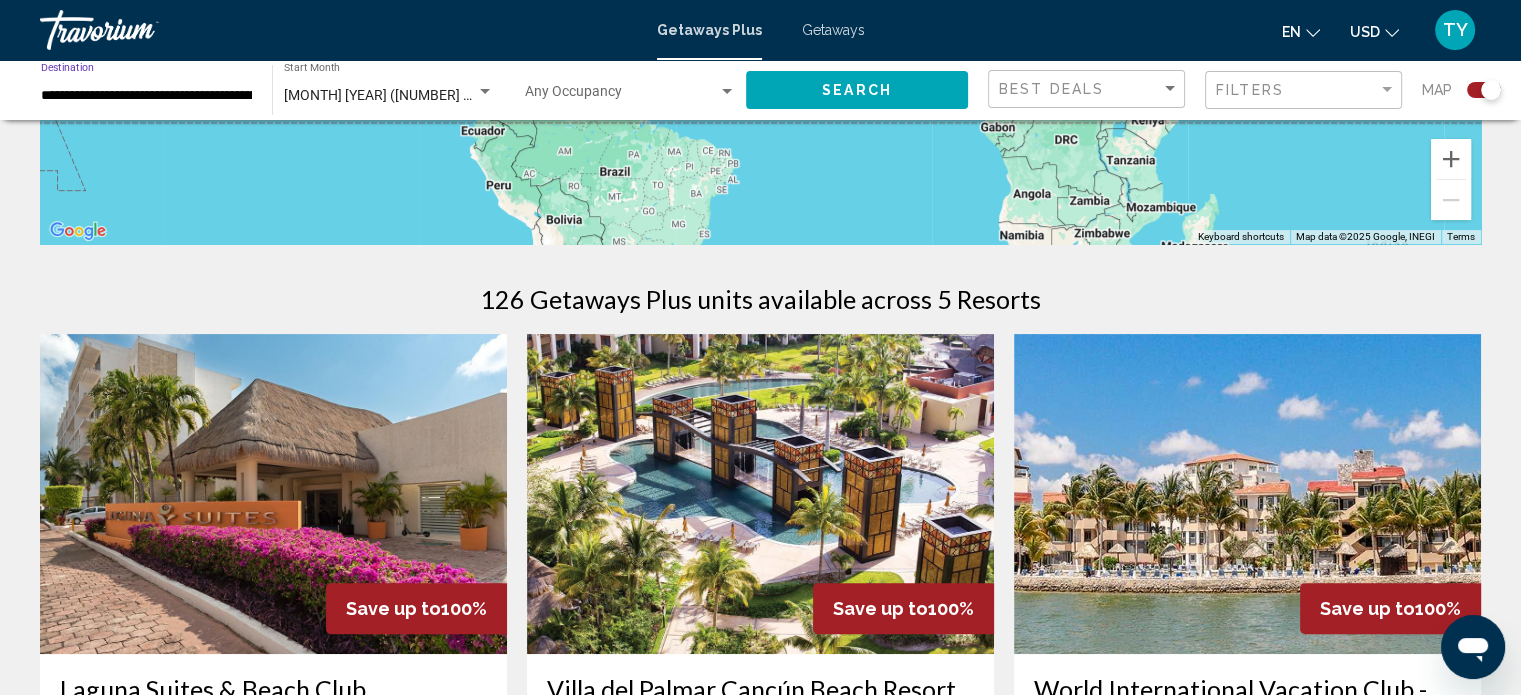 scroll, scrollTop: 500, scrollLeft: 0, axis: vertical 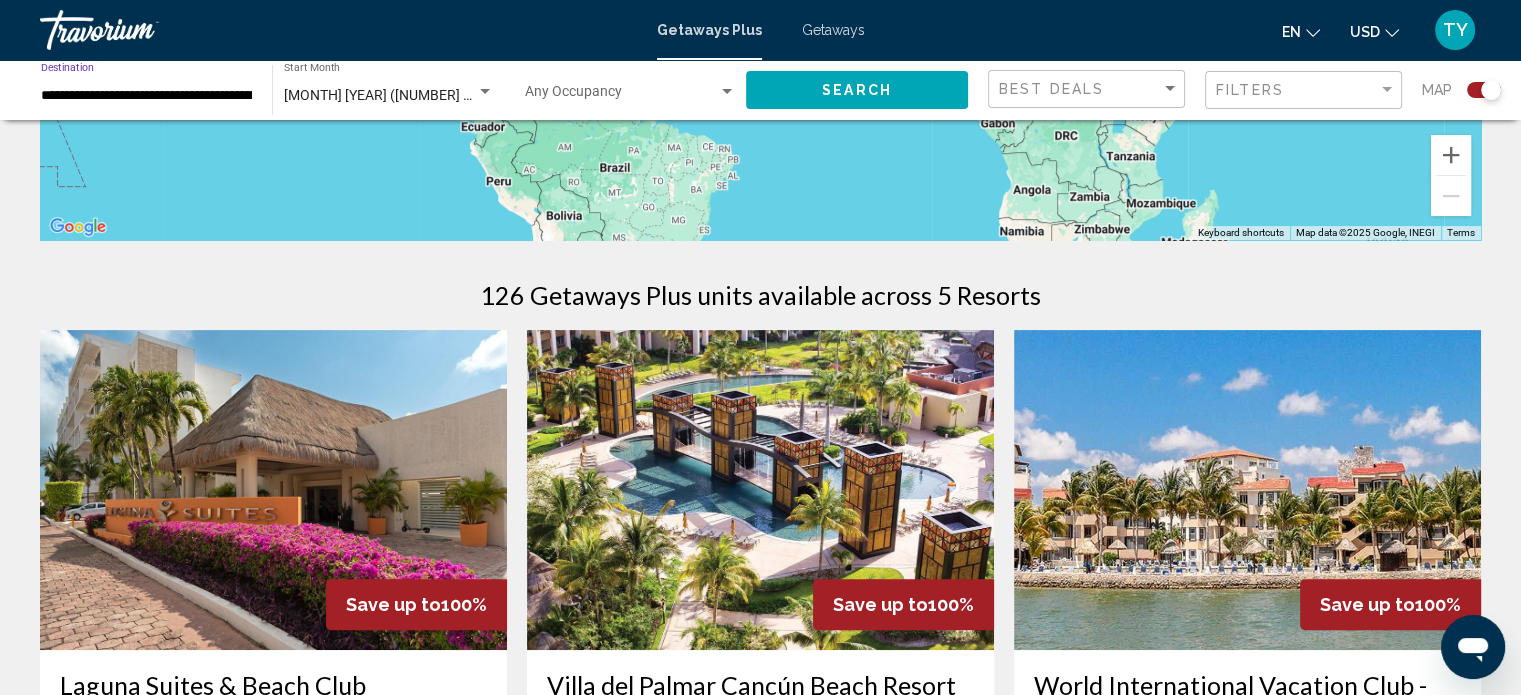 click on "**********" 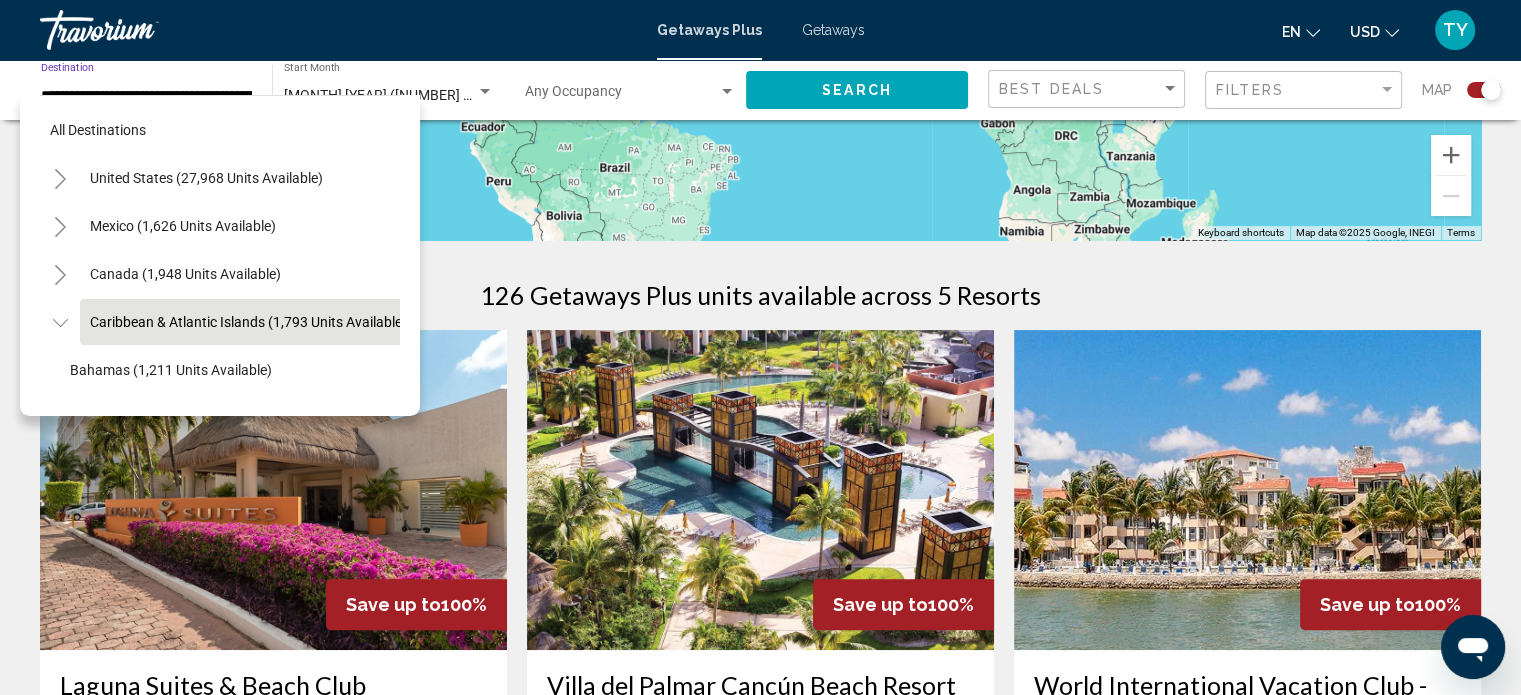 scroll, scrollTop: 0, scrollLeft: 104, axis: horizontal 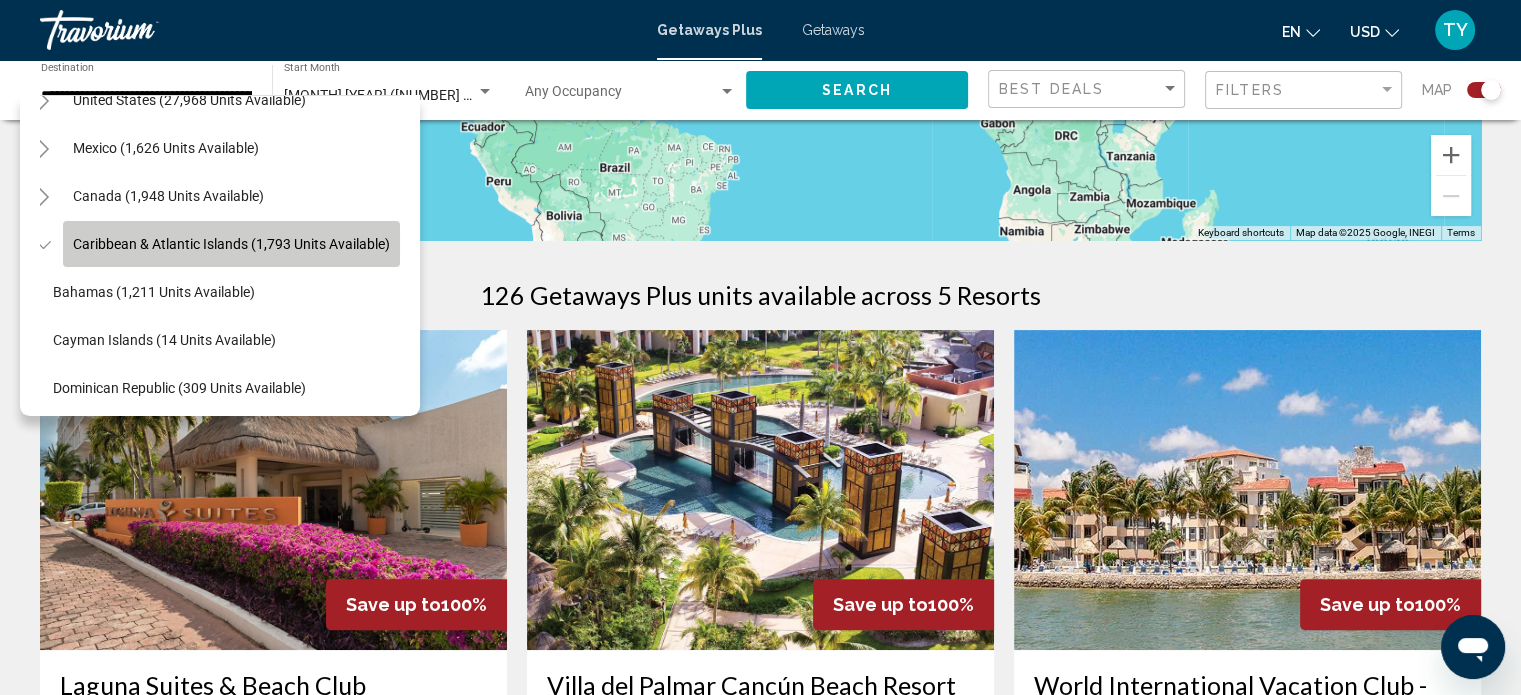 click on "Caribbean & Atlantic Islands (1,793 units available)" 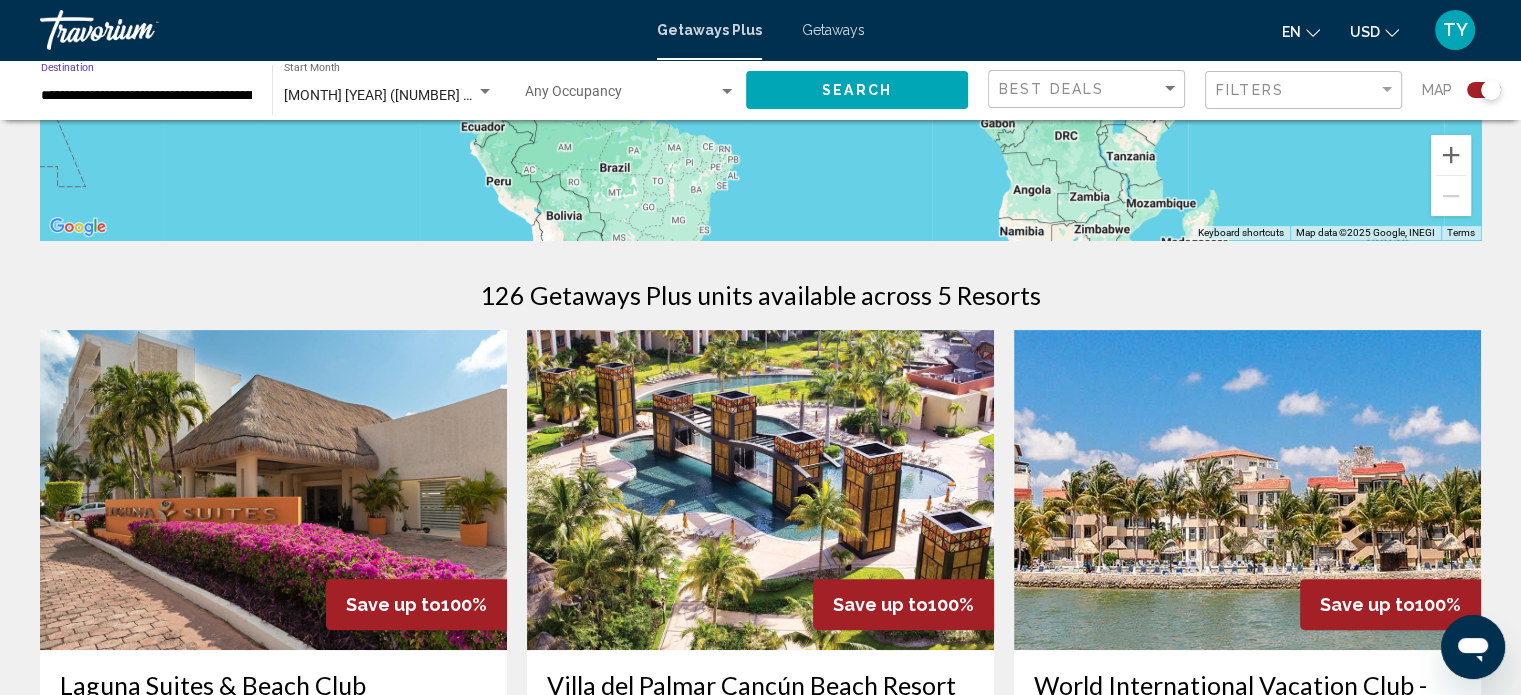 scroll, scrollTop: 0, scrollLeft: 104, axis: horizontal 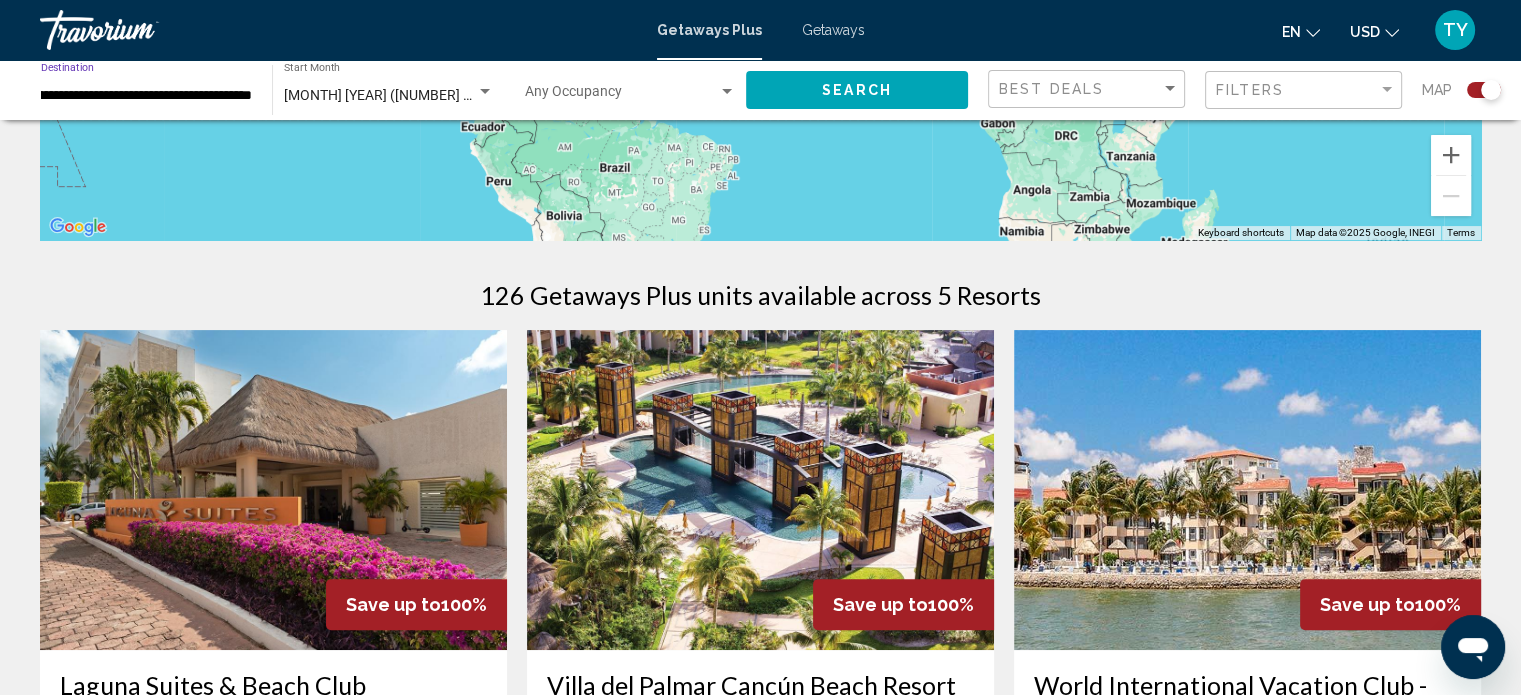 click on "**********" at bounding box center (146, 96) 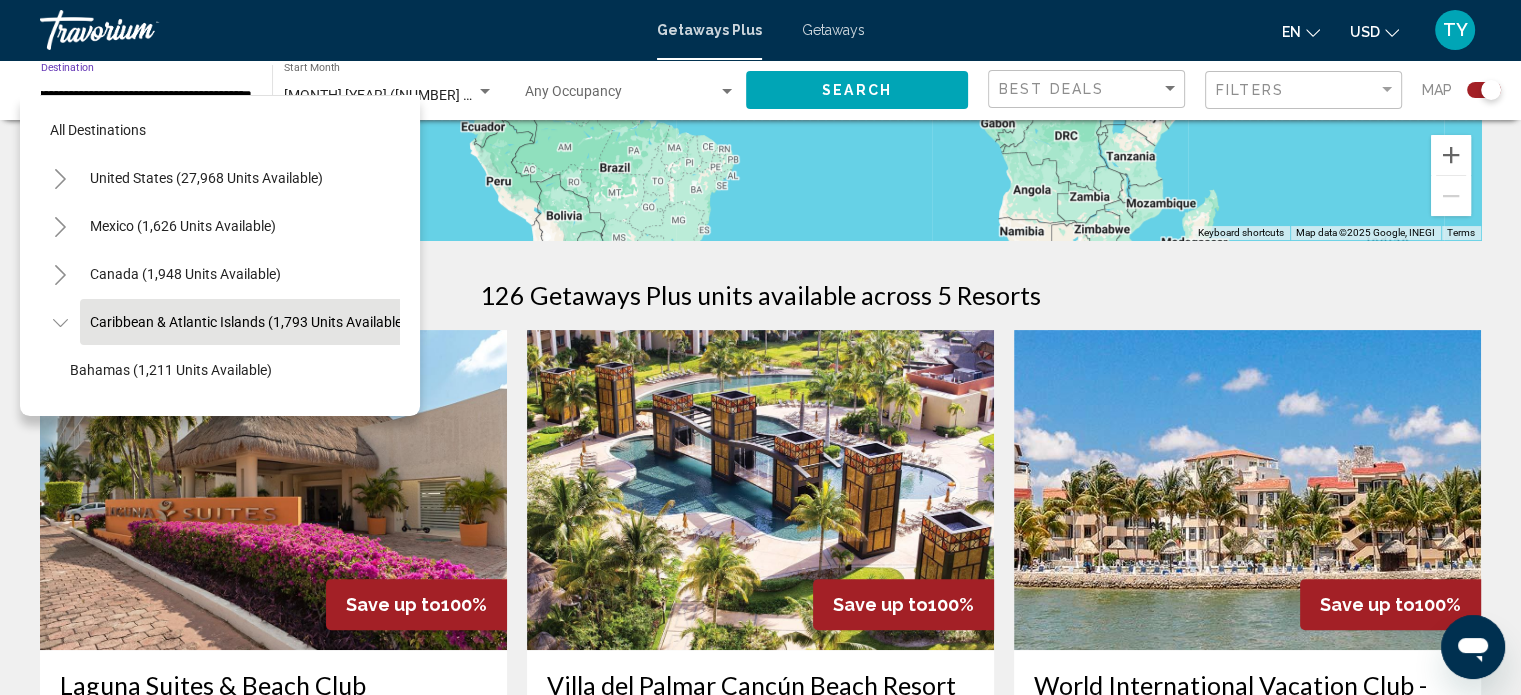 scroll, scrollTop: 78, scrollLeft: 32, axis: both 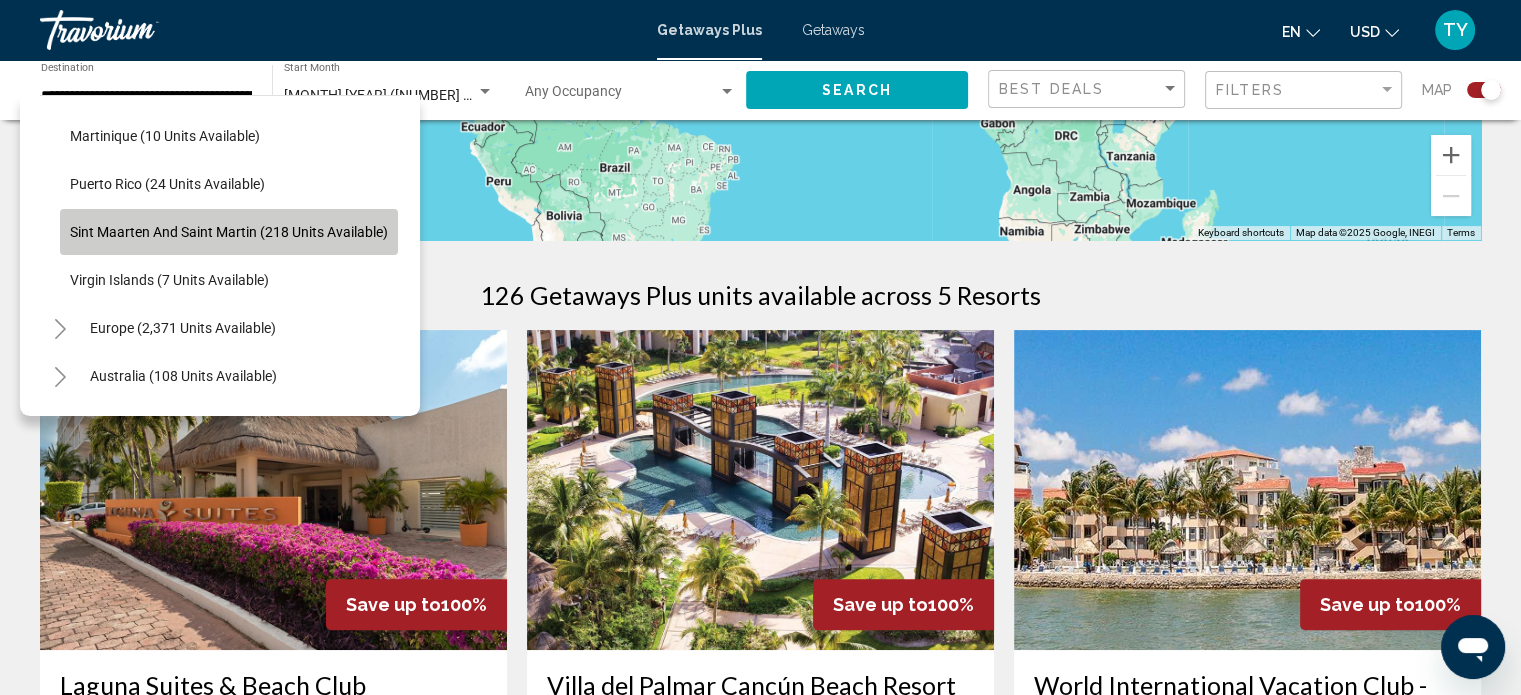 click on "Sint Maarten and Saint Martin (218 units available)" 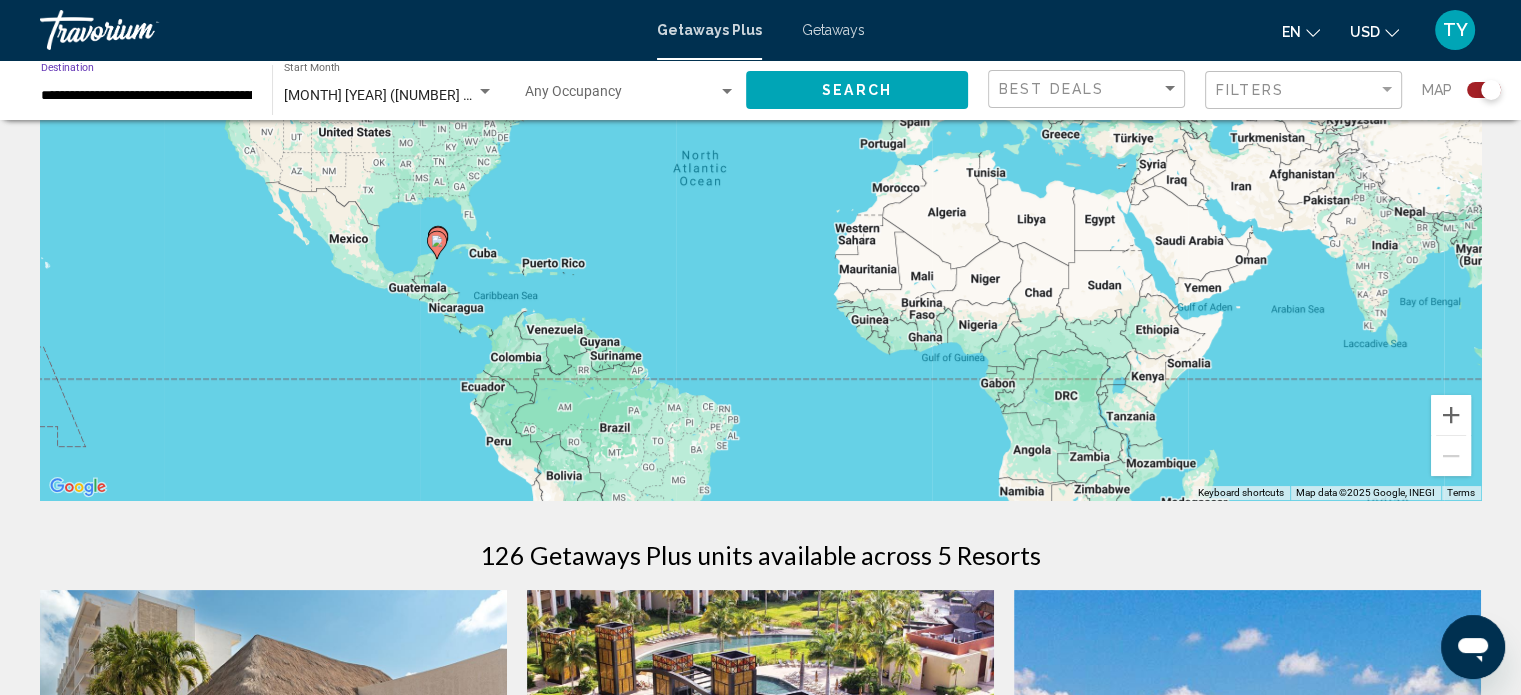 scroll, scrollTop: 233, scrollLeft: 0, axis: vertical 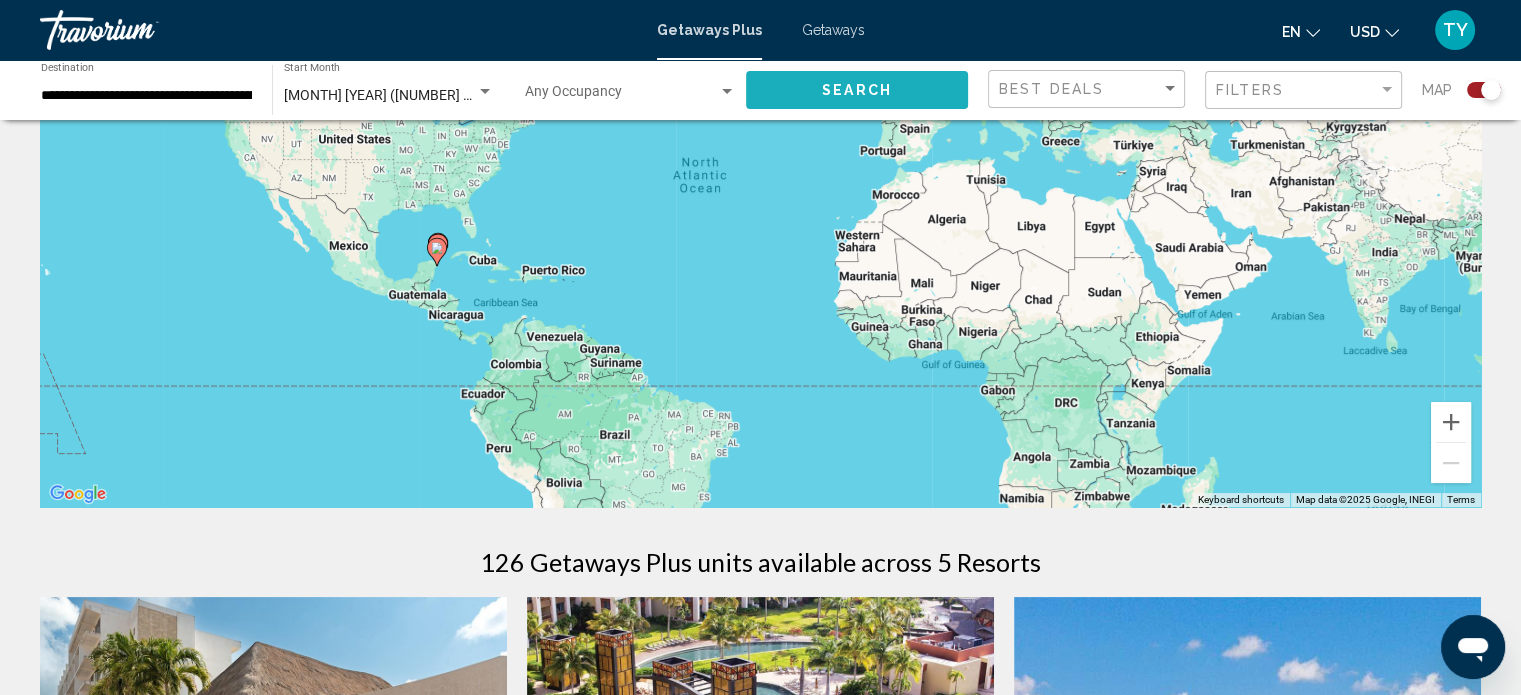 click on "Search" 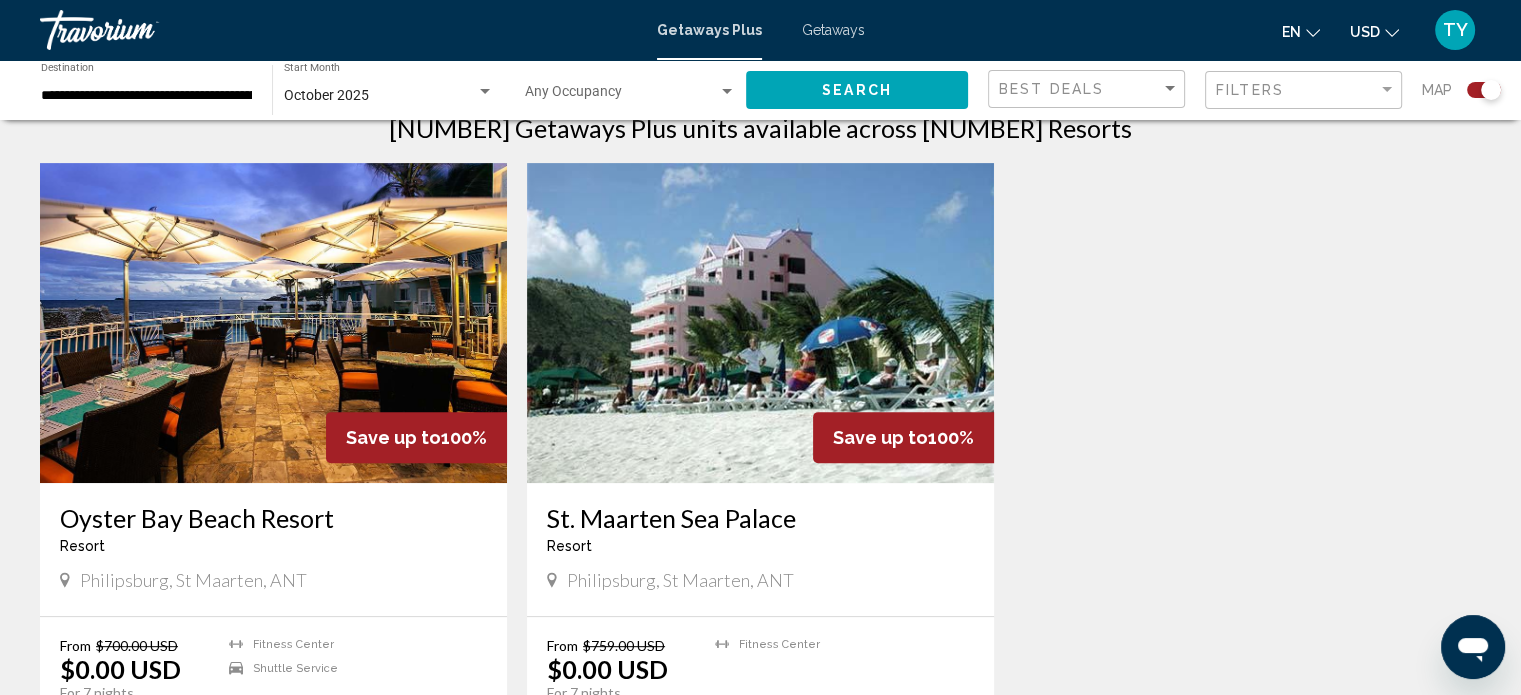 scroll, scrollTop: 666, scrollLeft: 0, axis: vertical 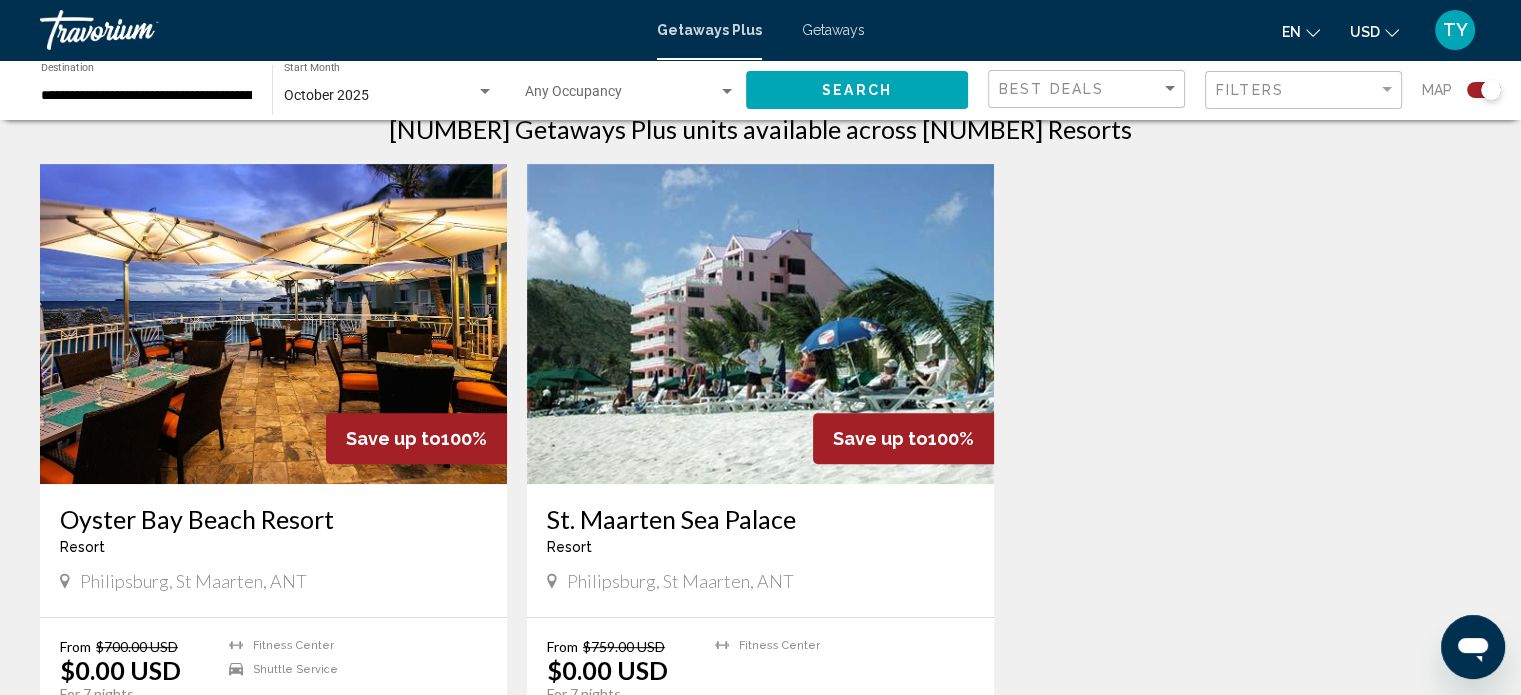 click at bounding box center [273, 324] 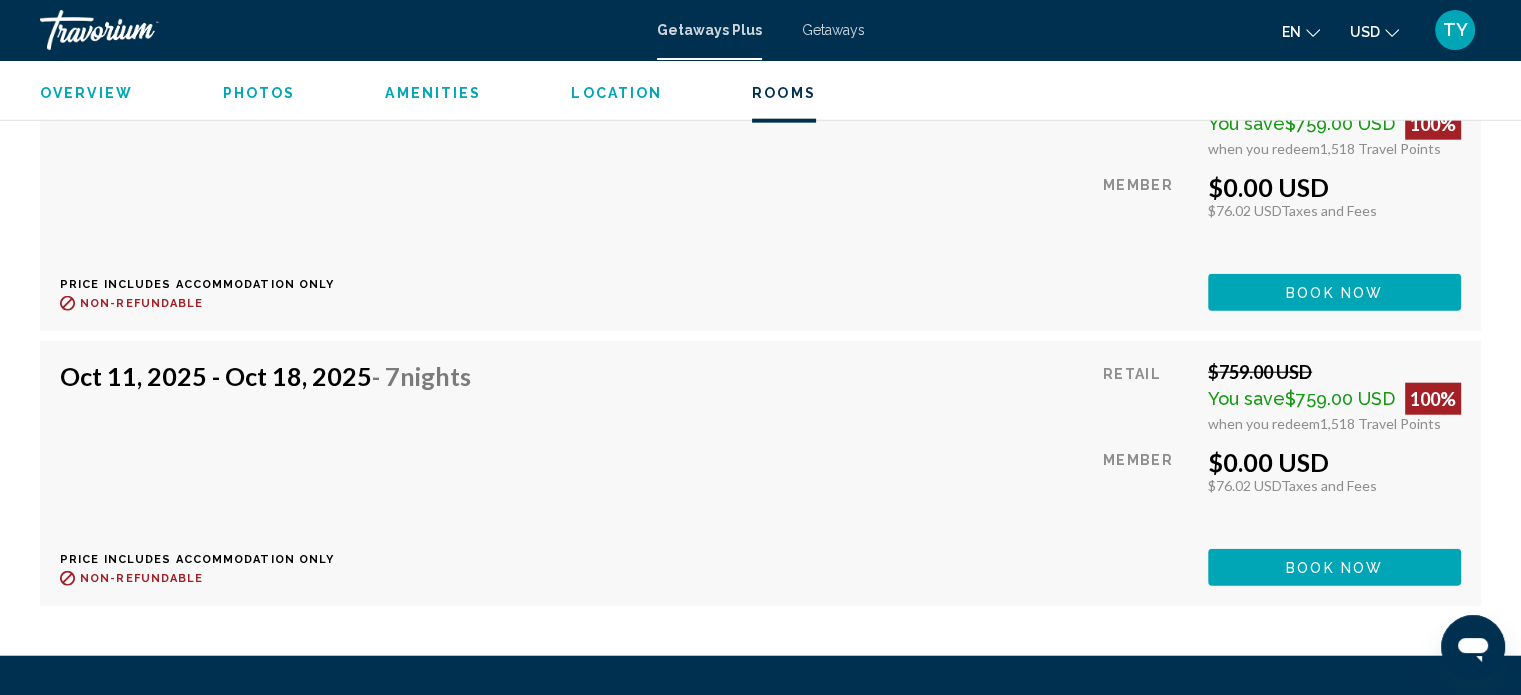 scroll, scrollTop: 4912, scrollLeft: 0, axis: vertical 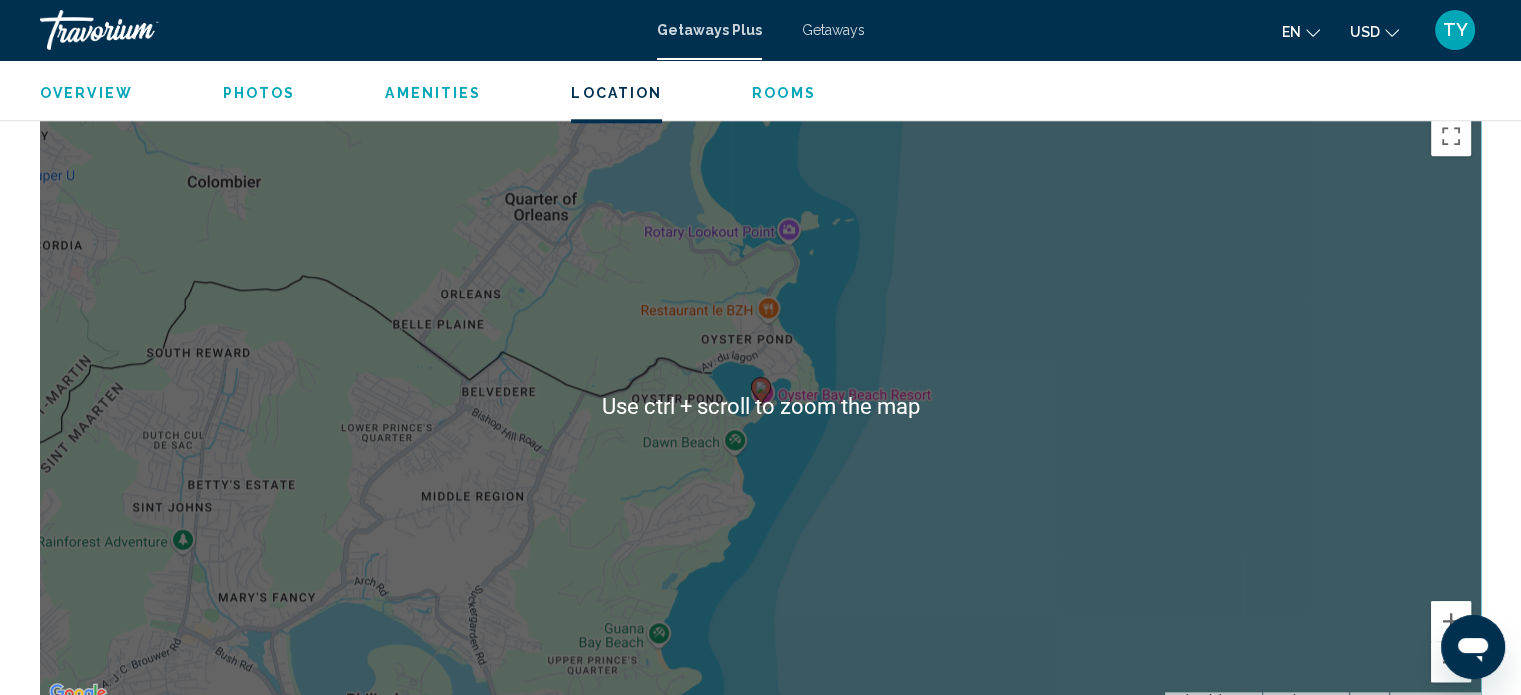 click on "To activate drag with keyboard, press Alt + Enter. Once in keyboard drag state, use the arrow keys to move the marker. To complete the drag, press the Enter key. To cancel, press Escape." at bounding box center [760, 406] 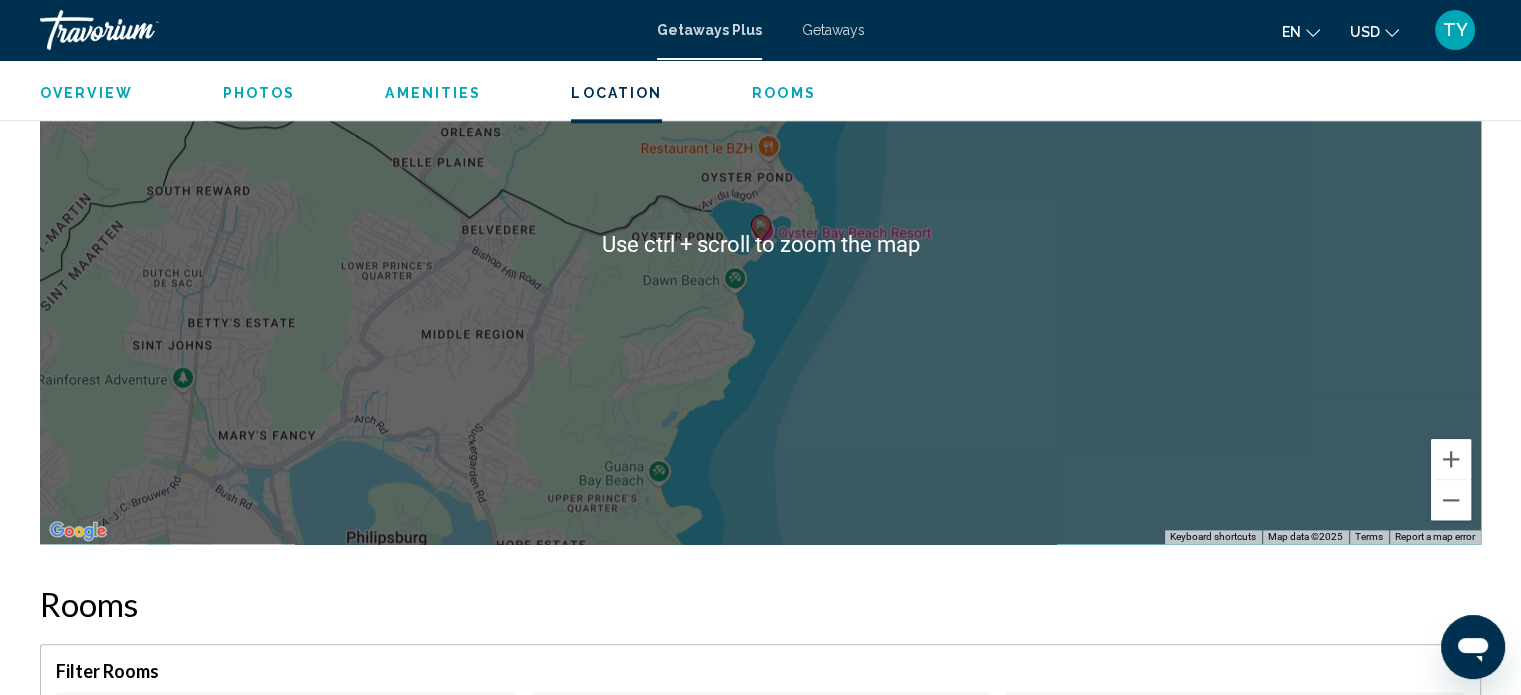 scroll, scrollTop: 2180, scrollLeft: 0, axis: vertical 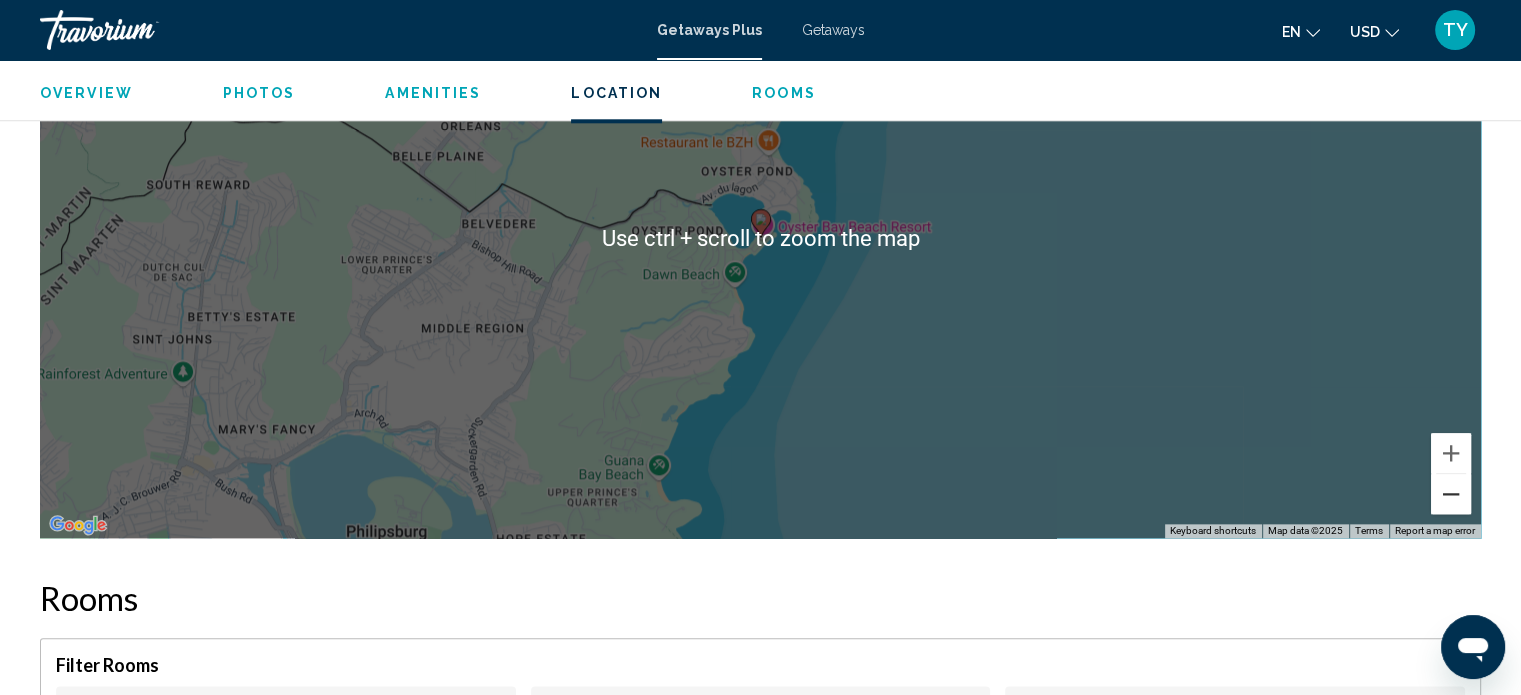 click at bounding box center (1451, 494) 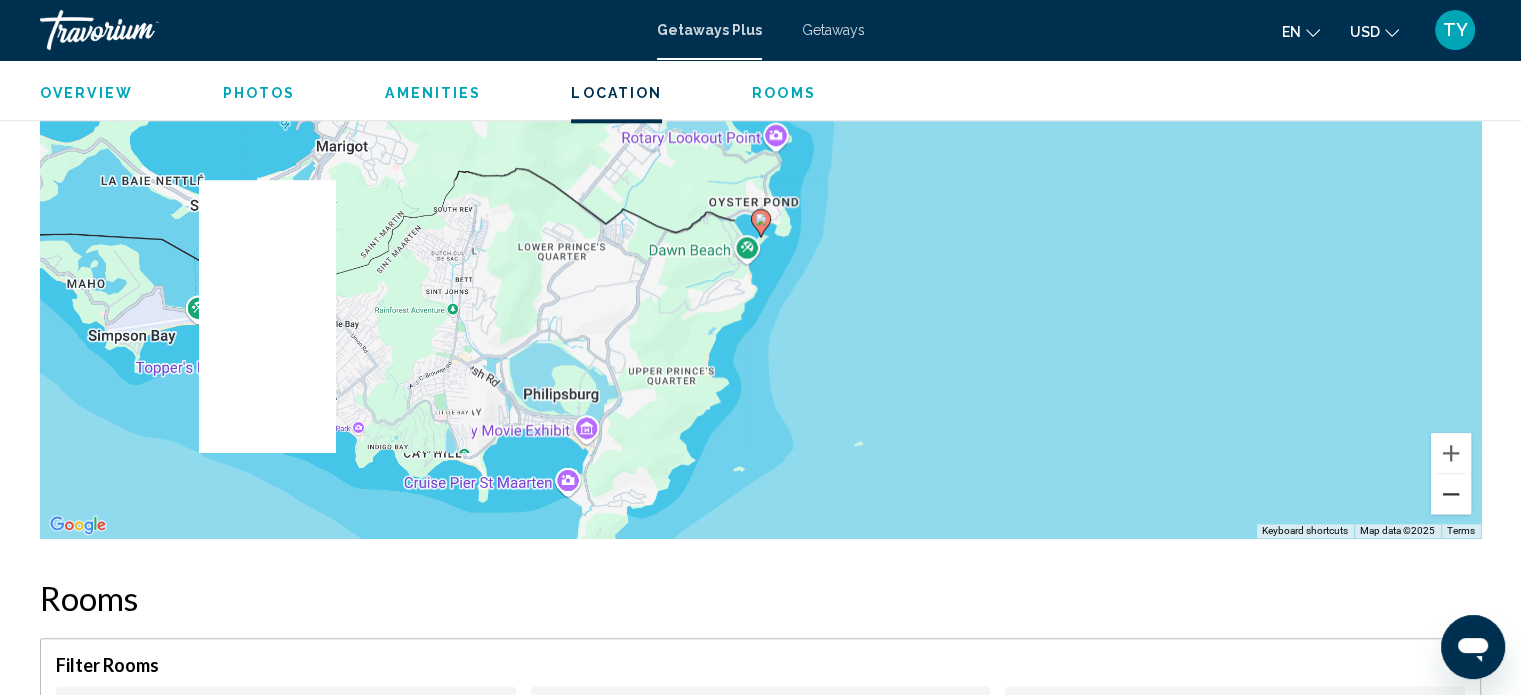 click at bounding box center (1451, 494) 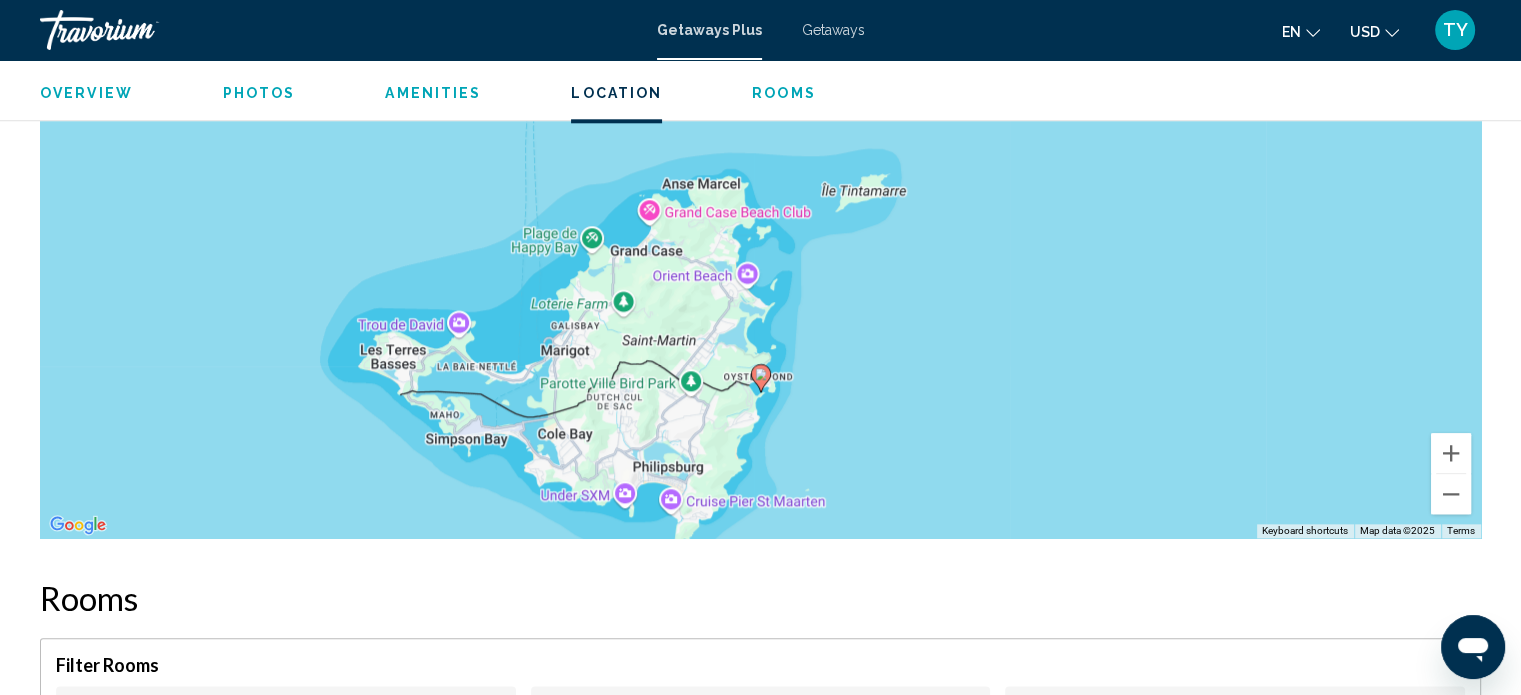 drag, startPoint x: 907, startPoint y: 337, endPoint x: 906, endPoint y: 494, distance: 157.00319 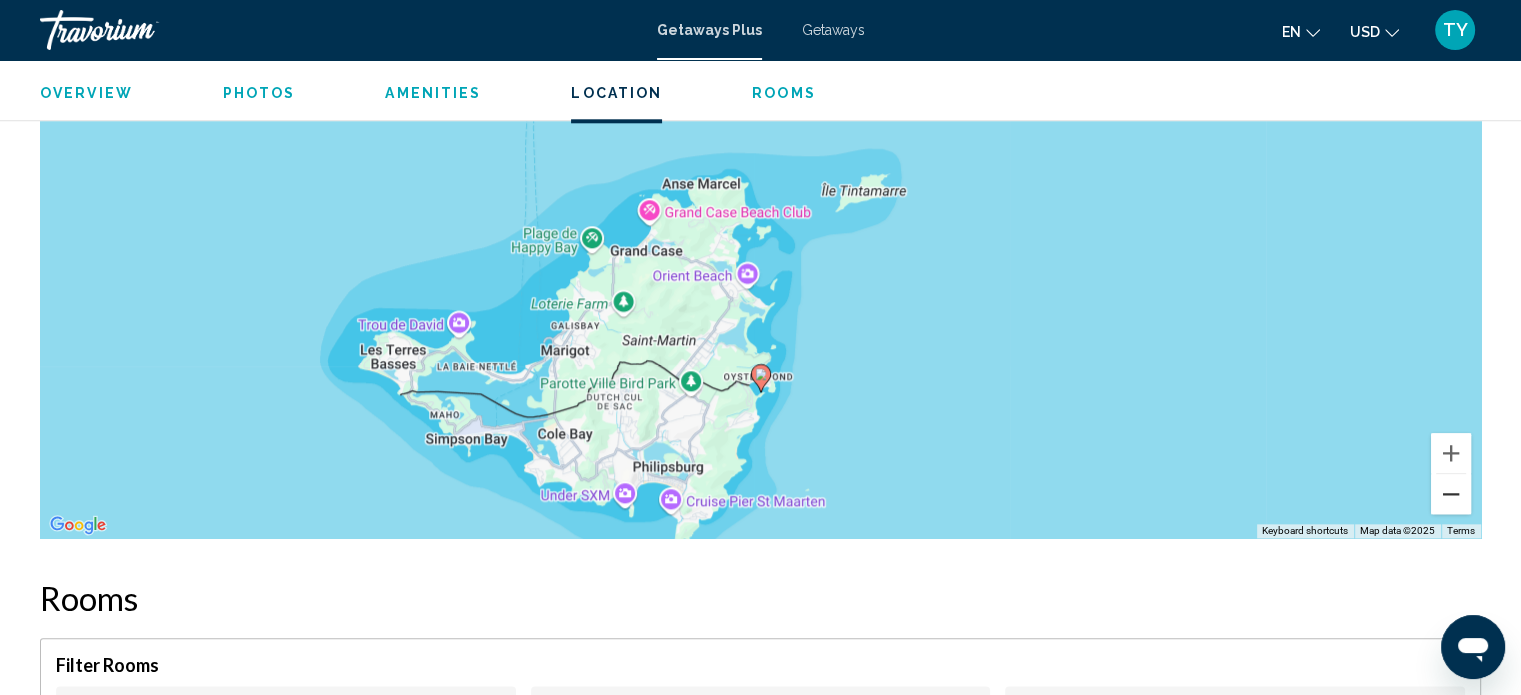 click at bounding box center (1451, 494) 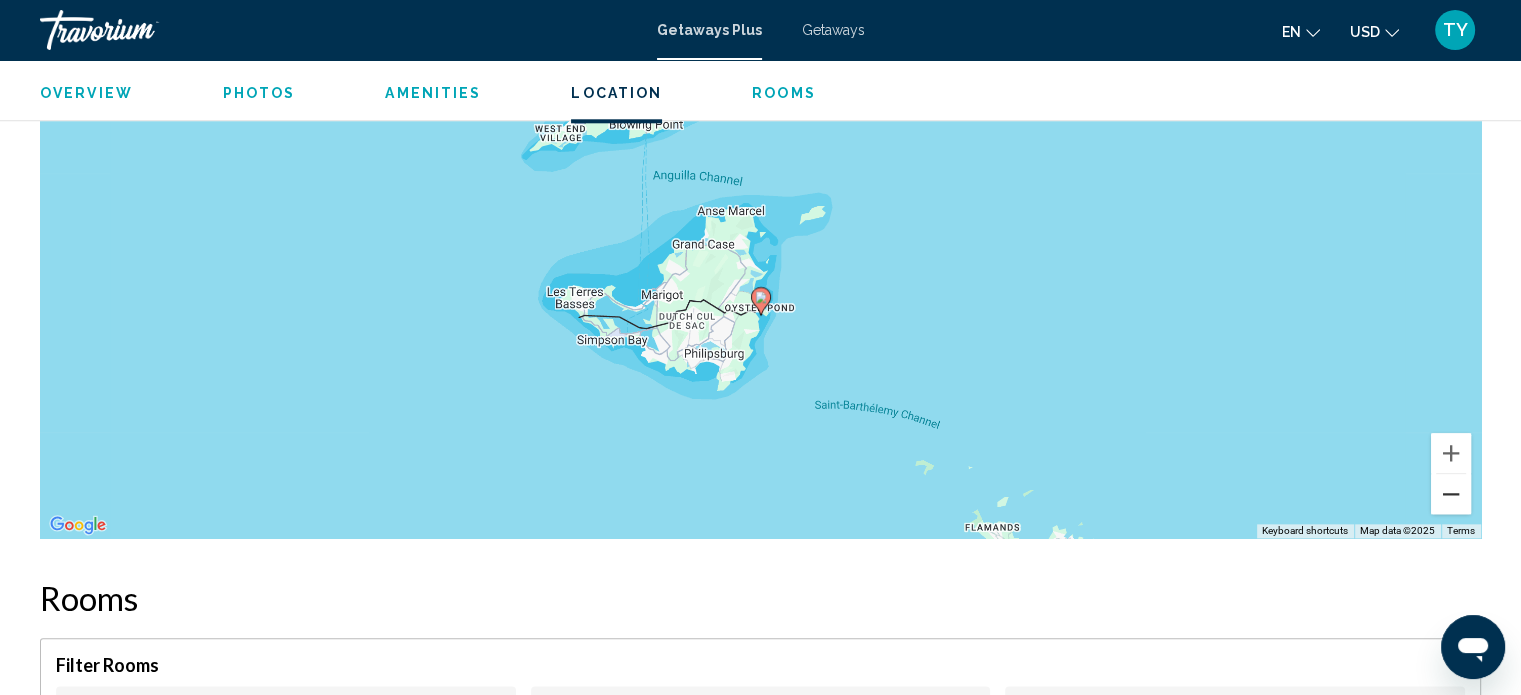 click at bounding box center (1451, 494) 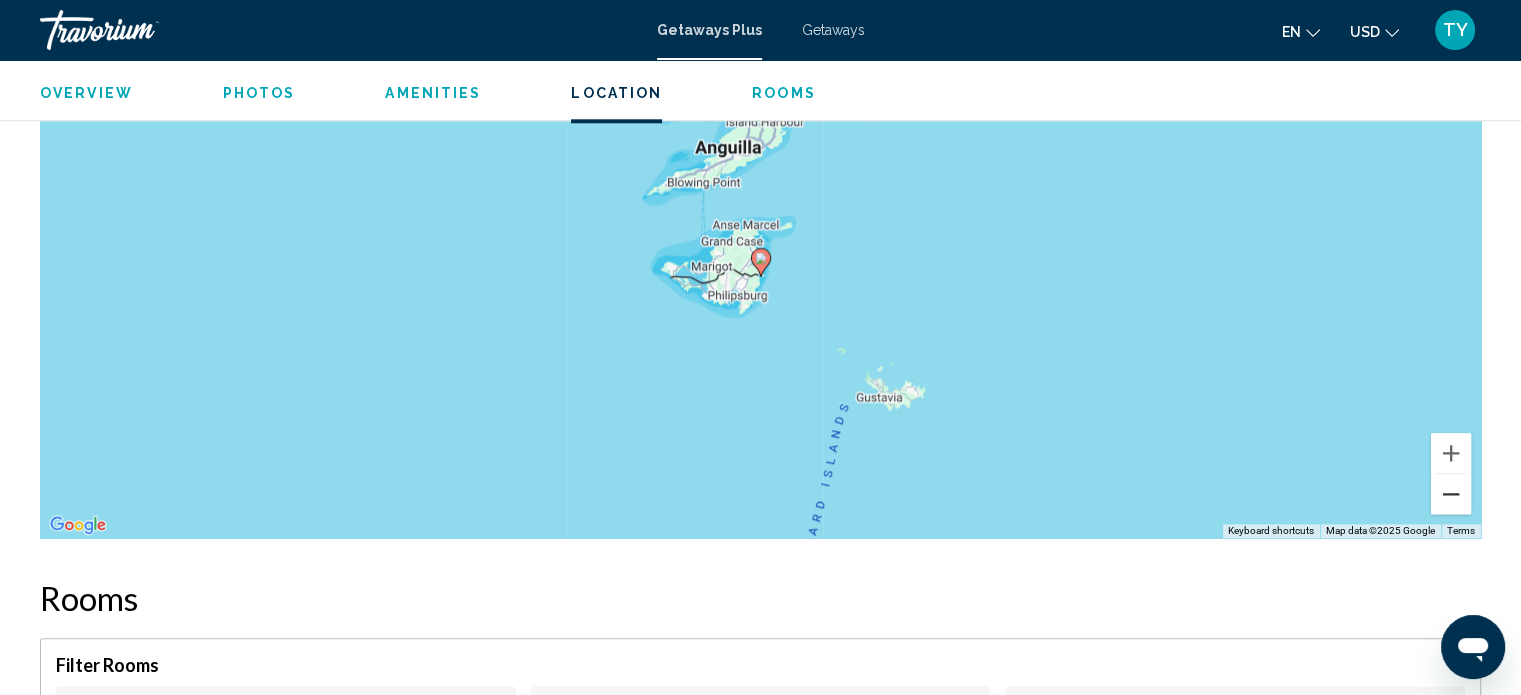 click at bounding box center (1451, 494) 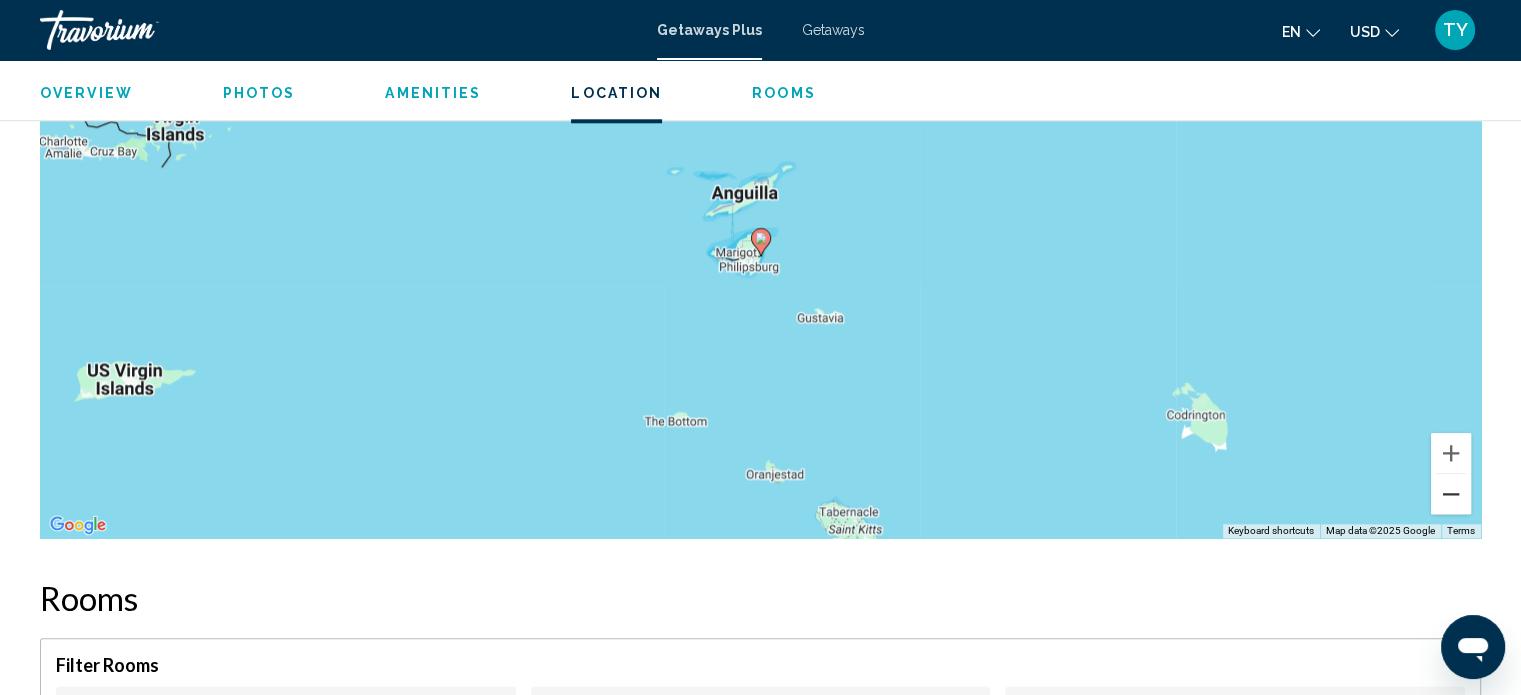 click at bounding box center (1451, 494) 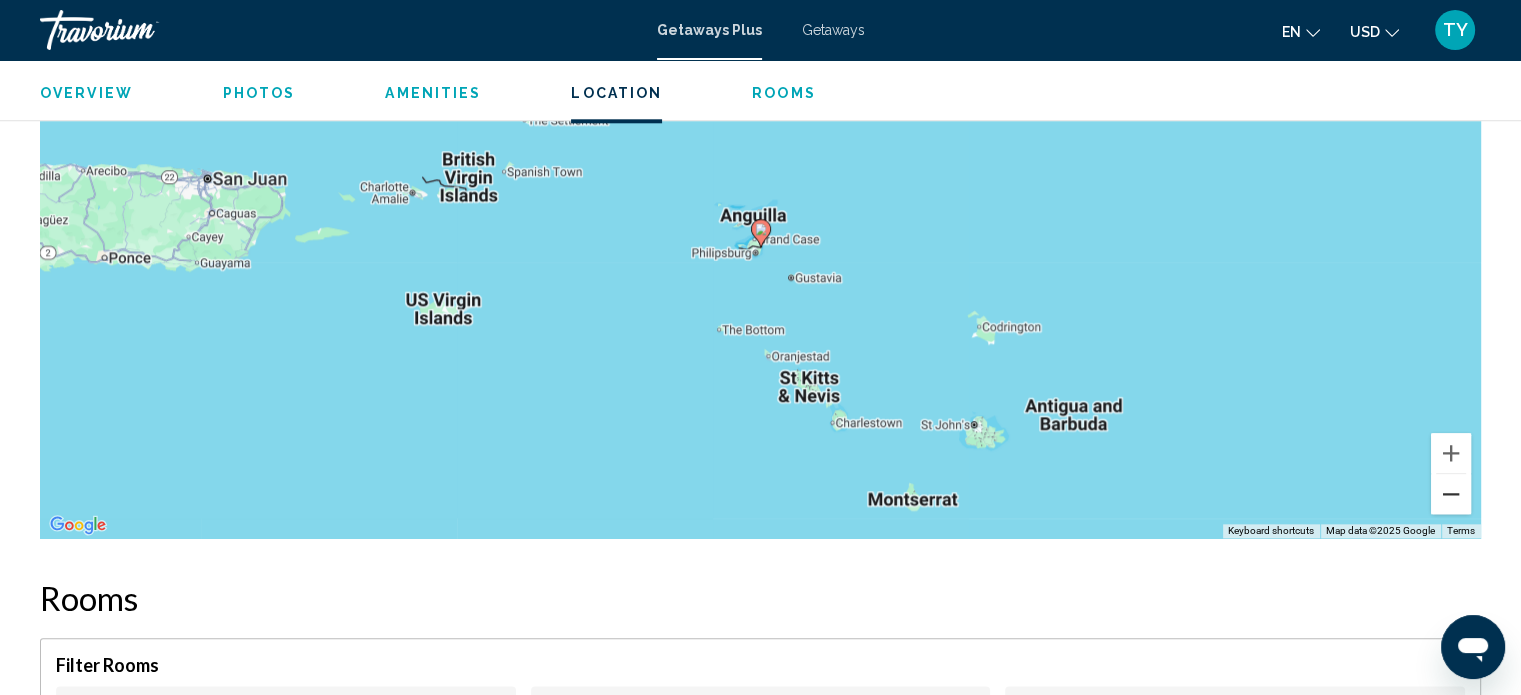 click at bounding box center [1451, 494] 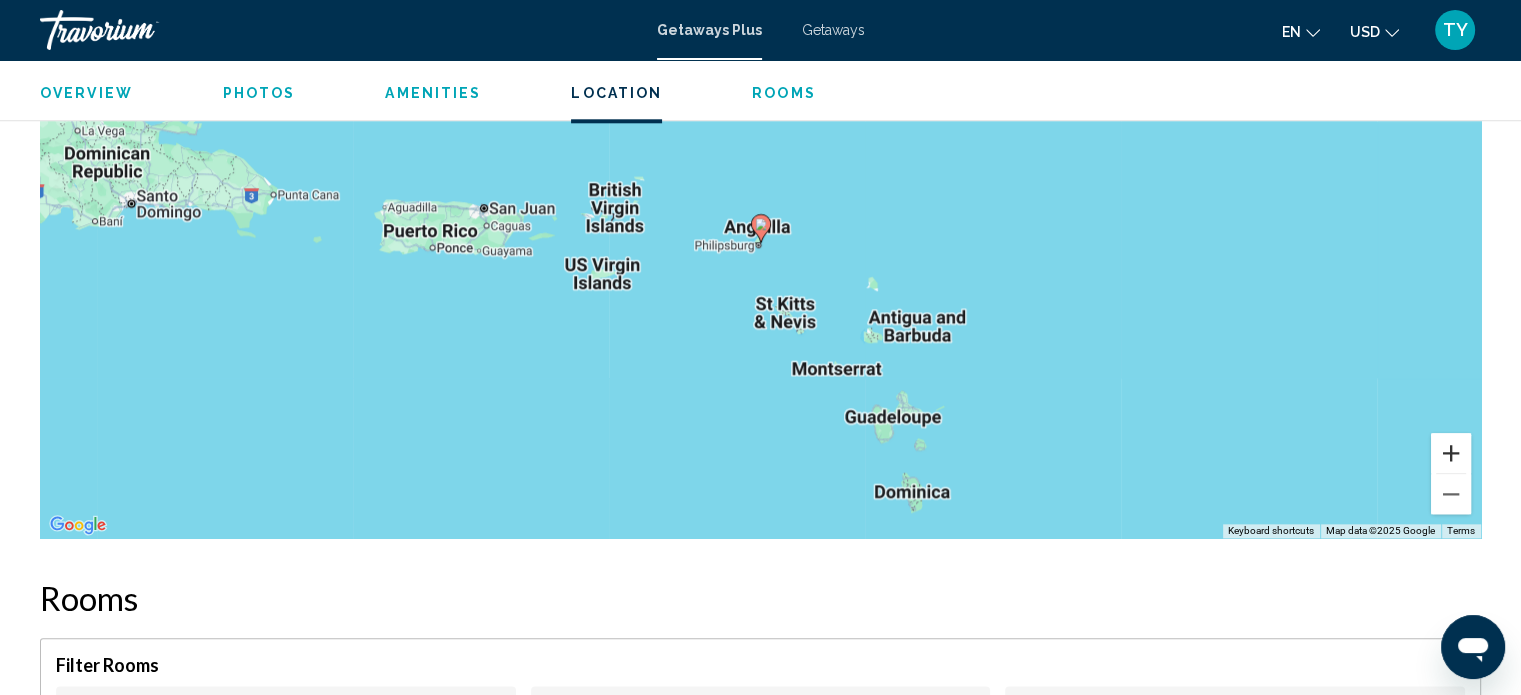 click at bounding box center [1451, 453] 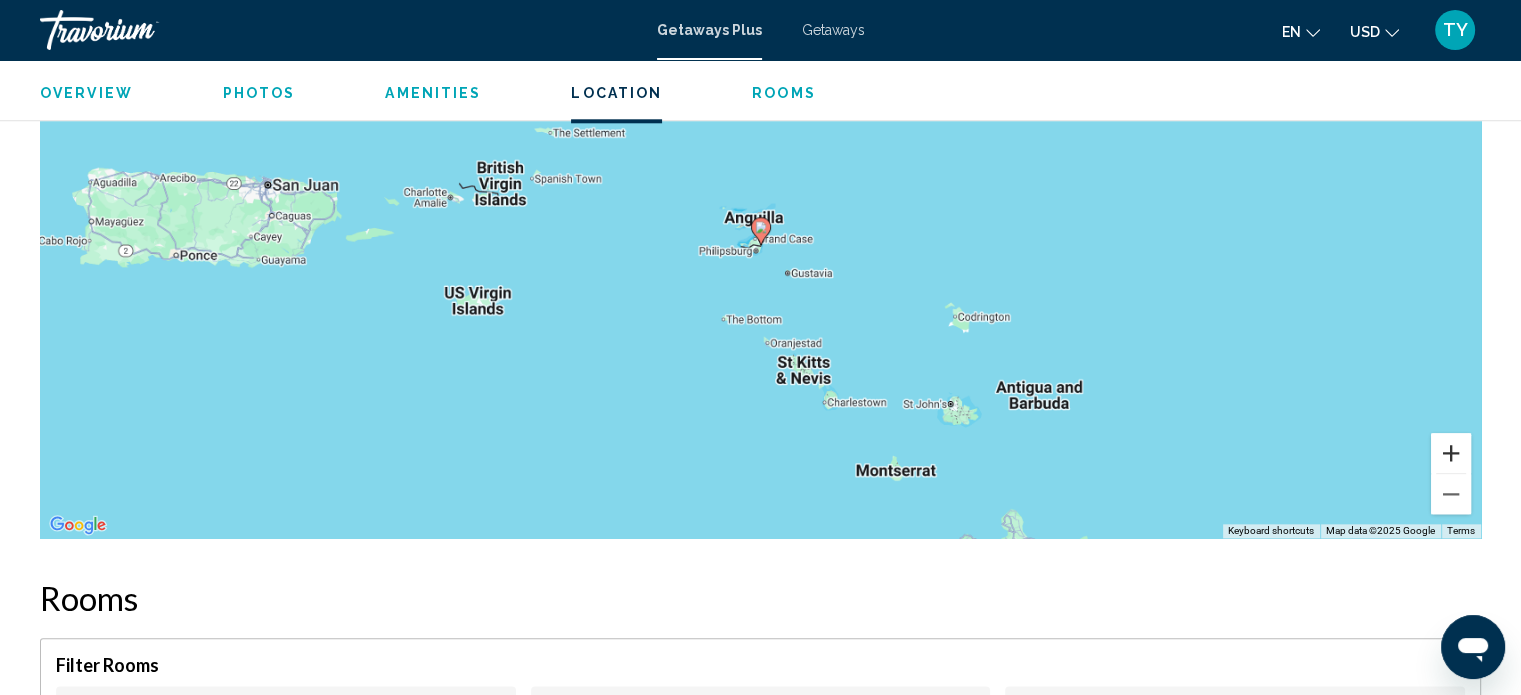 click at bounding box center (1451, 453) 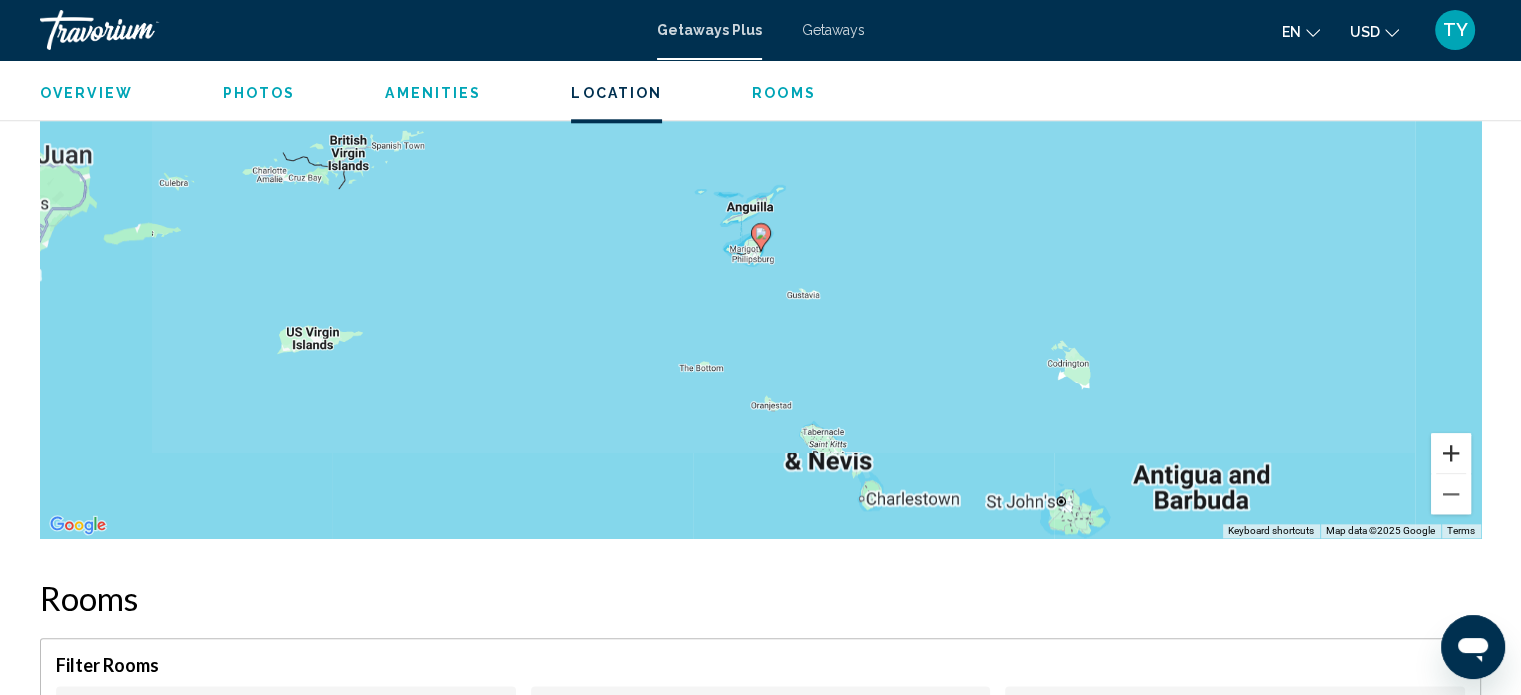 click at bounding box center (1451, 453) 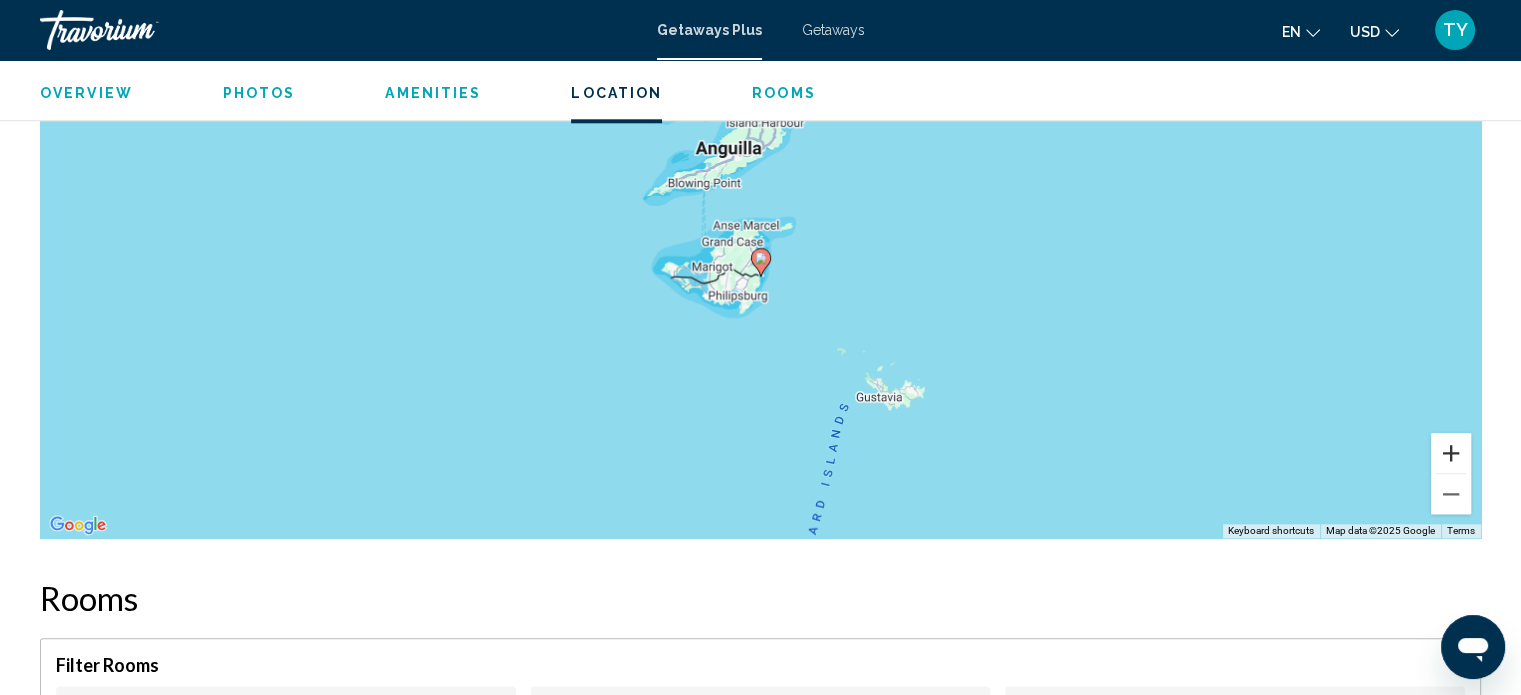 click at bounding box center [1451, 453] 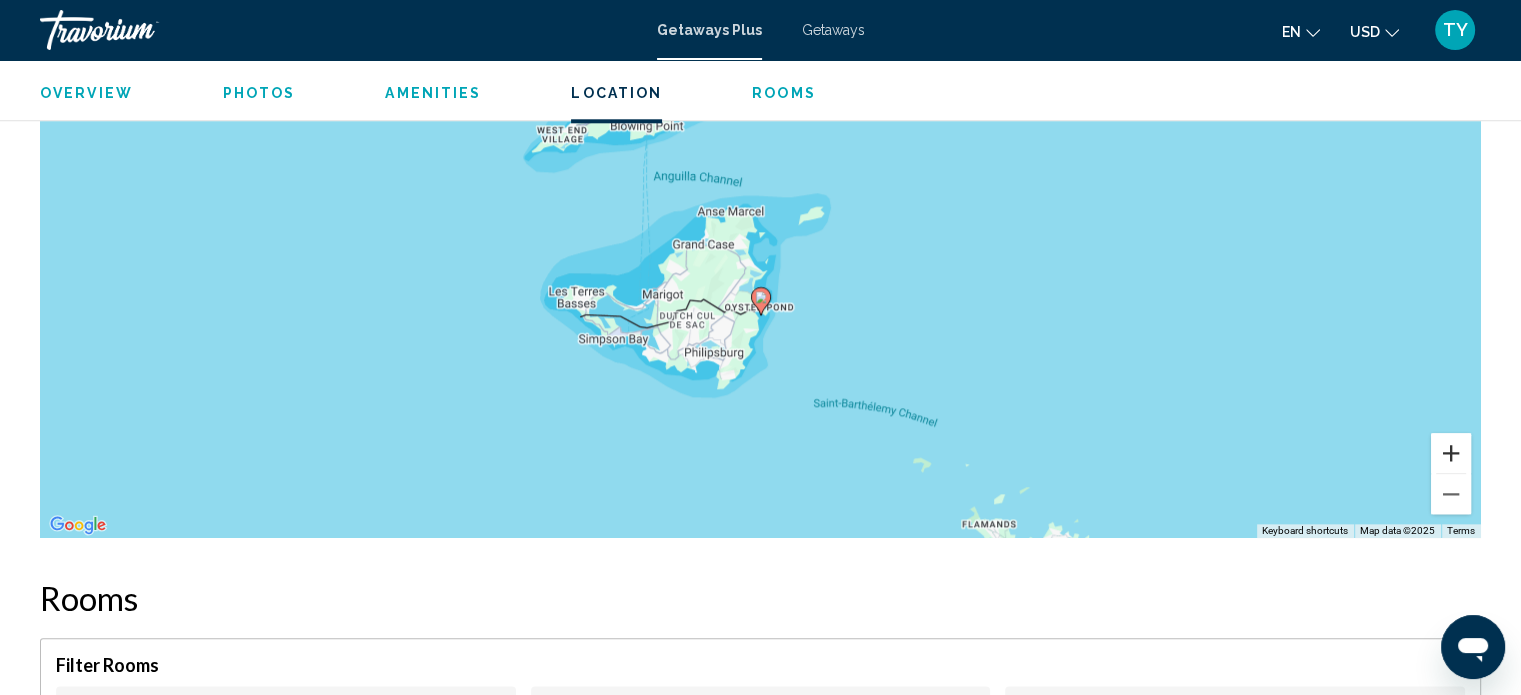 click at bounding box center (1451, 453) 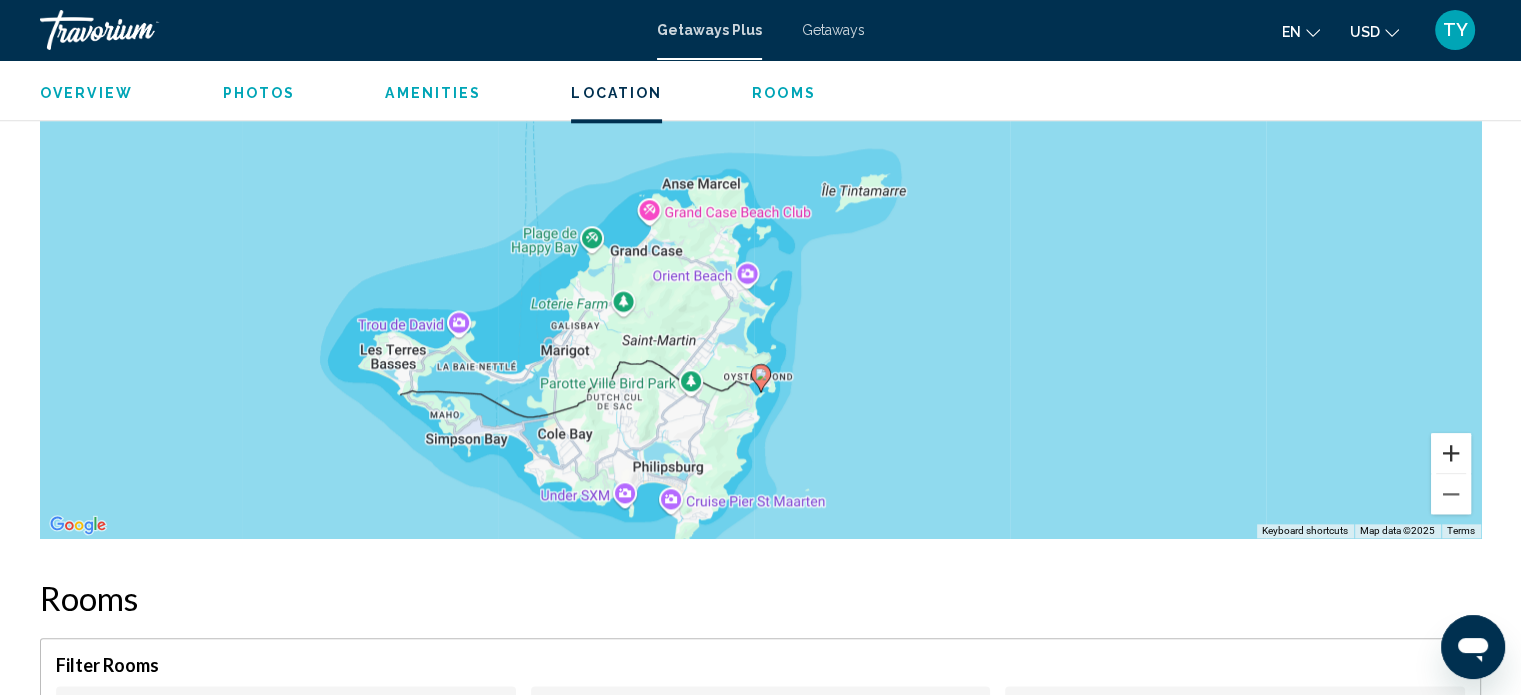 click at bounding box center [1451, 453] 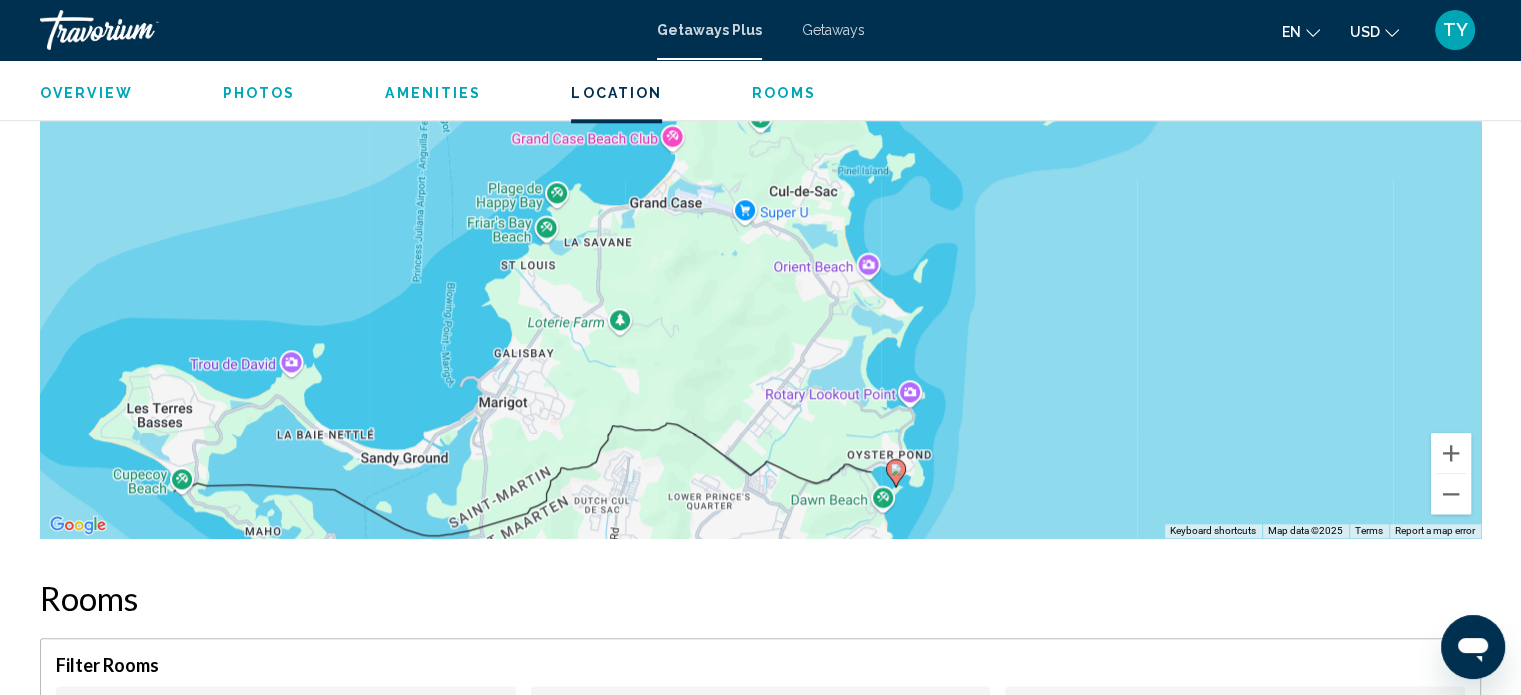 drag, startPoint x: 862, startPoint y: 412, endPoint x: 1040, endPoint y: 309, distance: 205.65262 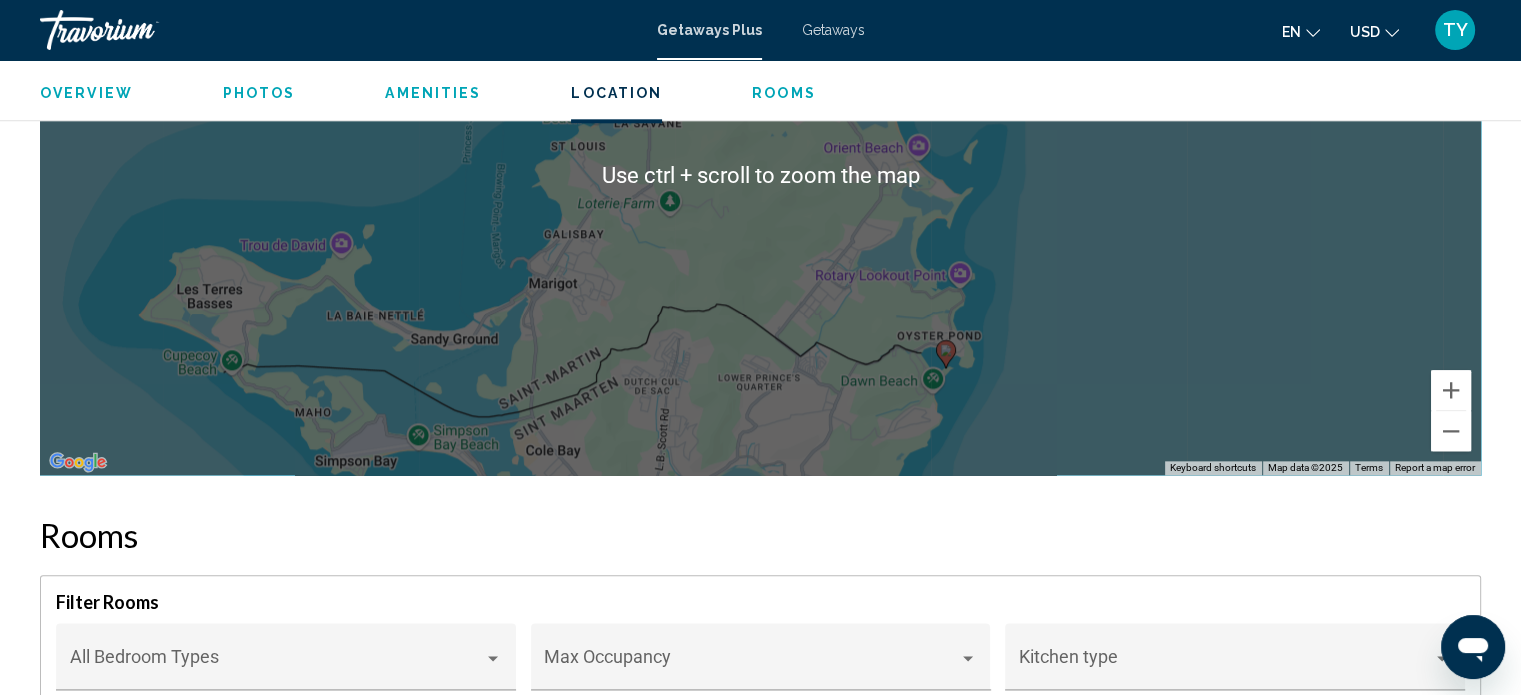 scroll, scrollTop: 2246, scrollLeft: 0, axis: vertical 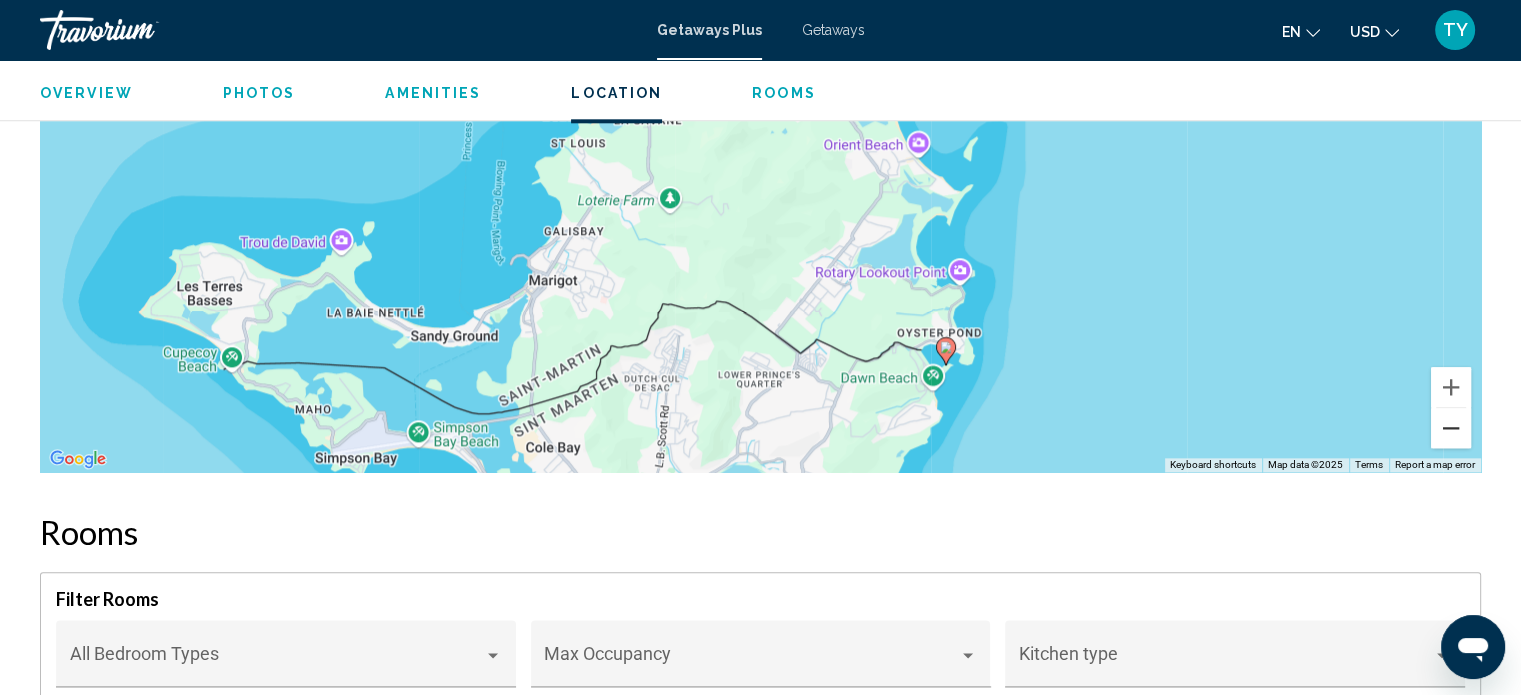click at bounding box center [1451, 428] 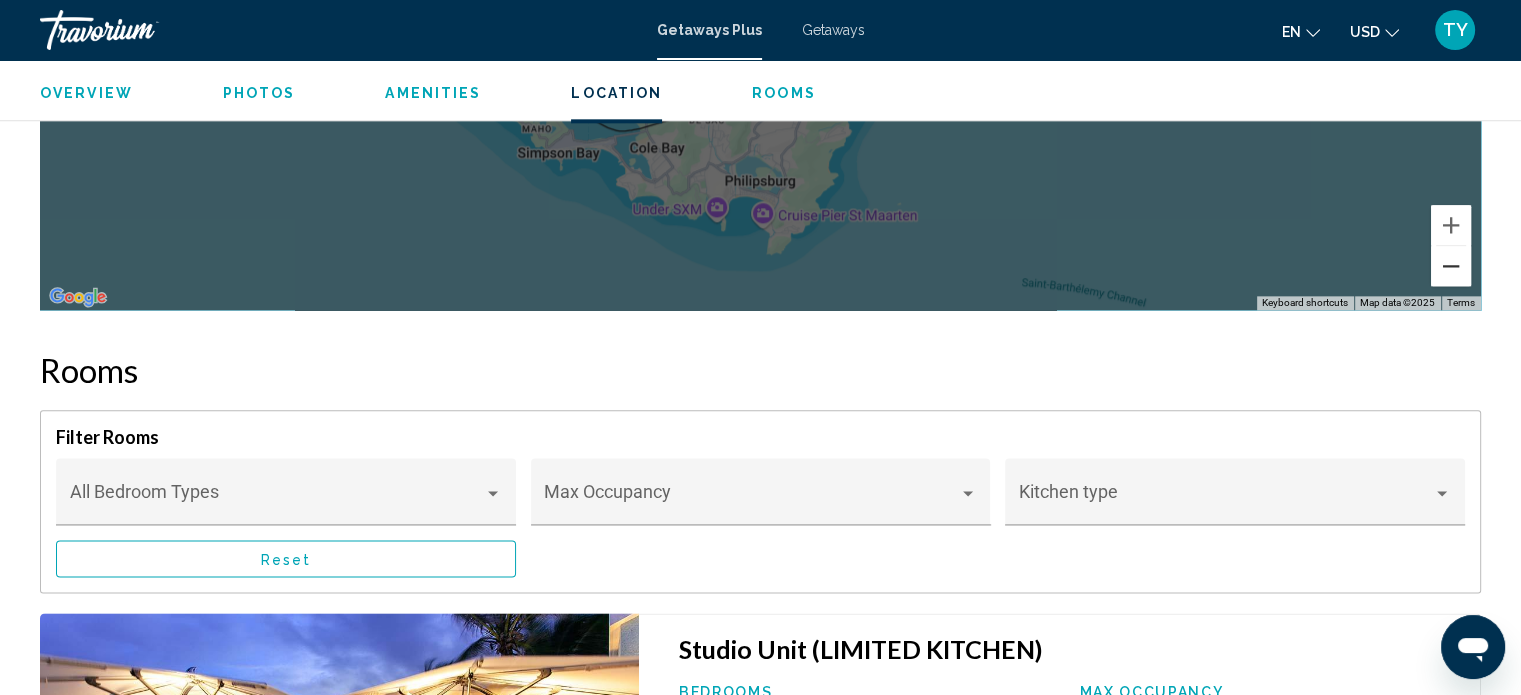 scroll, scrollTop: 2412, scrollLeft: 0, axis: vertical 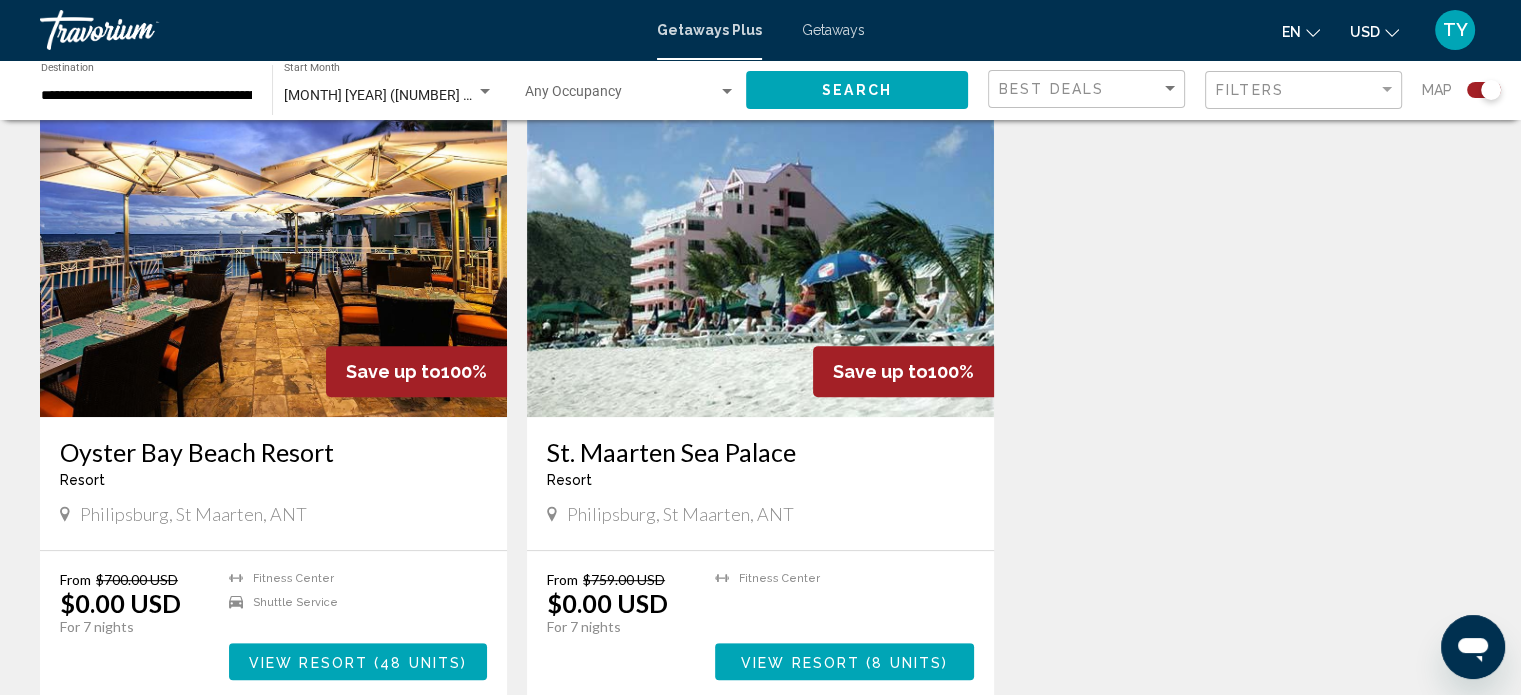click at bounding box center [760, 257] 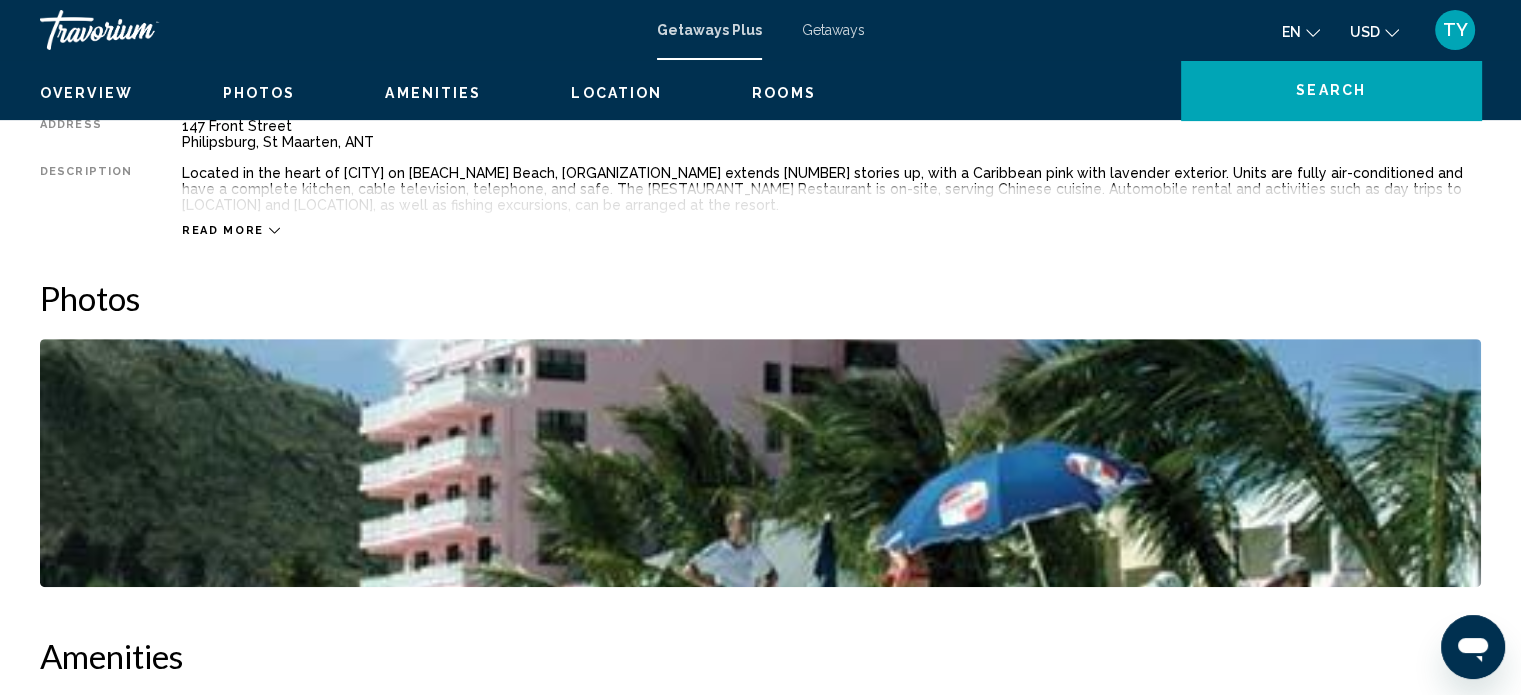 scroll, scrollTop: 12, scrollLeft: 0, axis: vertical 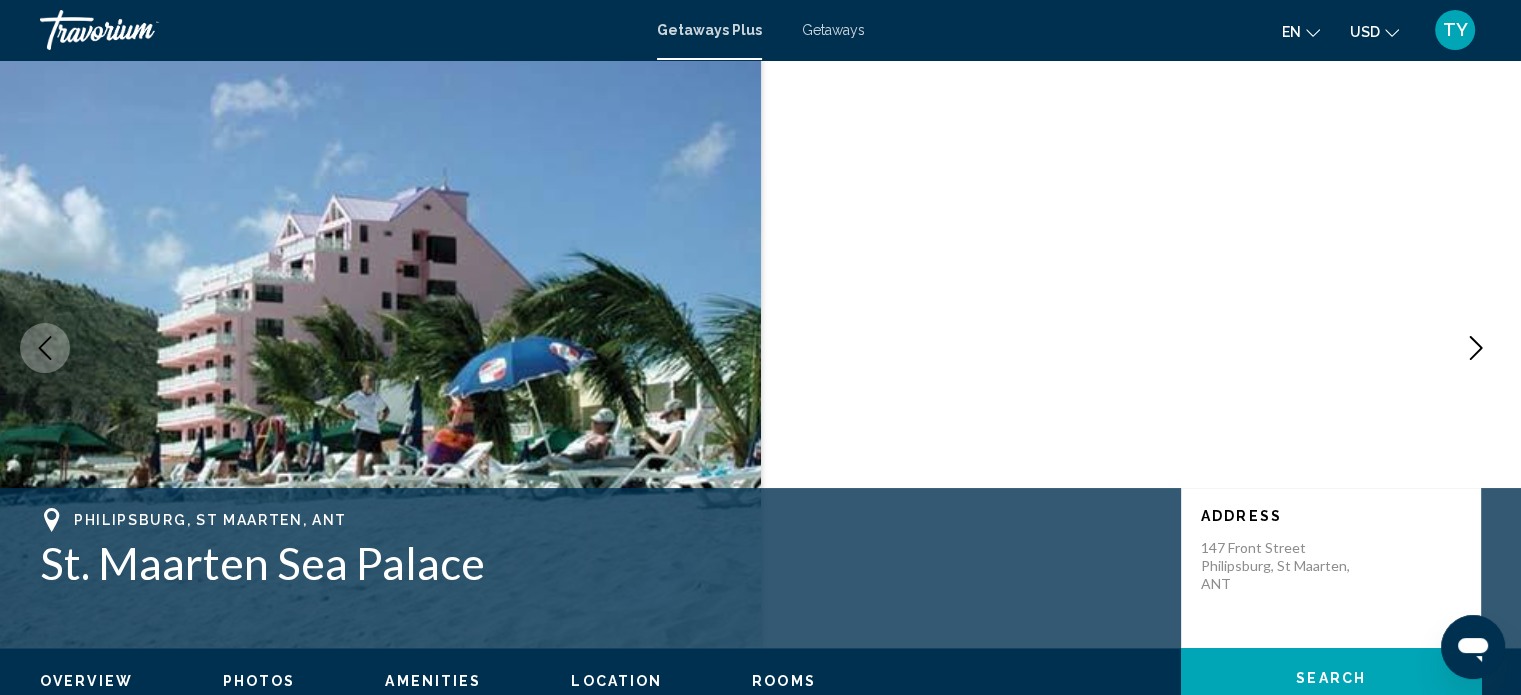 click 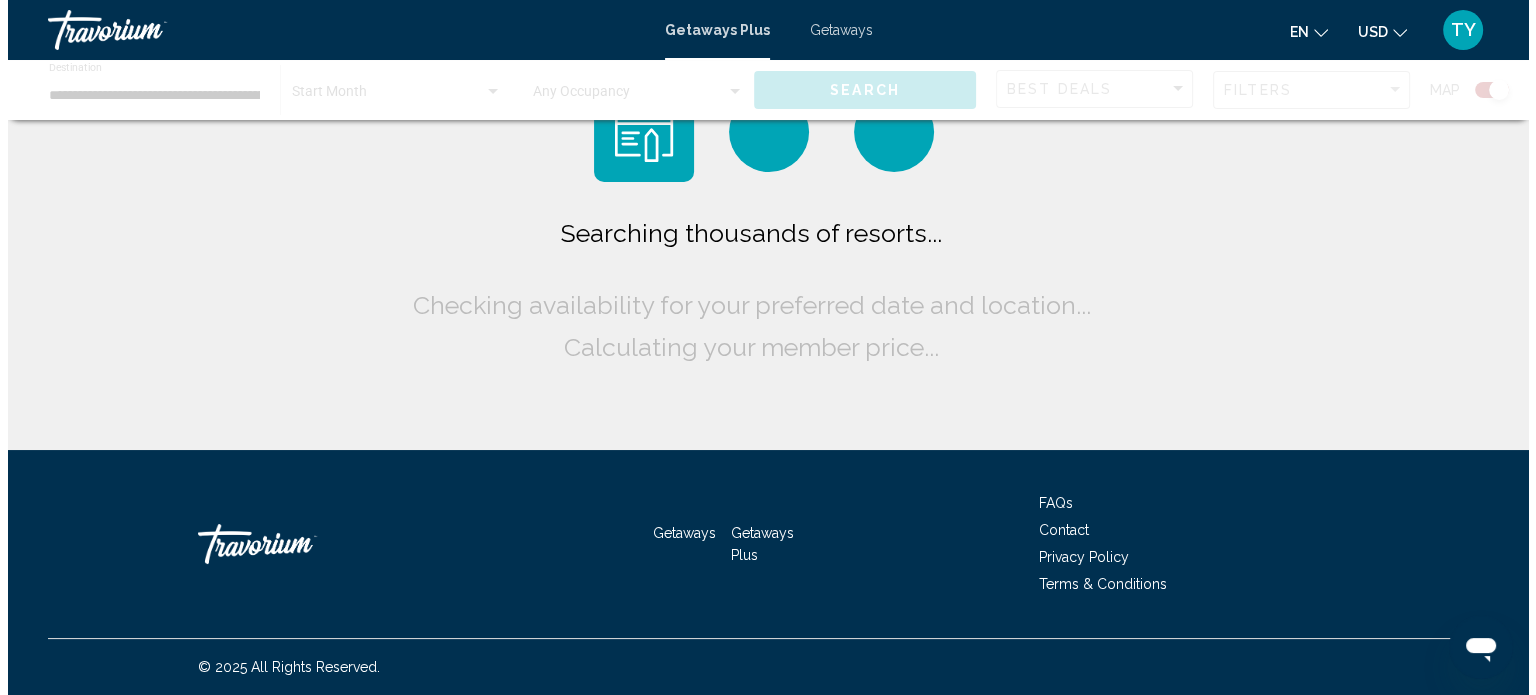 scroll, scrollTop: 0, scrollLeft: 0, axis: both 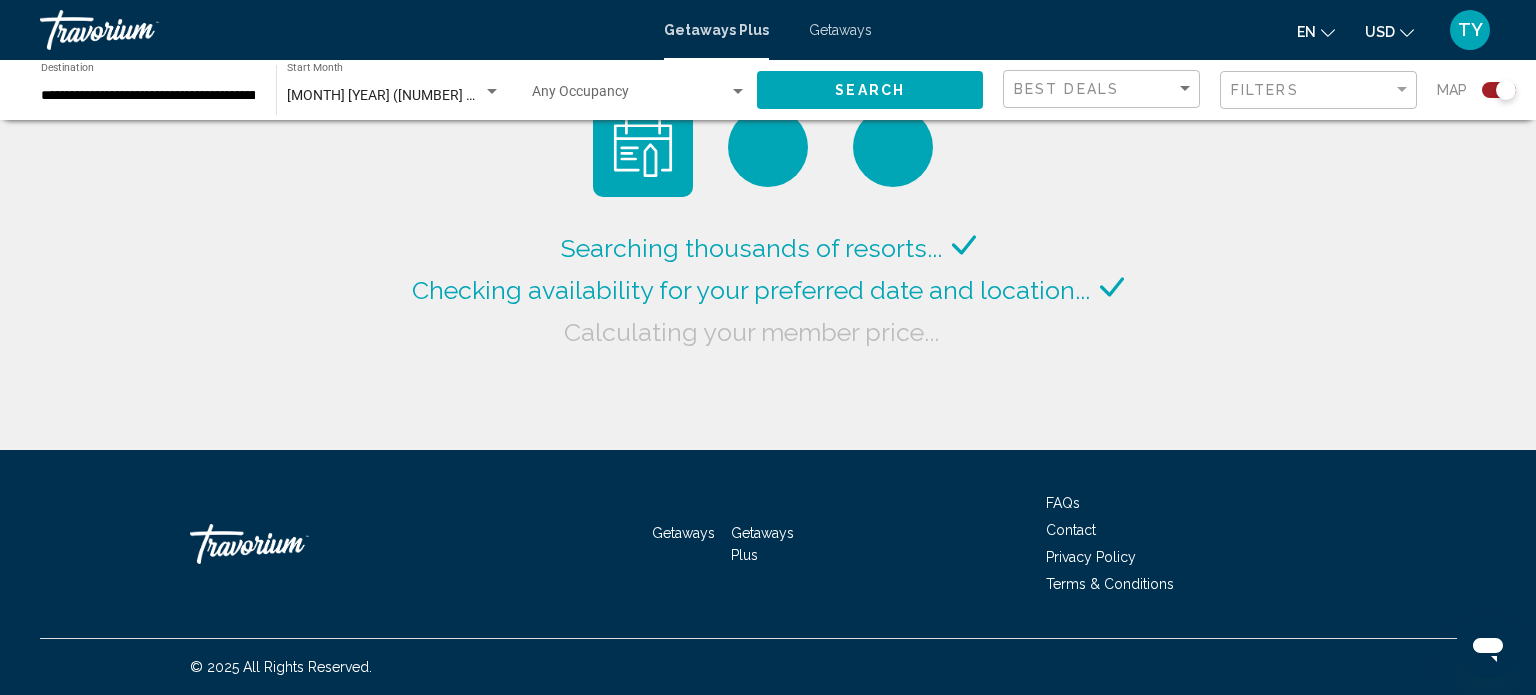 click on "**********" at bounding box center [148, 96] 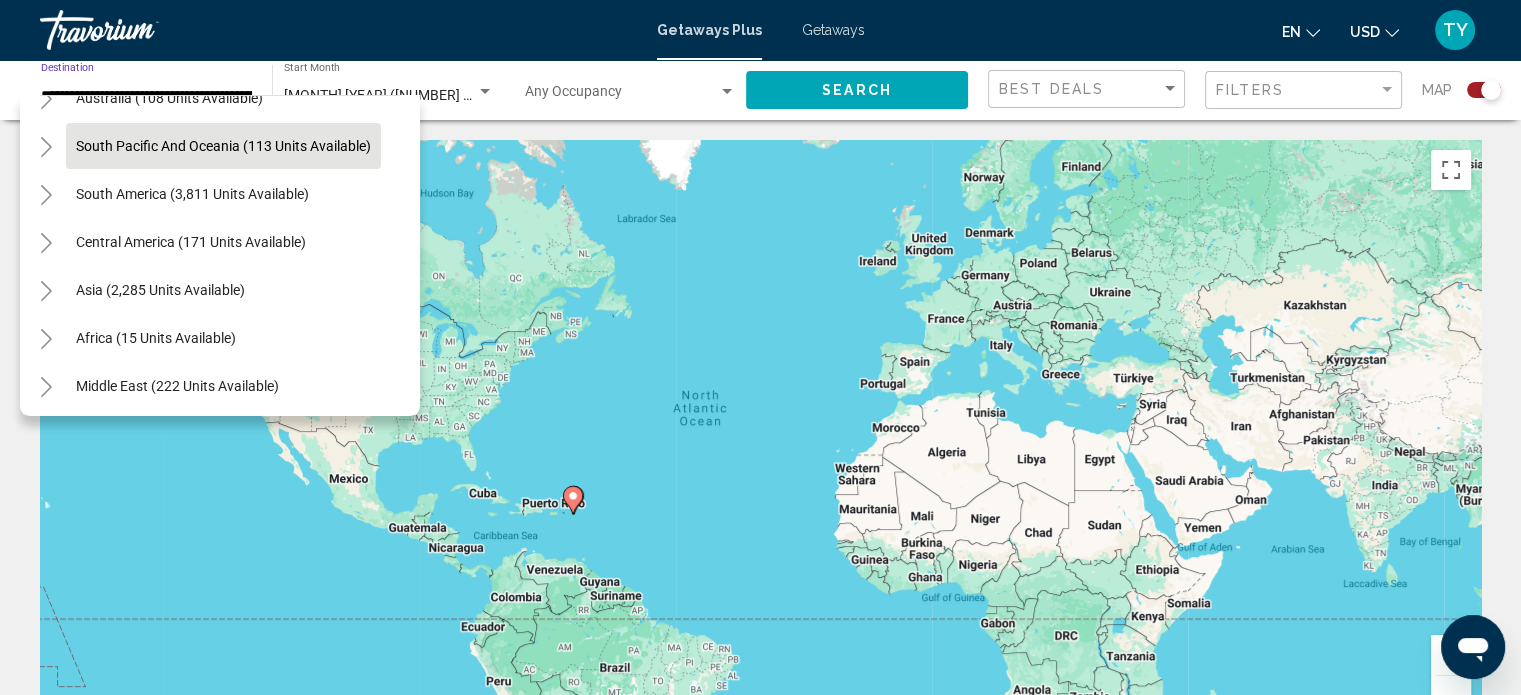 scroll, scrollTop: 675, scrollLeft: 14, axis: both 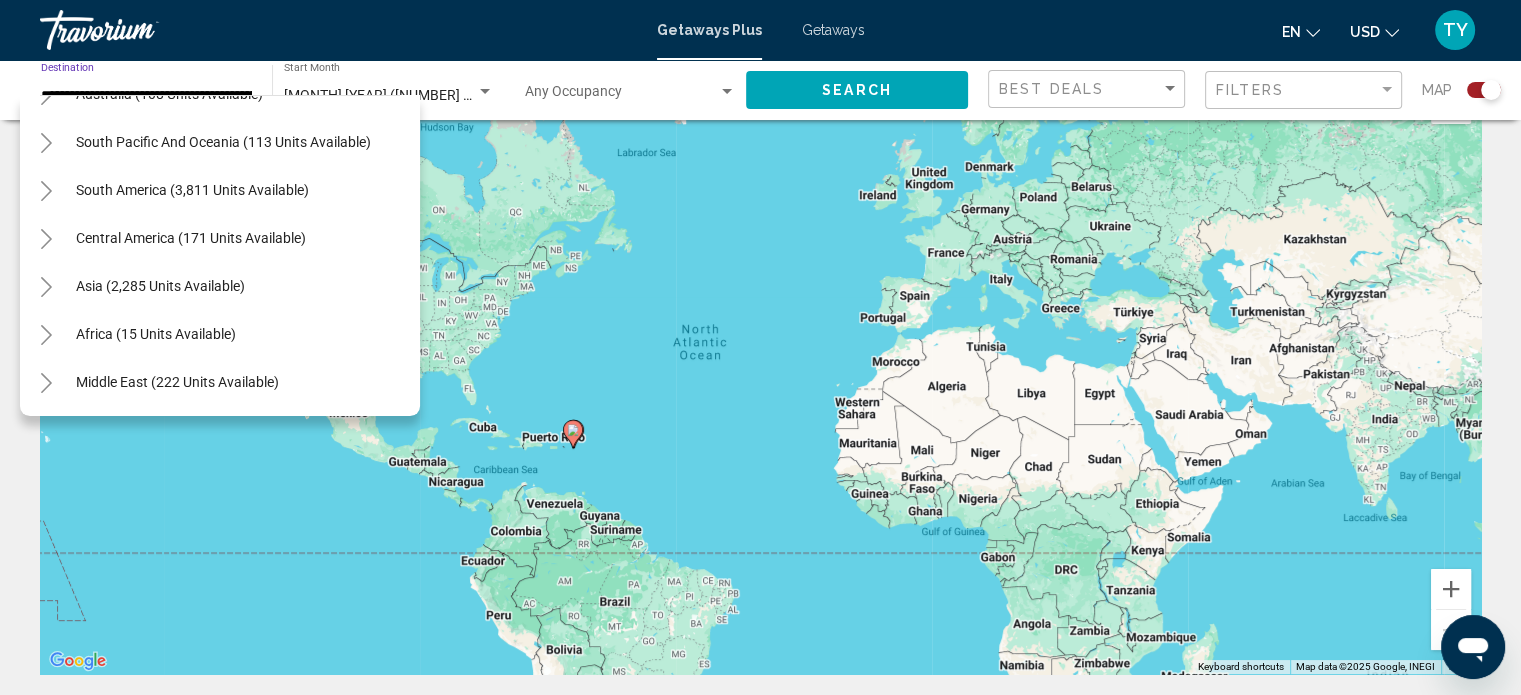 click 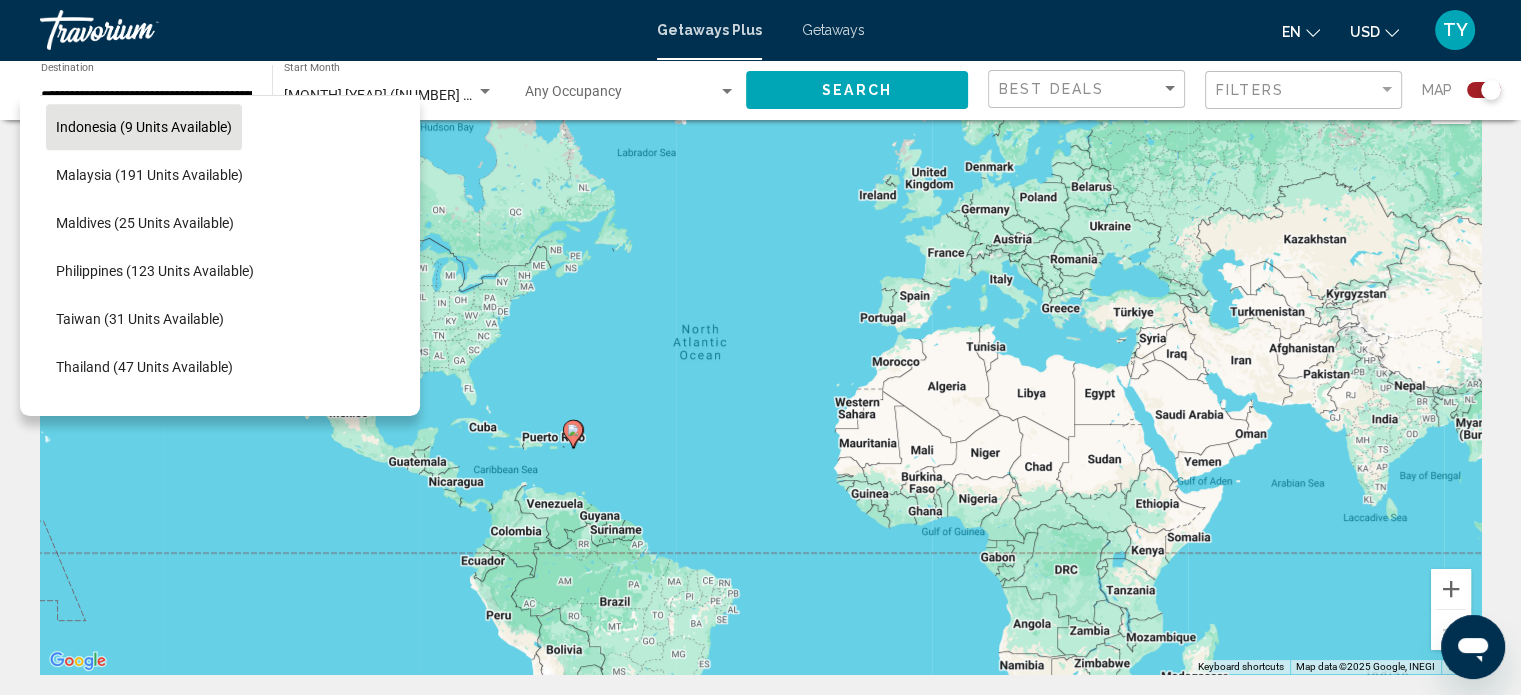 scroll, scrollTop: 975, scrollLeft: 14, axis: both 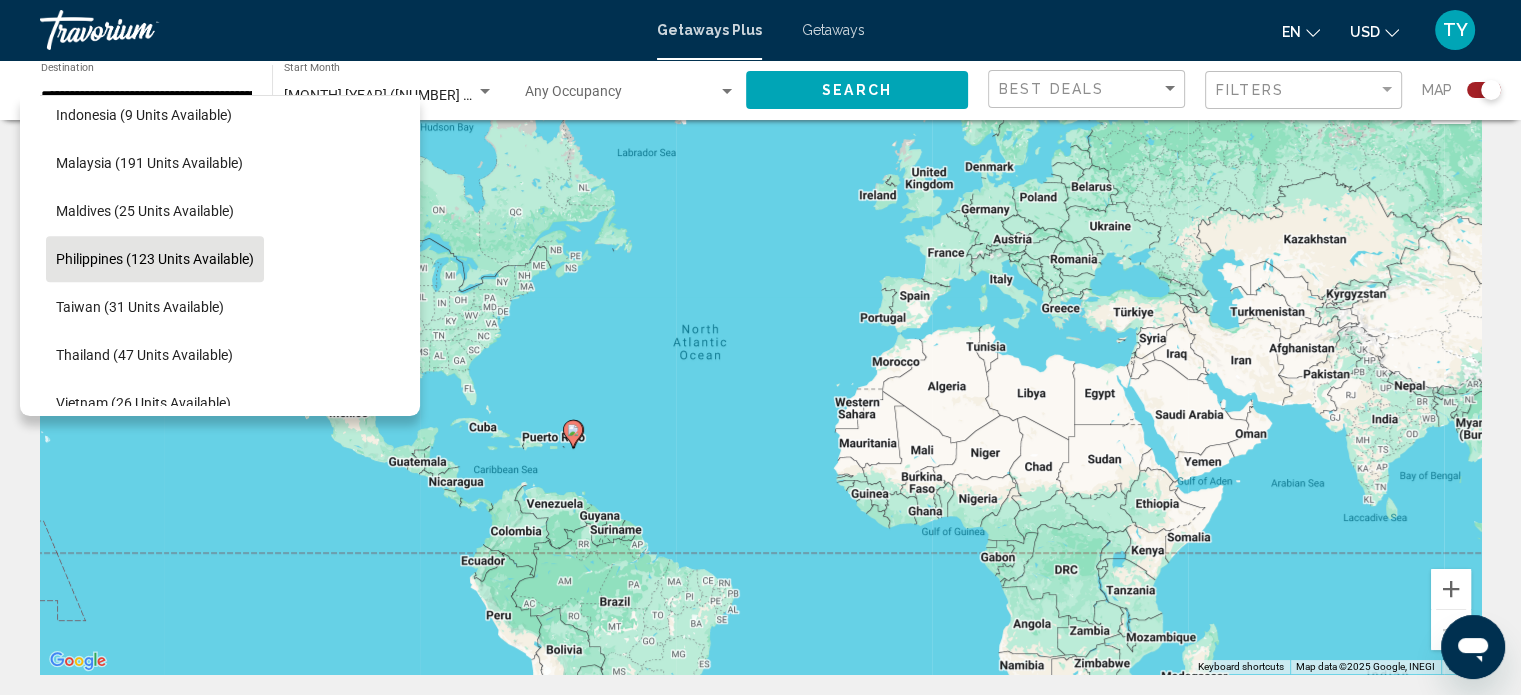 click on "Philippines (123 units available)" 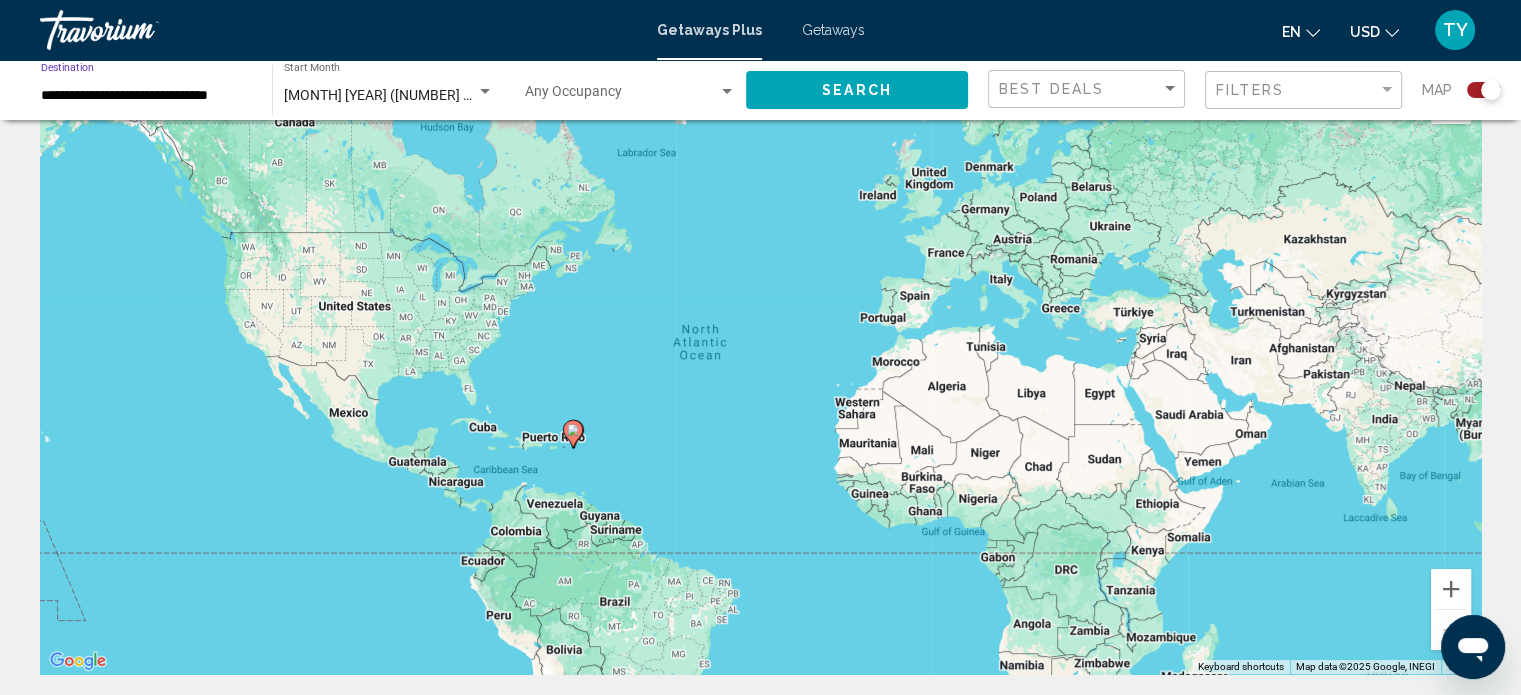 click on "Search" 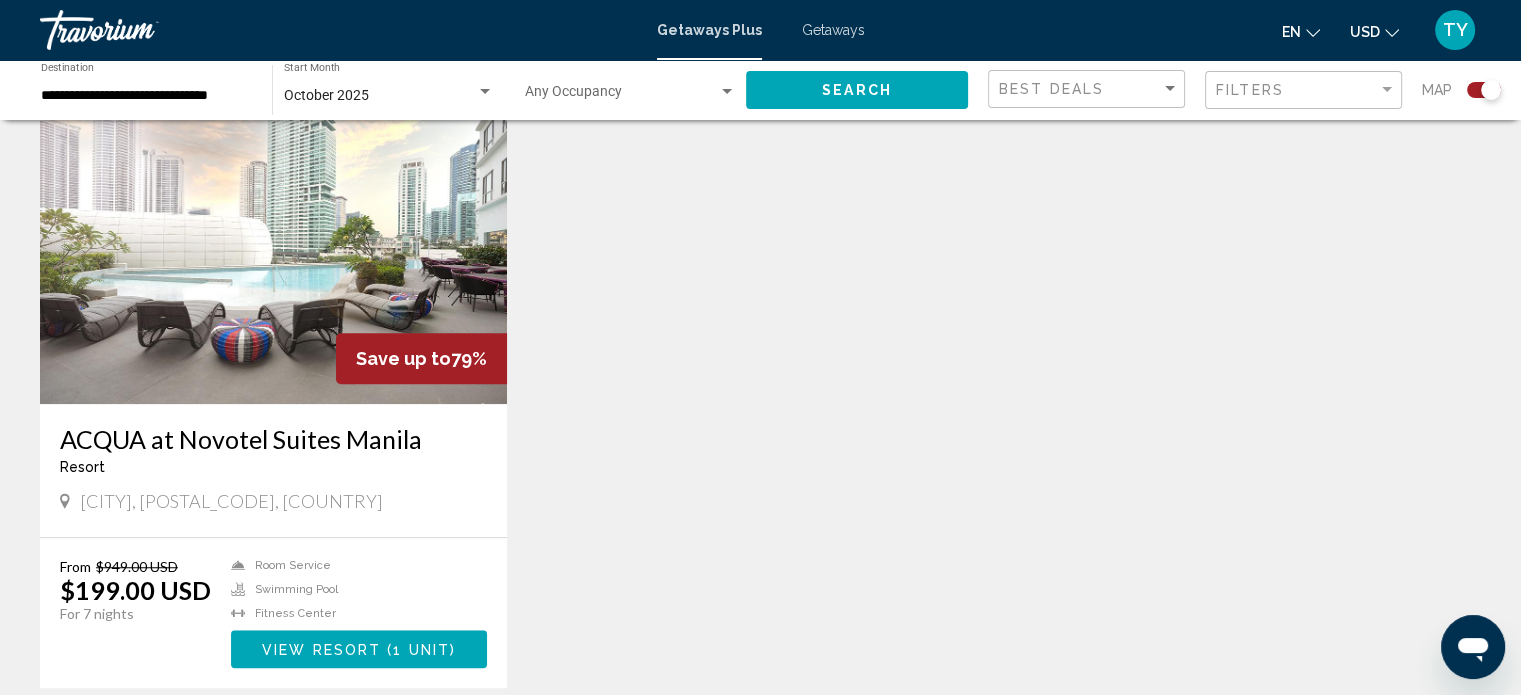 scroll, scrollTop: 1433, scrollLeft: 0, axis: vertical 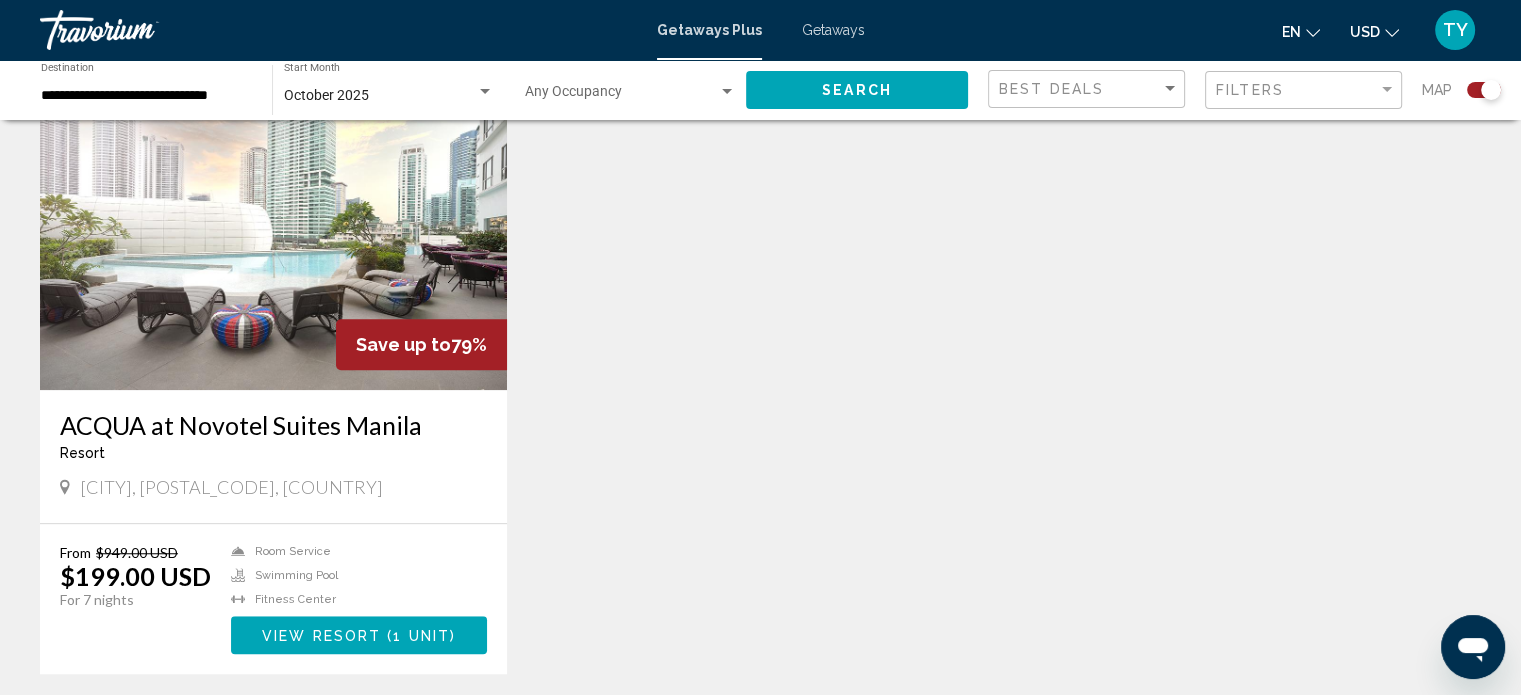 type 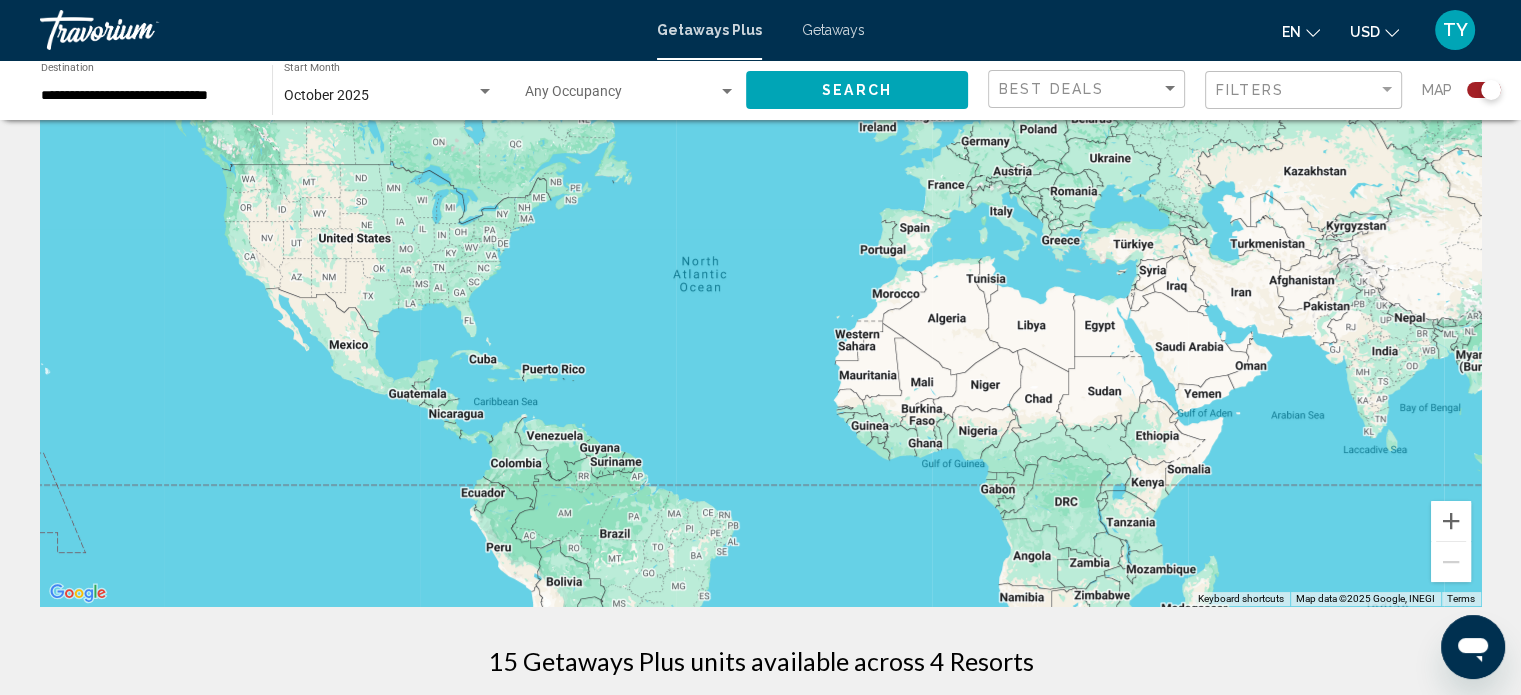 scroll, scrollTop: 133, scrollLeft: 0, axis: vertical 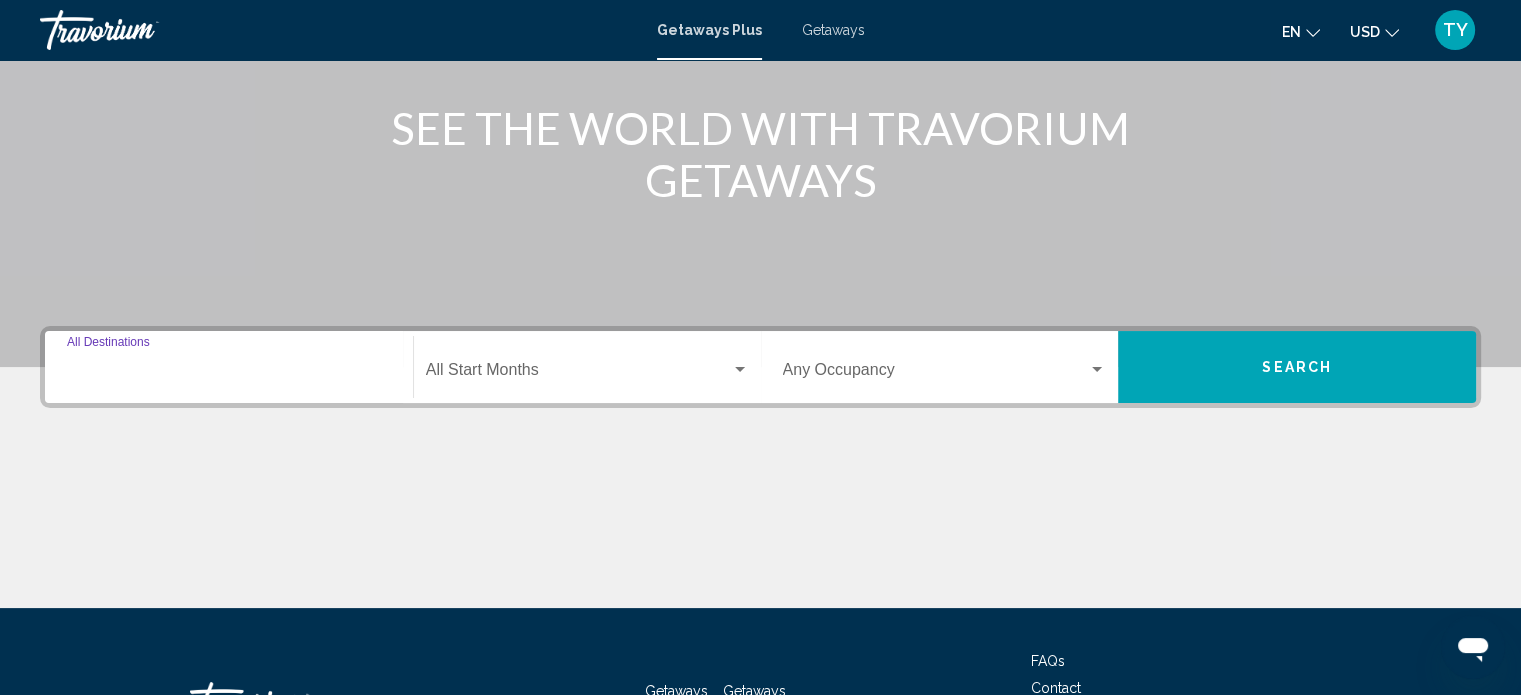 click on "Destination All Destinations" at bounding box center [229, 374] 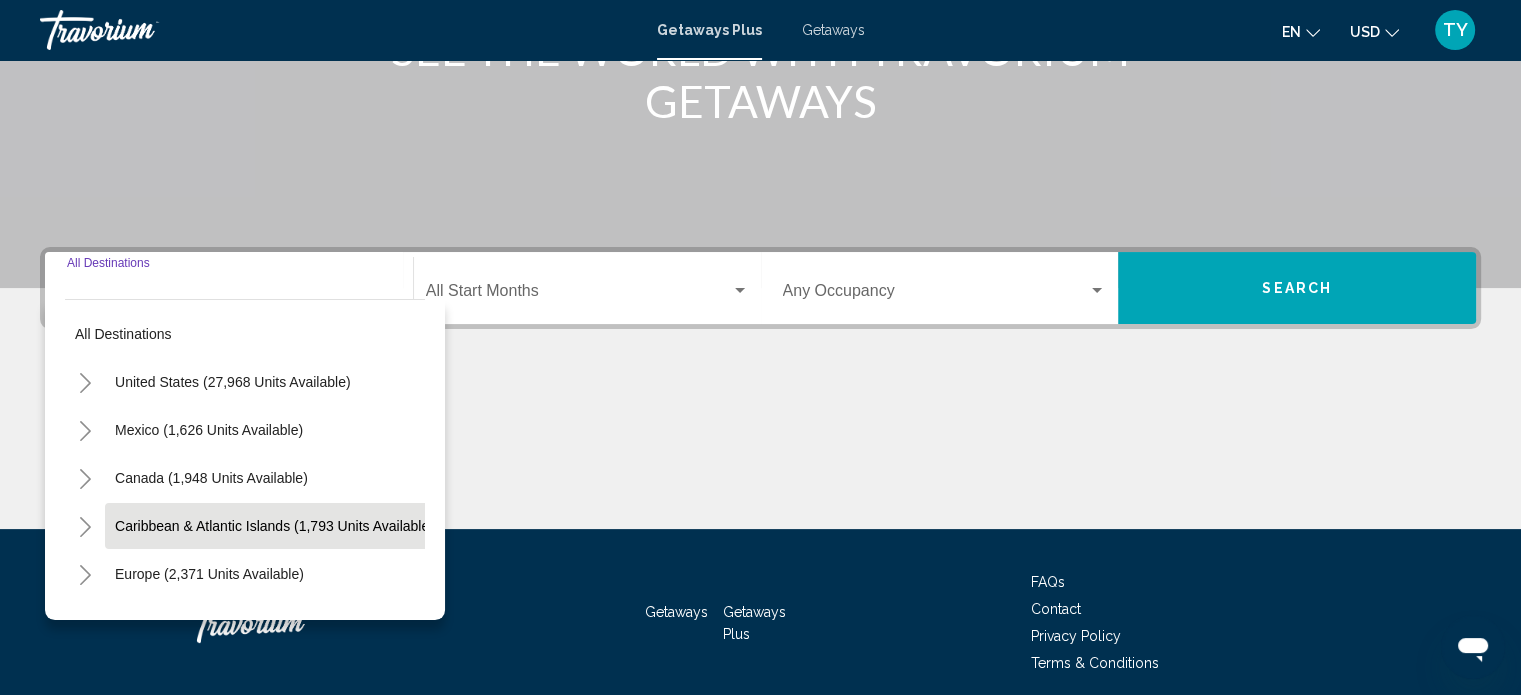scroll, scrollTop: 390, scrollLeft: 0, axis: vertical 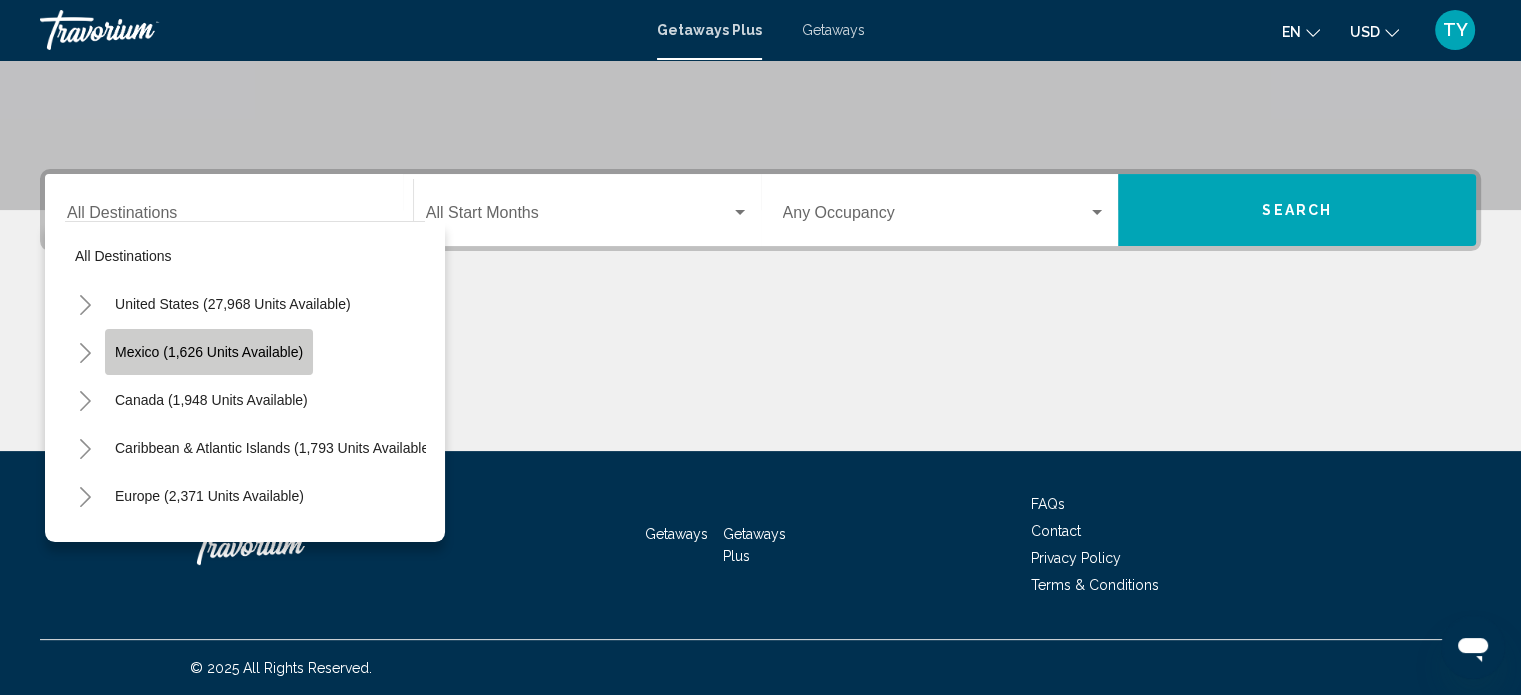 click on "Mexico (1,626 units available)" 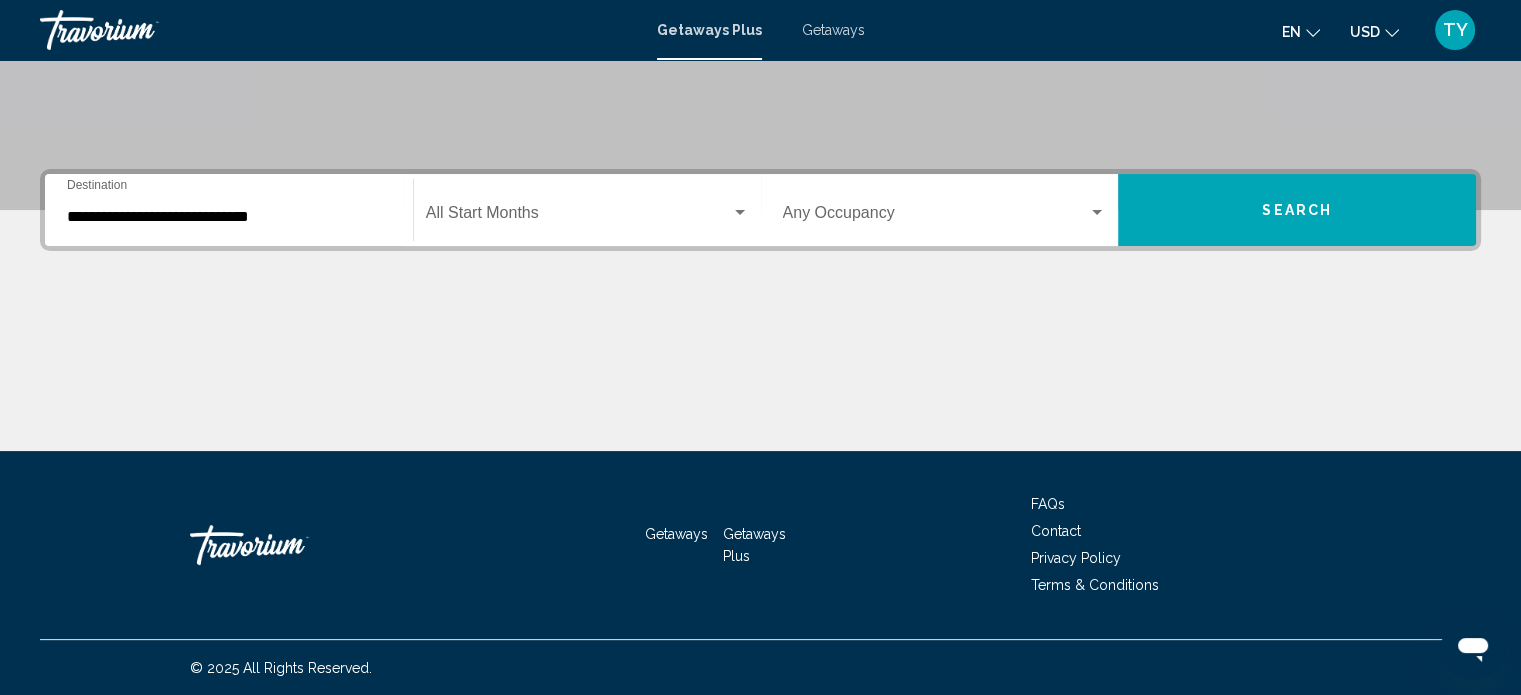click on "**********" at bounding box center (229, 210) 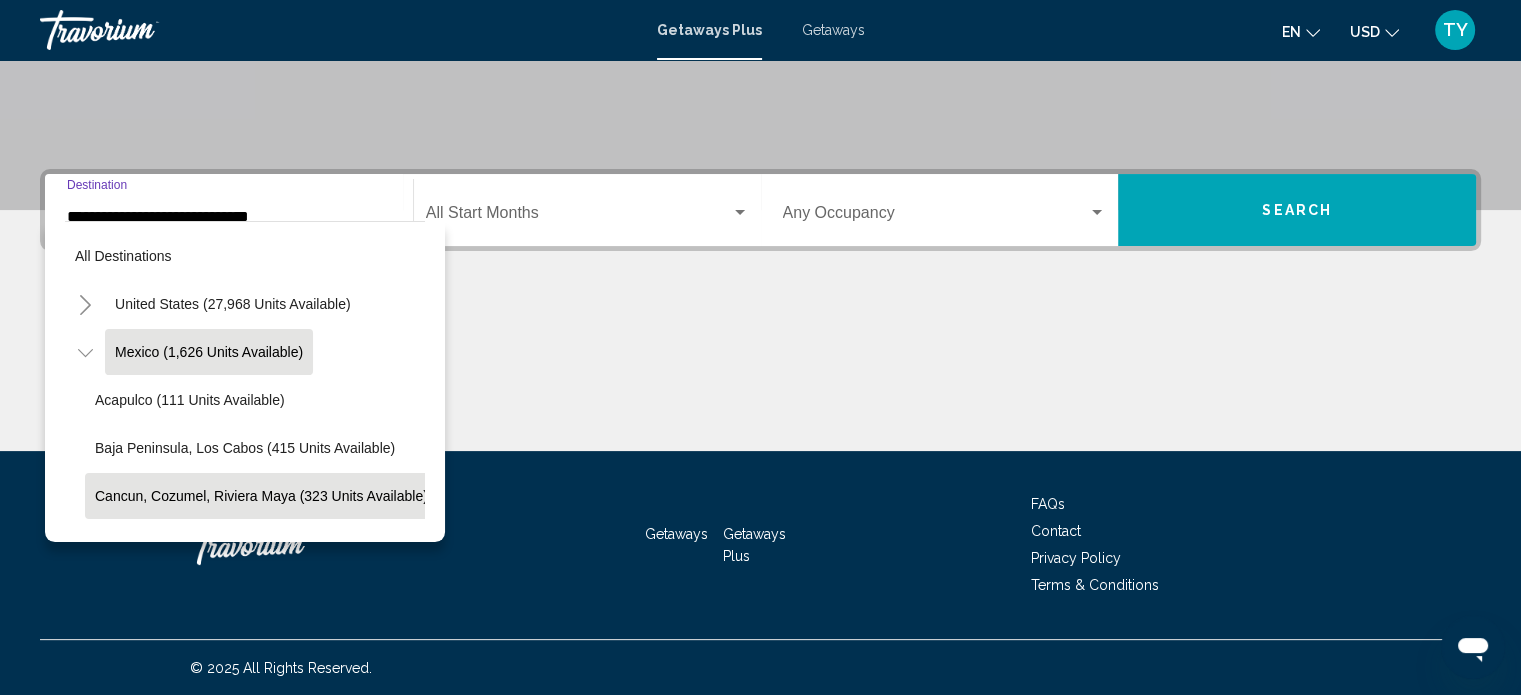 click on "Cancun, Cozumel, Riviera Maya (323 units available)" 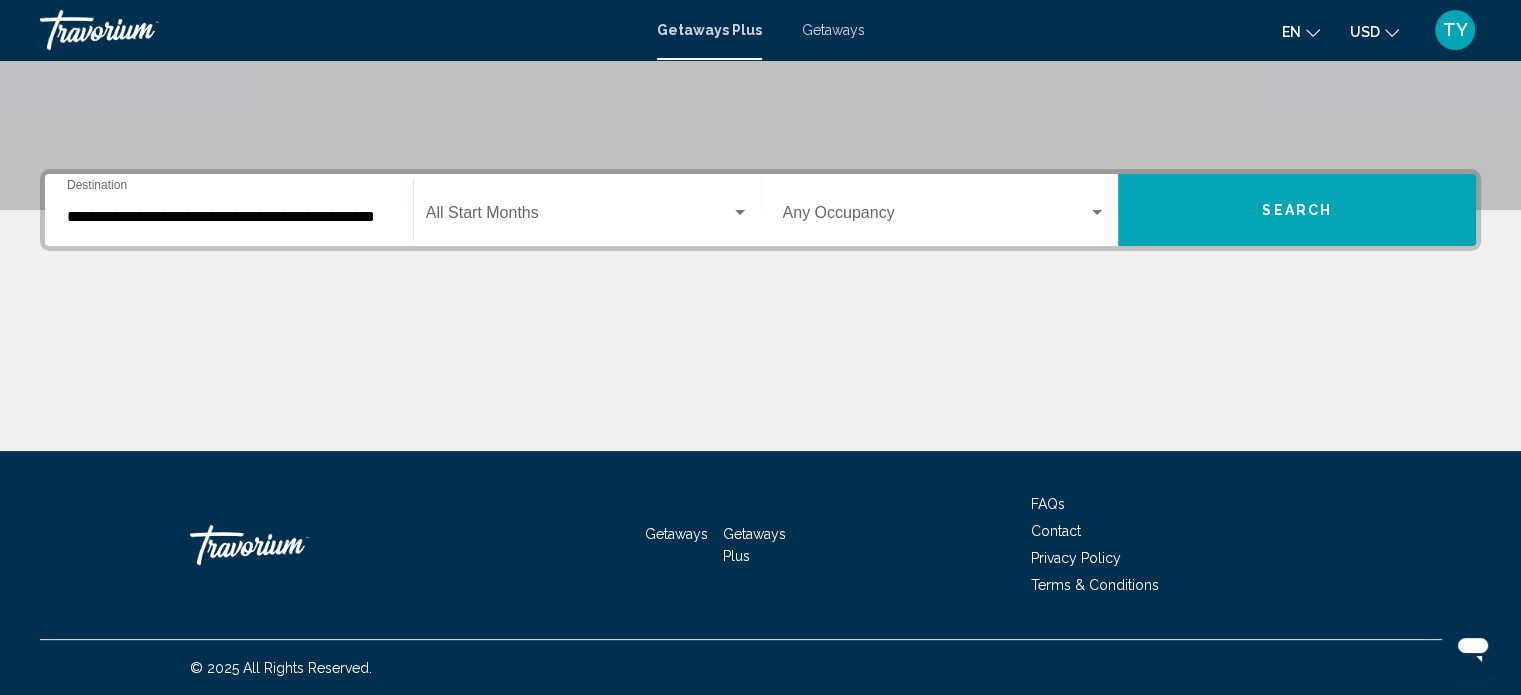 click on "Start Month All Start Months" 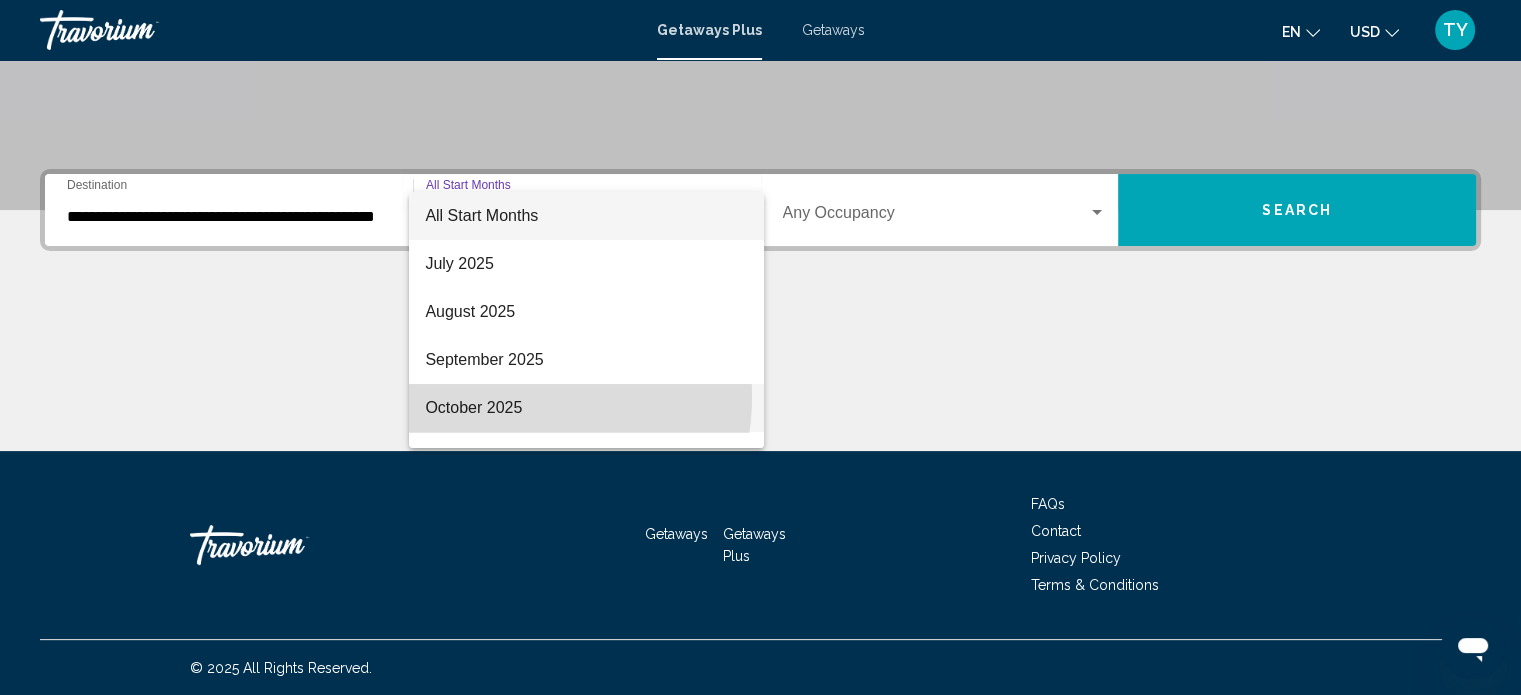 click on "October 2025" at bounding box center [586, 408] 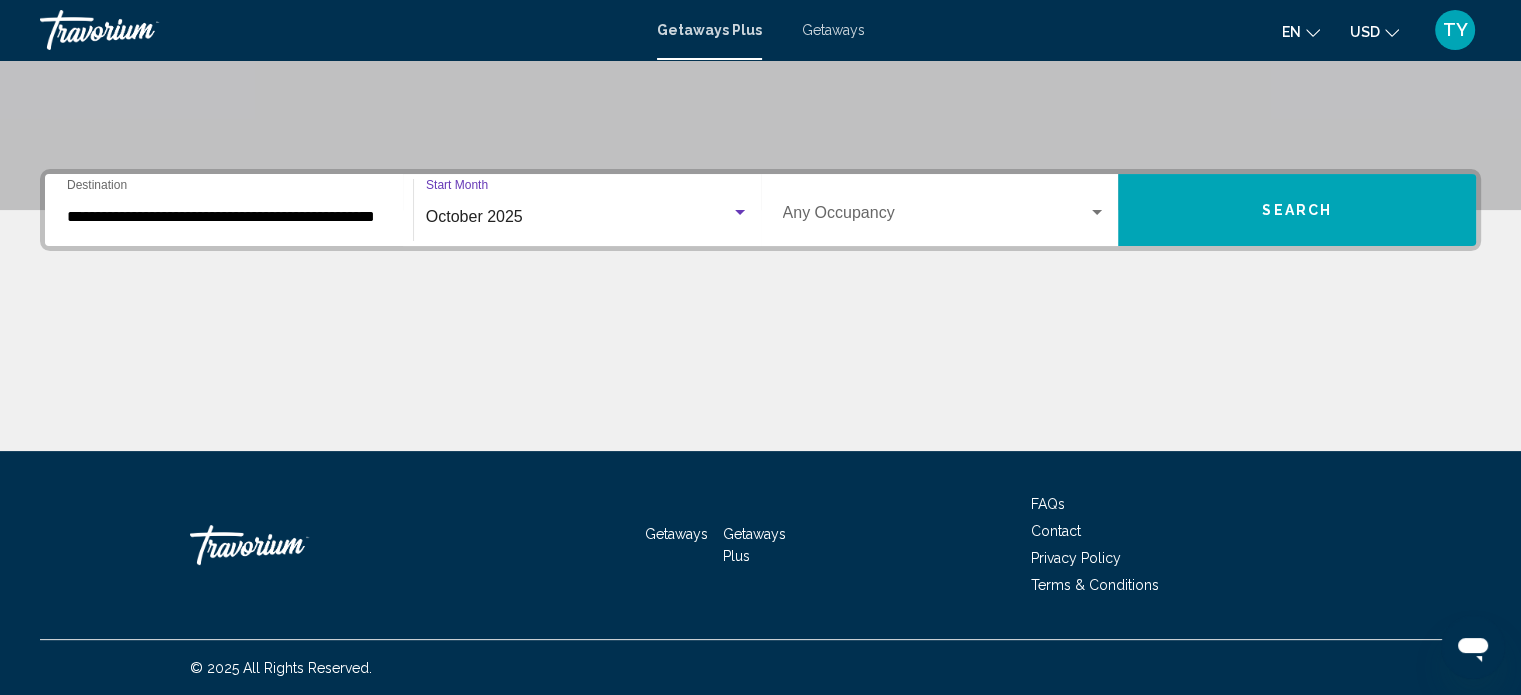 click on "Search" at bounding box center (1297, 210) 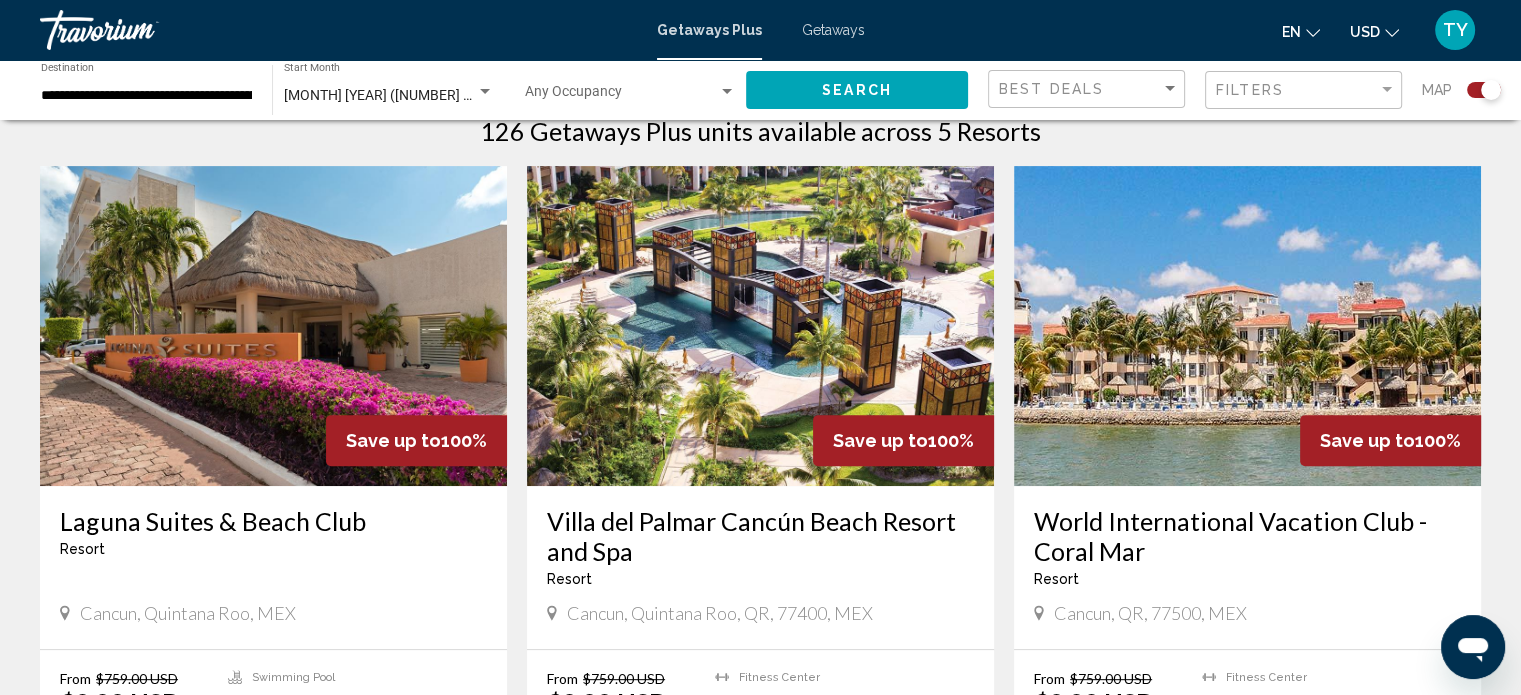 scroll, scrollTop: 800, scrollLeft: 0, axis: vertical 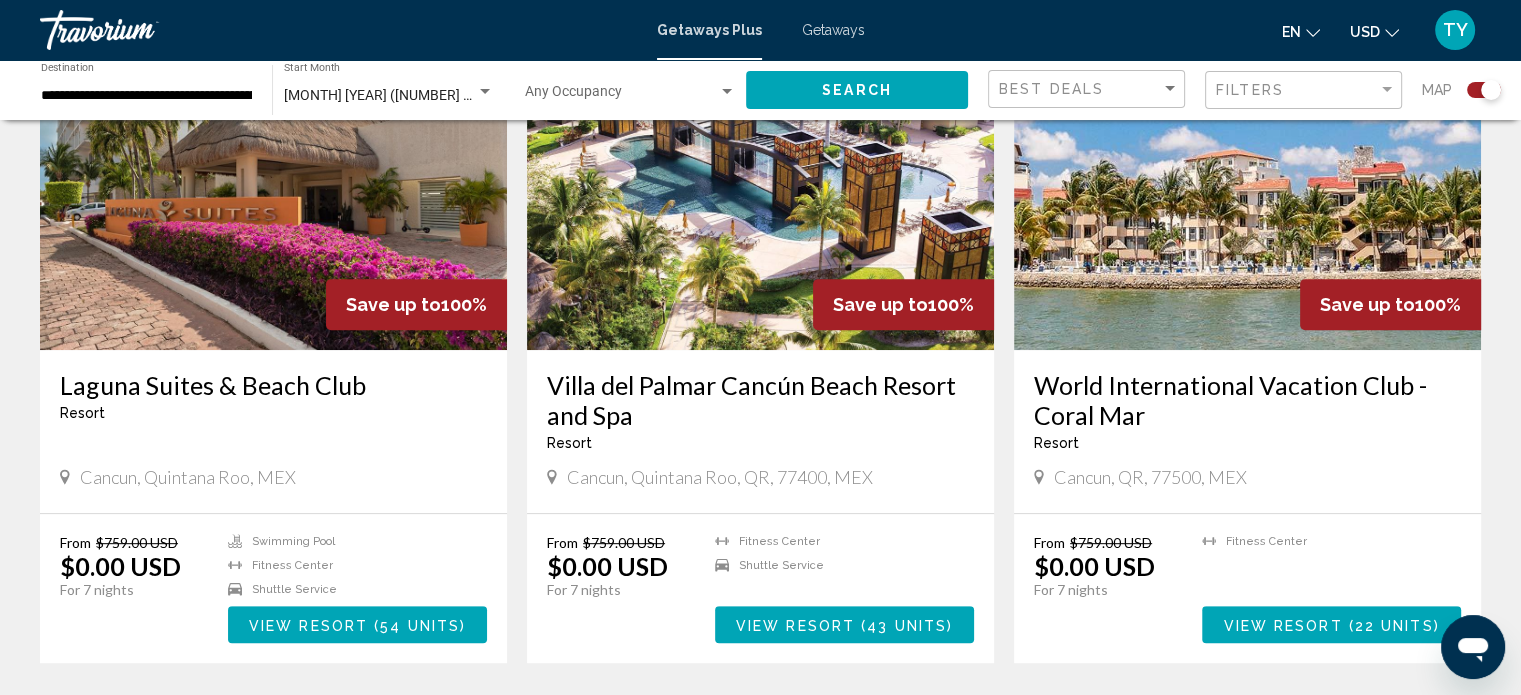 click at bounding box center (1247, 190) 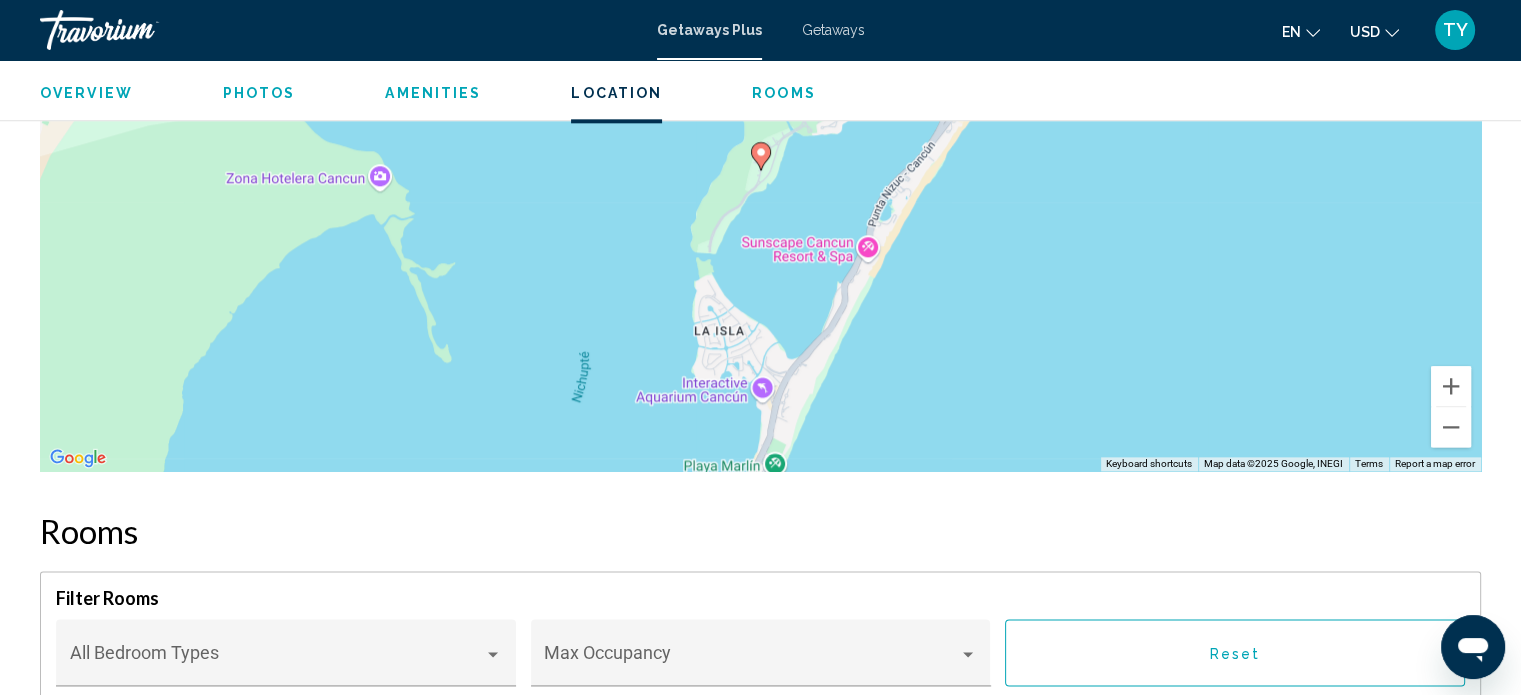 scroll, scrollTop: 2412, scrollLeft: 0, axis: vertical 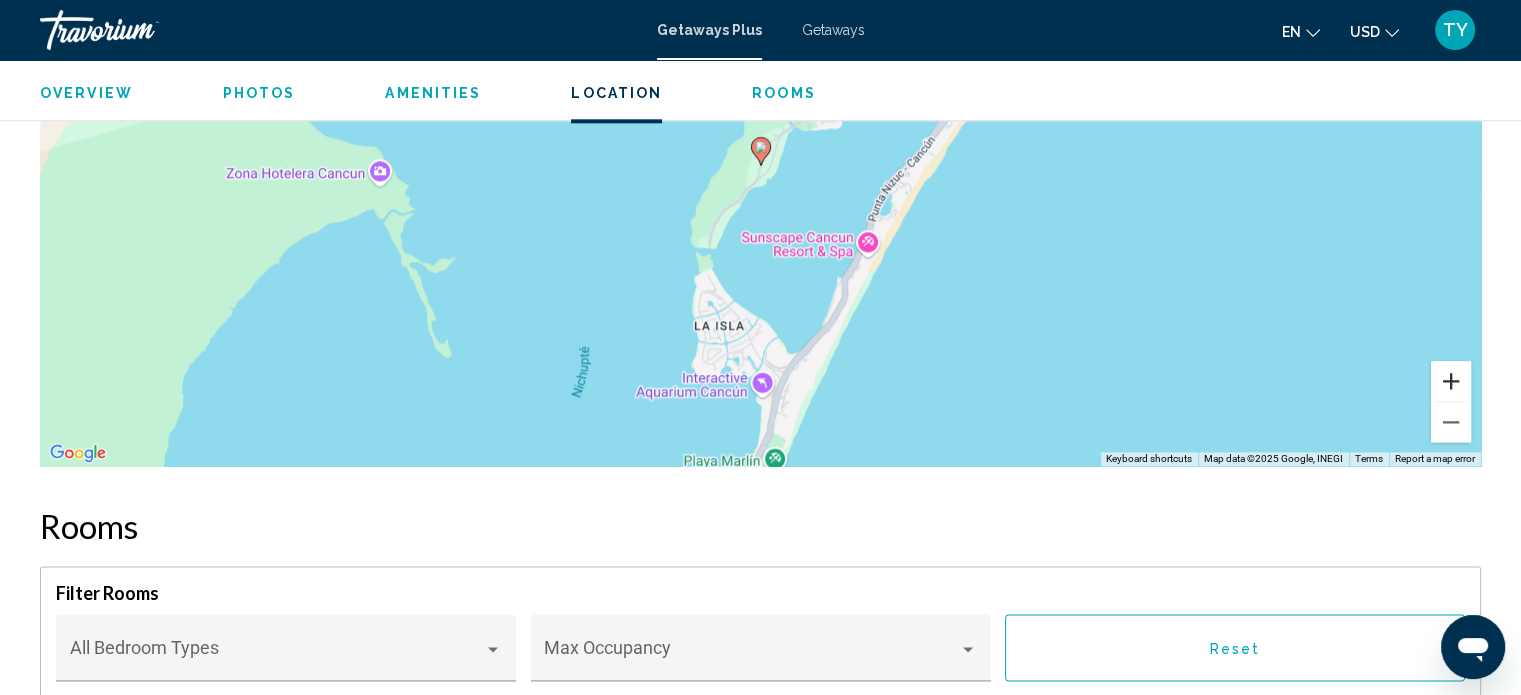 click at bounding box center [1451, 381] 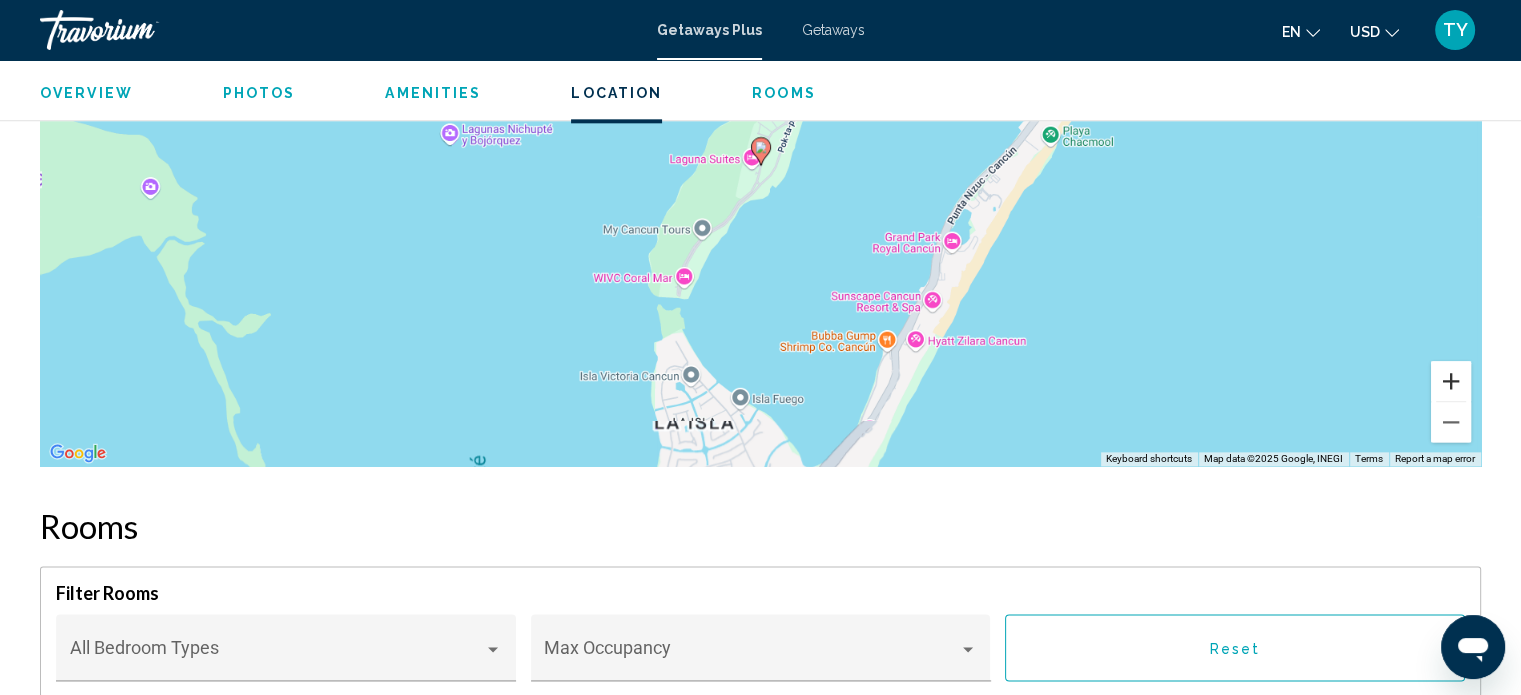 click at bounding box center (1451, 381) 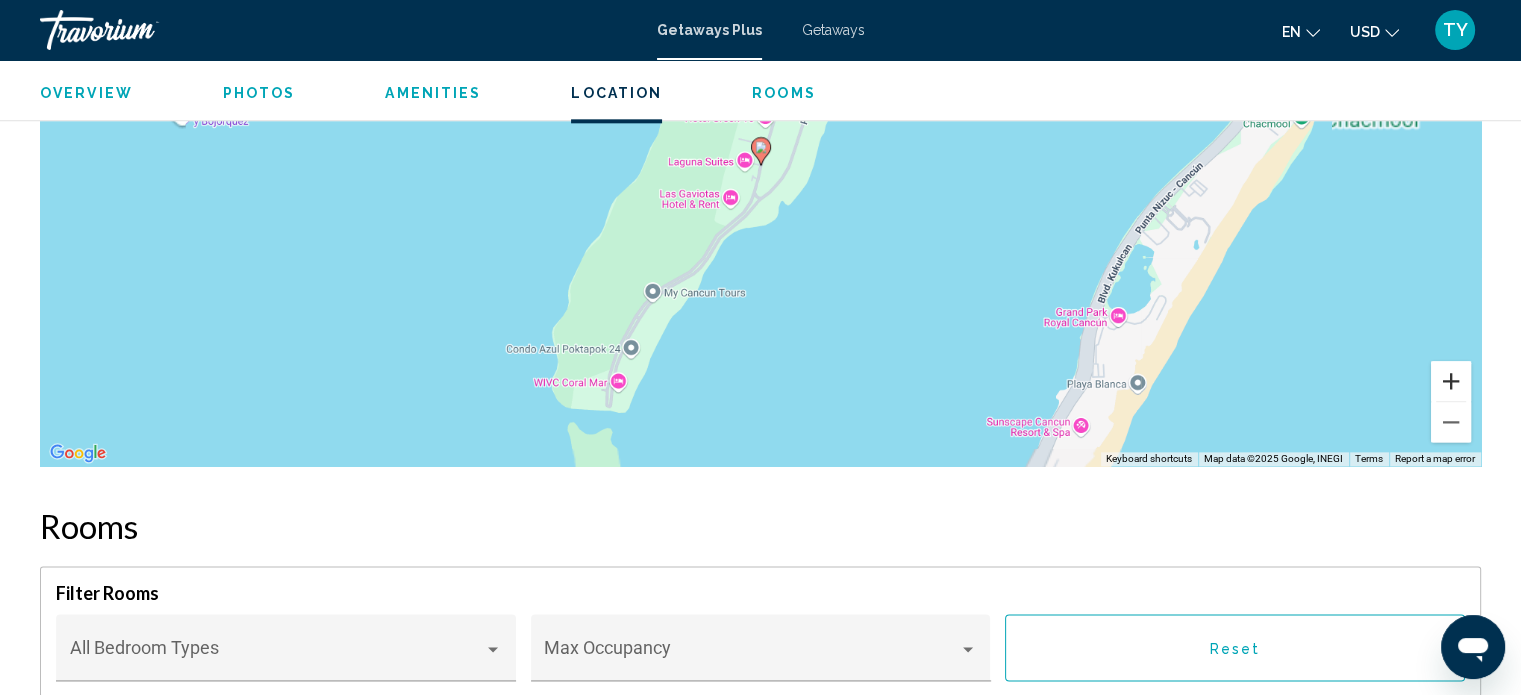 click at bounding box center (1451, 381) 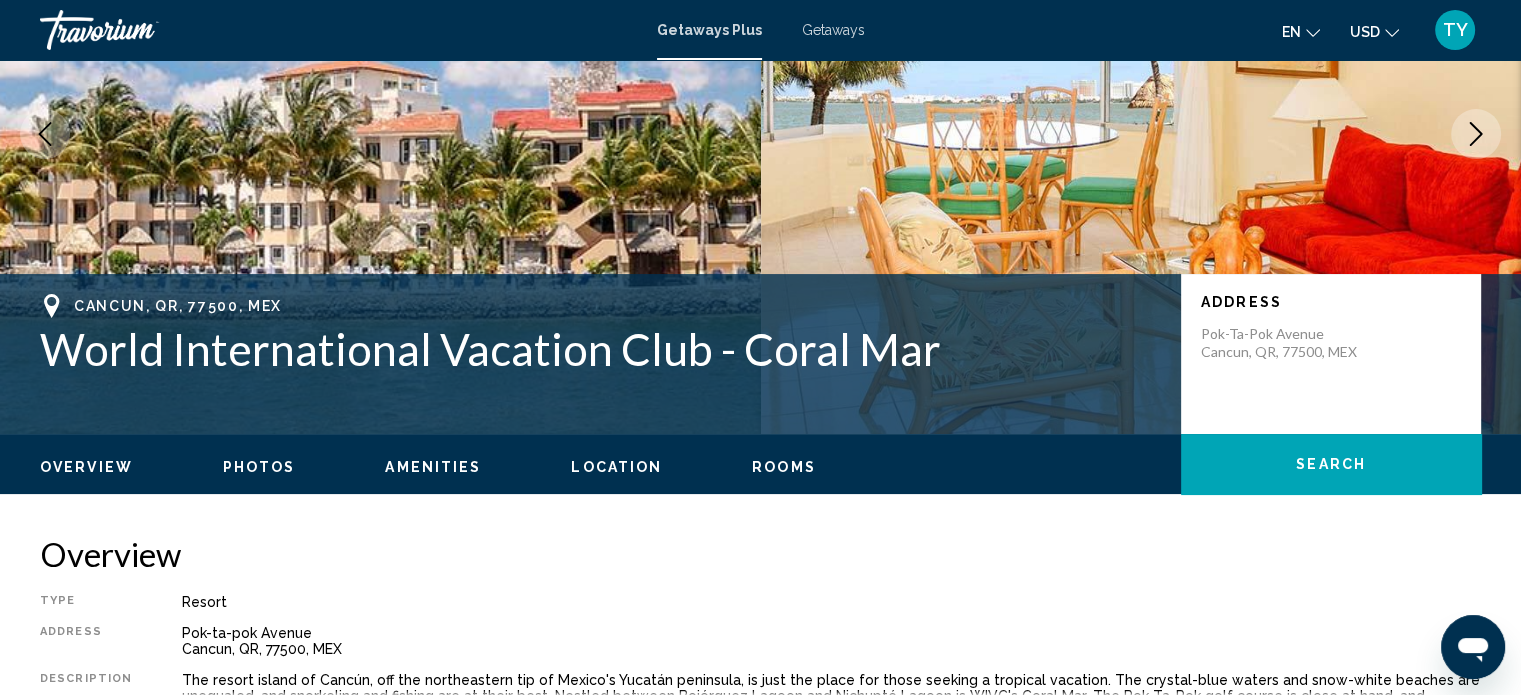 scroll, scrollTop: 212, scrollLeft: 0, axis: vertical 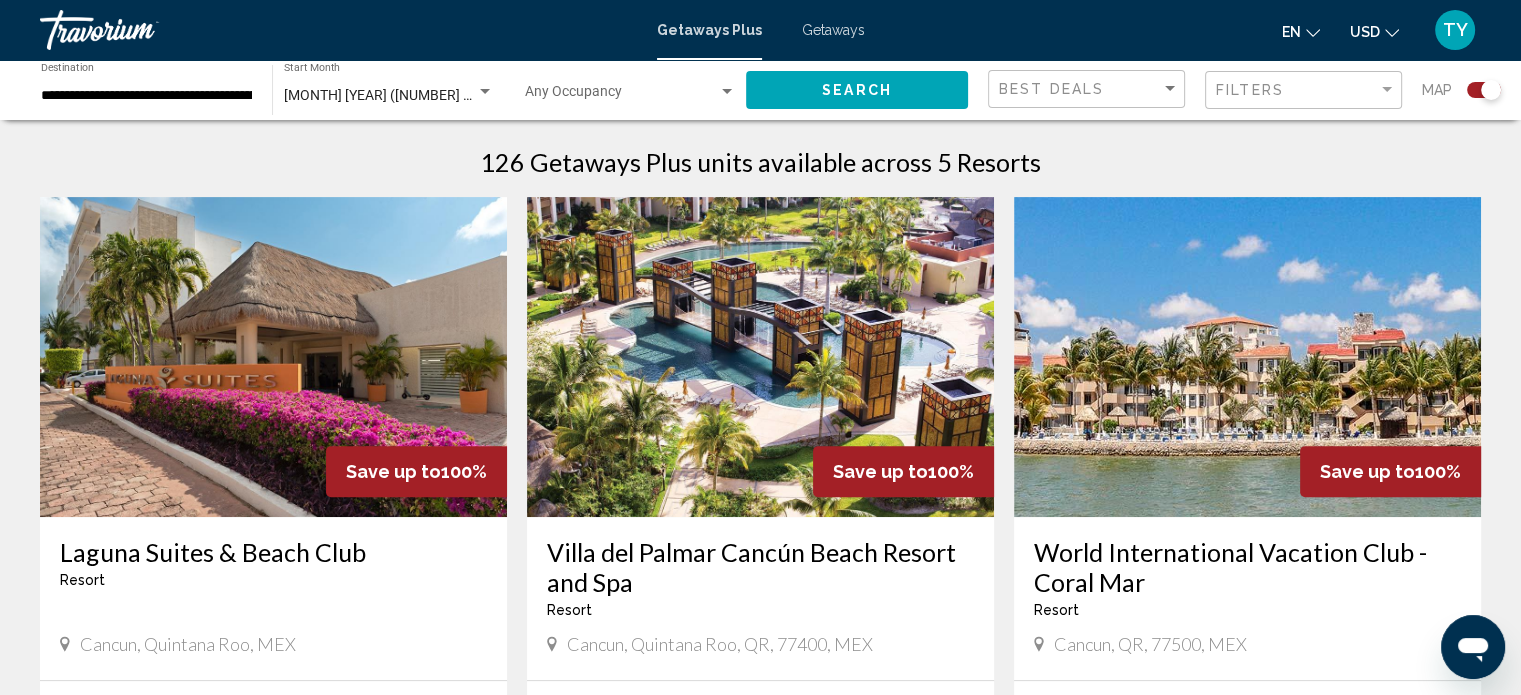 click at bounding box center [273, 357] 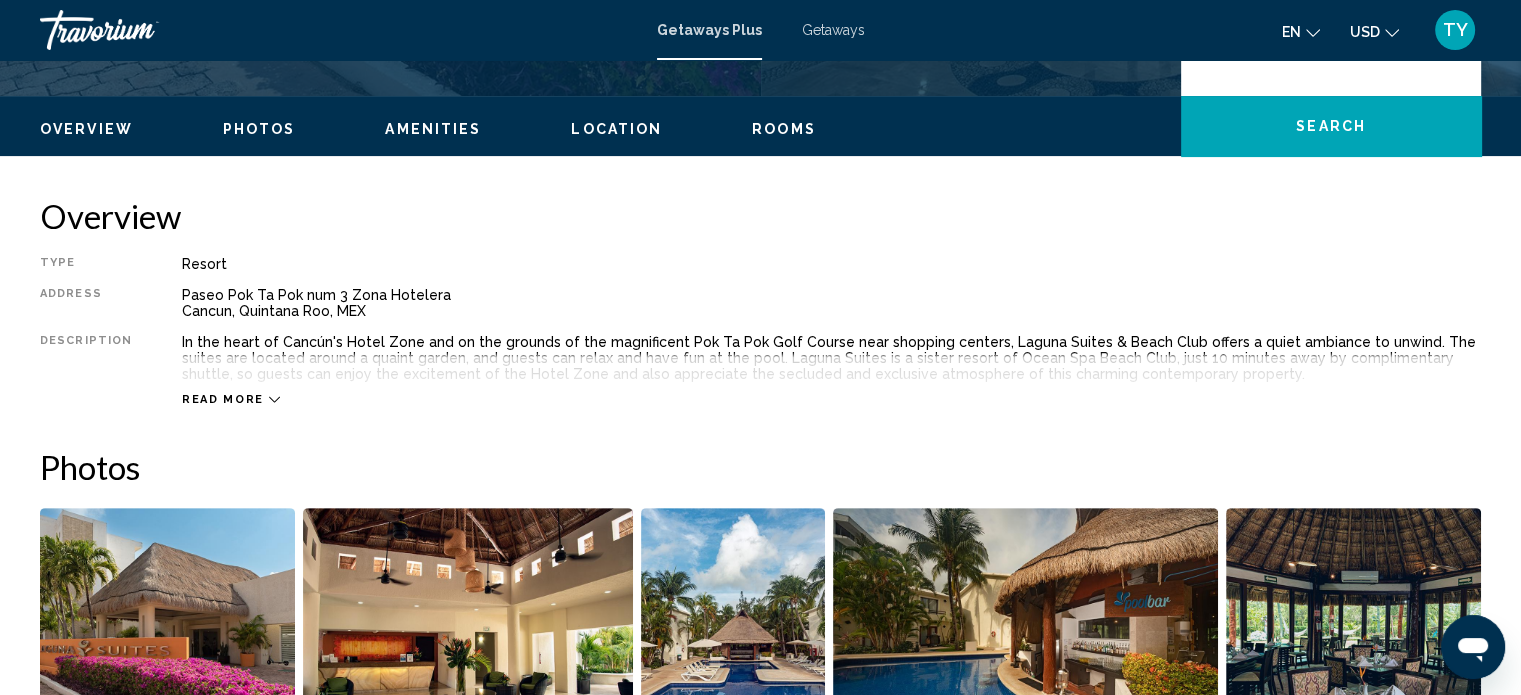 scroll, scrollTop: 579, scrollLeft: 0, axis: vertical 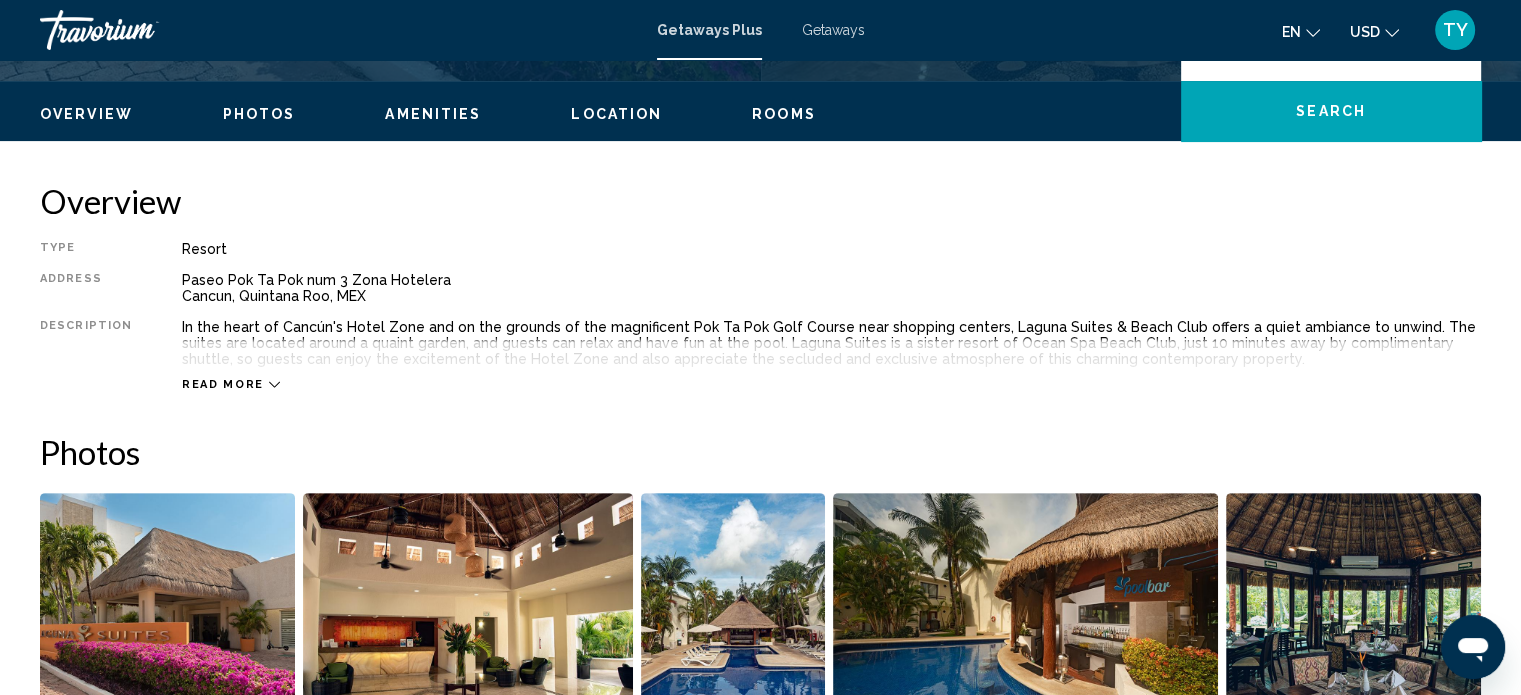 click on "Read more" at bounding box center (223, 384) 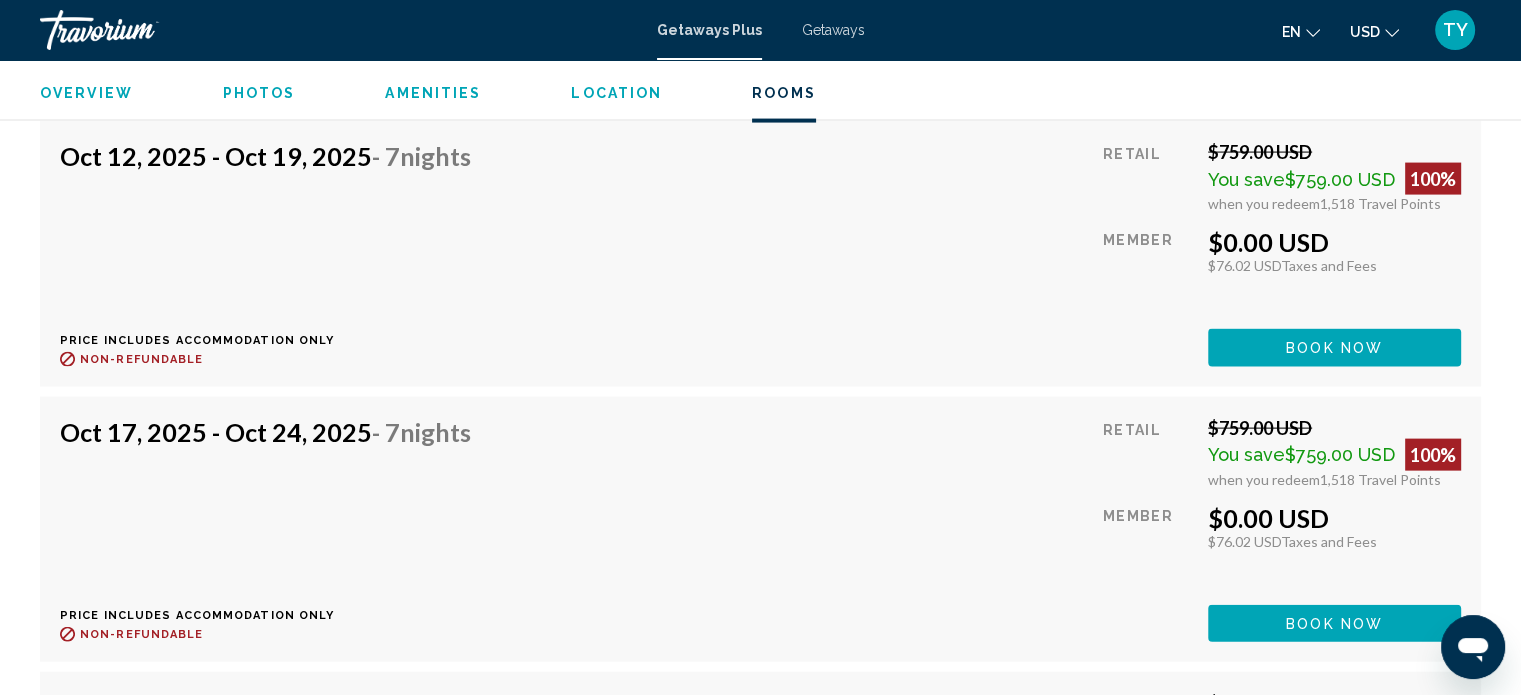 scroll, scrollTop: 4212, scrollLeft: 0, axis: vertical 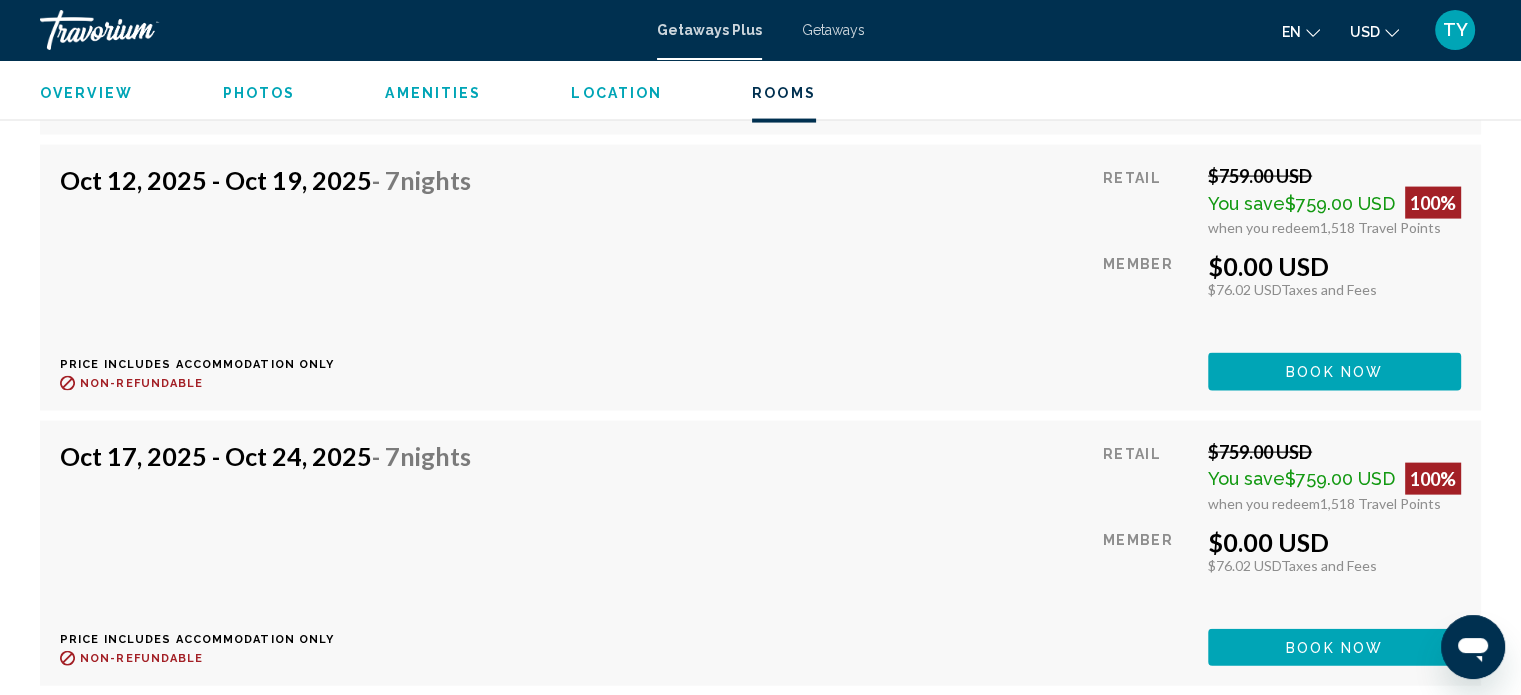 click on "You save" at bounding box center (1246, 478) 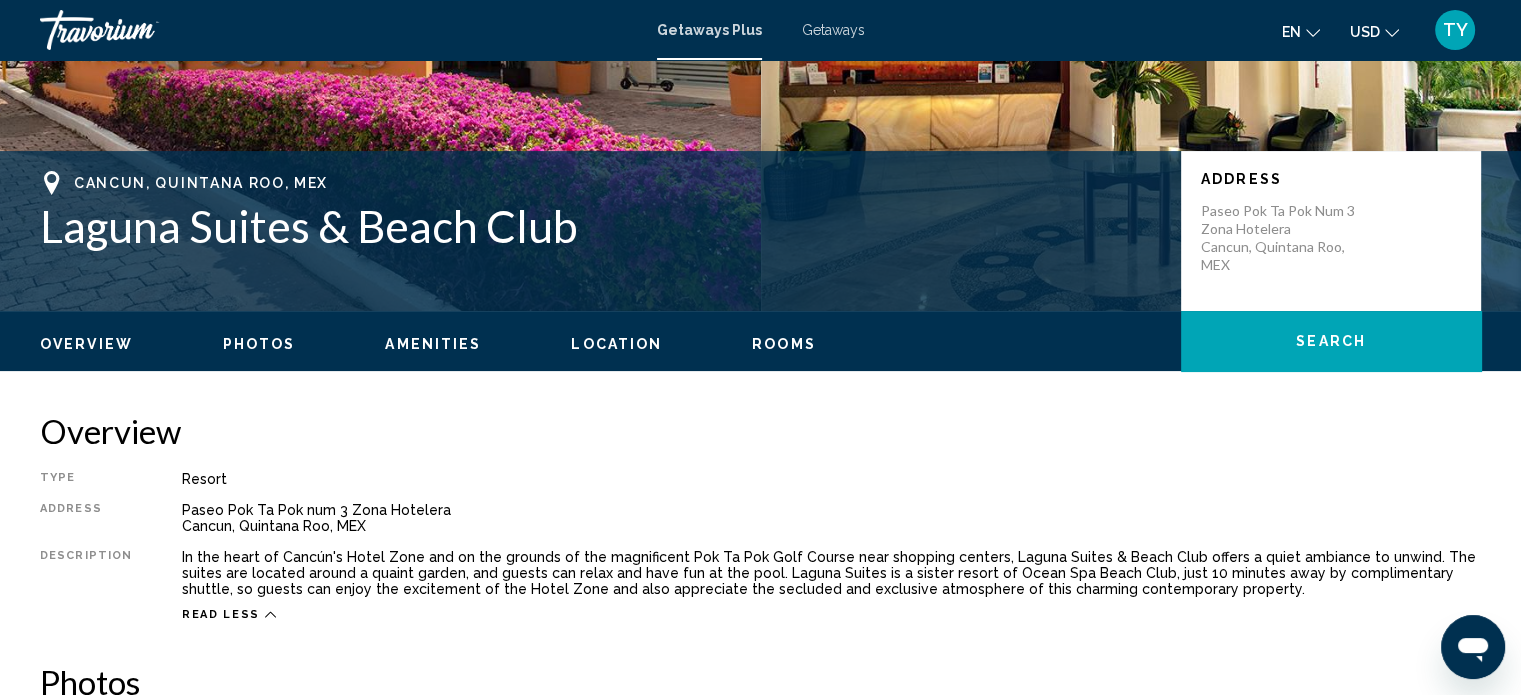 scroll, scrollTop: 341, scrollLeft: 0, axis: vertical 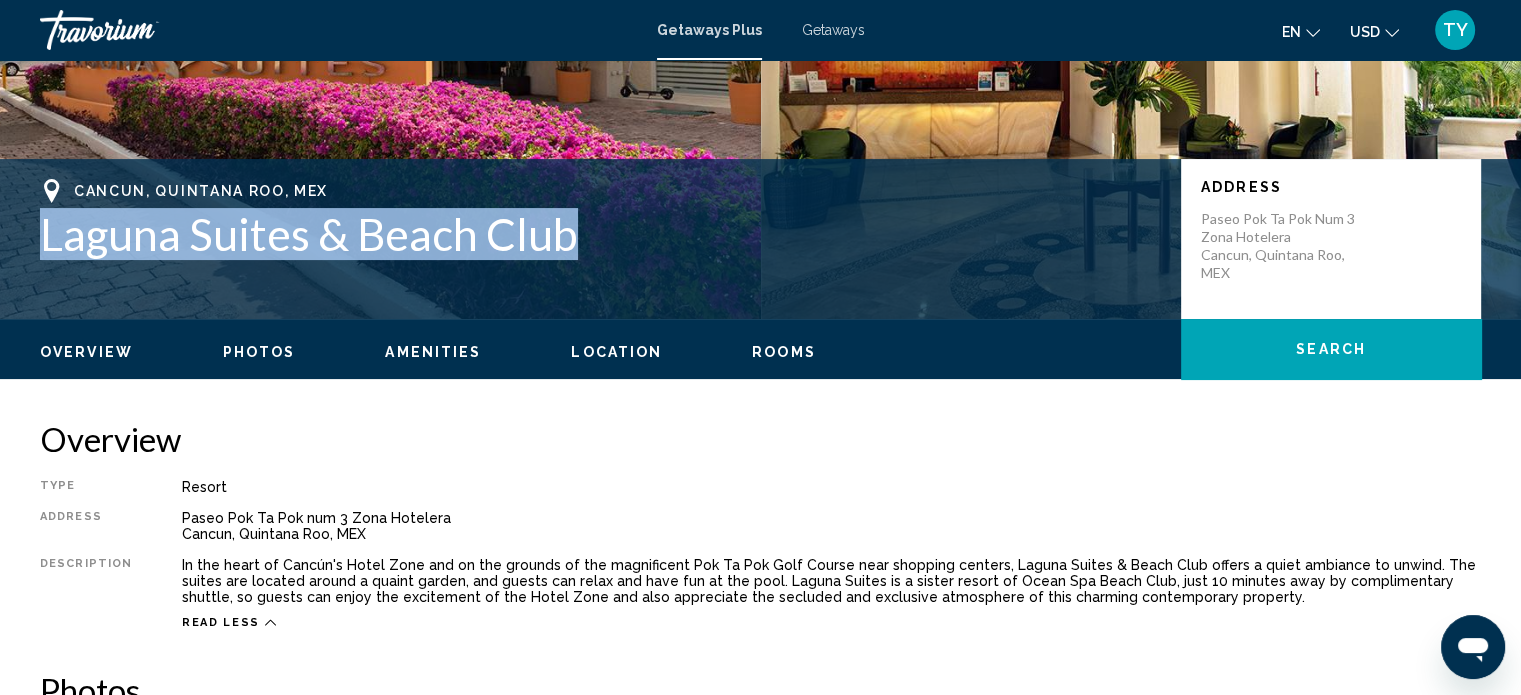 drag, startPoint x: 21, startPoint y: 223, endPoint x: 635, endPoint y: 229, distance: 614.0293 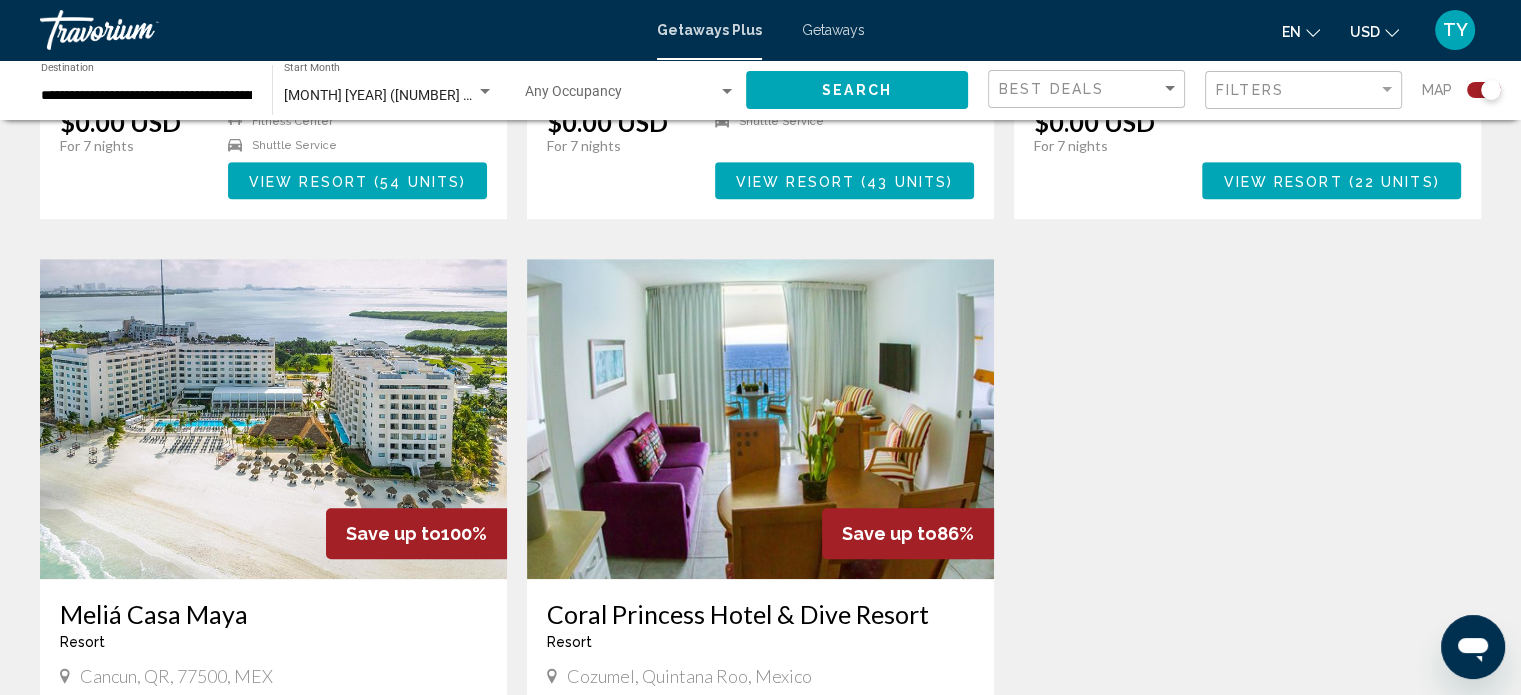 scroll, scrollTop: 1300, scrollLeft: 0, axis: vertical 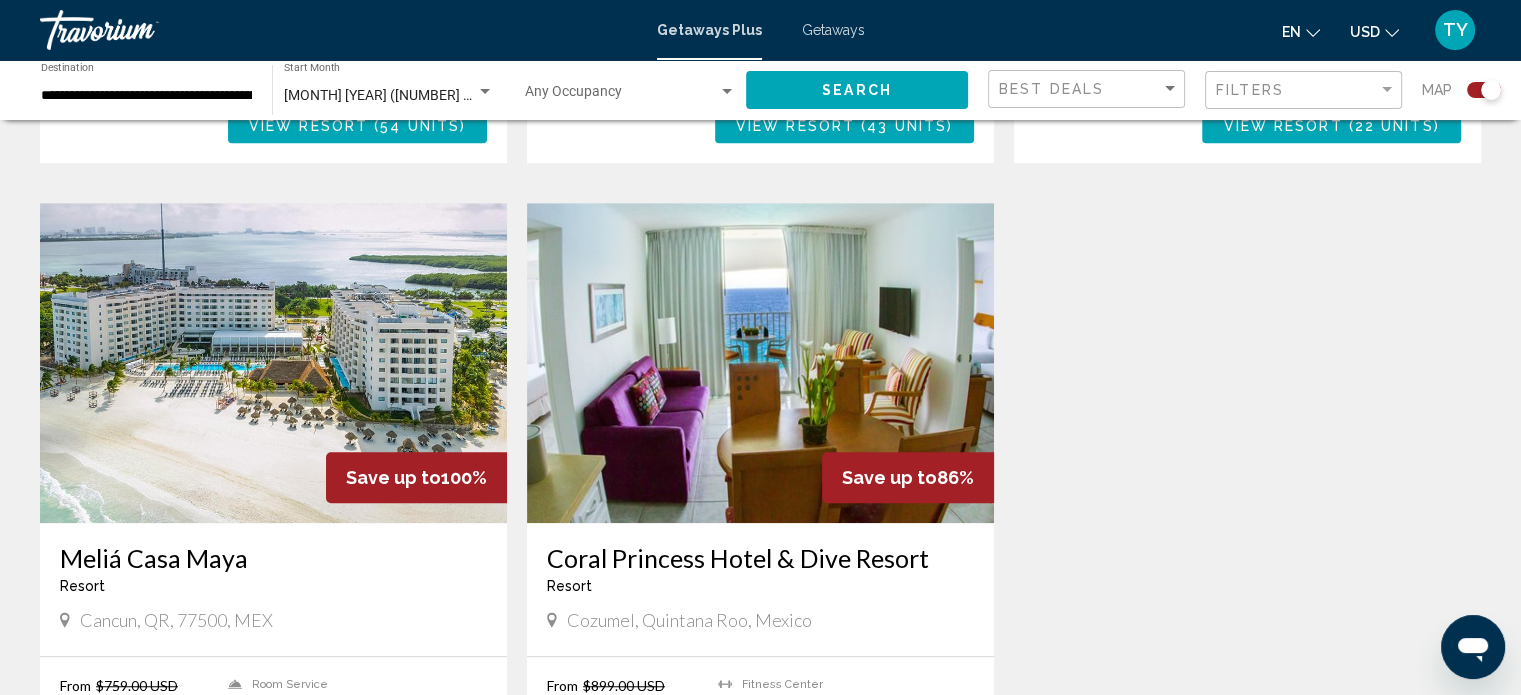 click at bounding box center [273, 363] 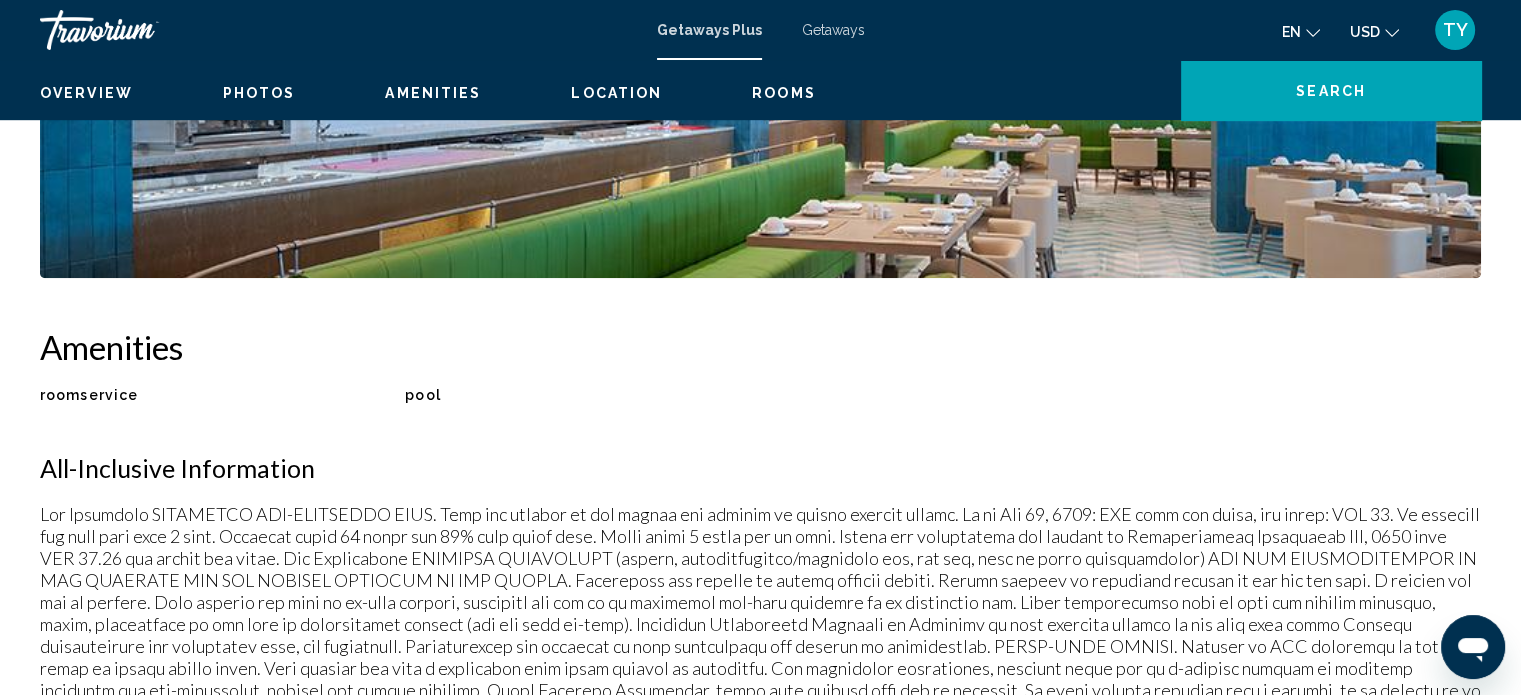scroll, scrollTop: 12, scrollLeft: 0, axis: vertical 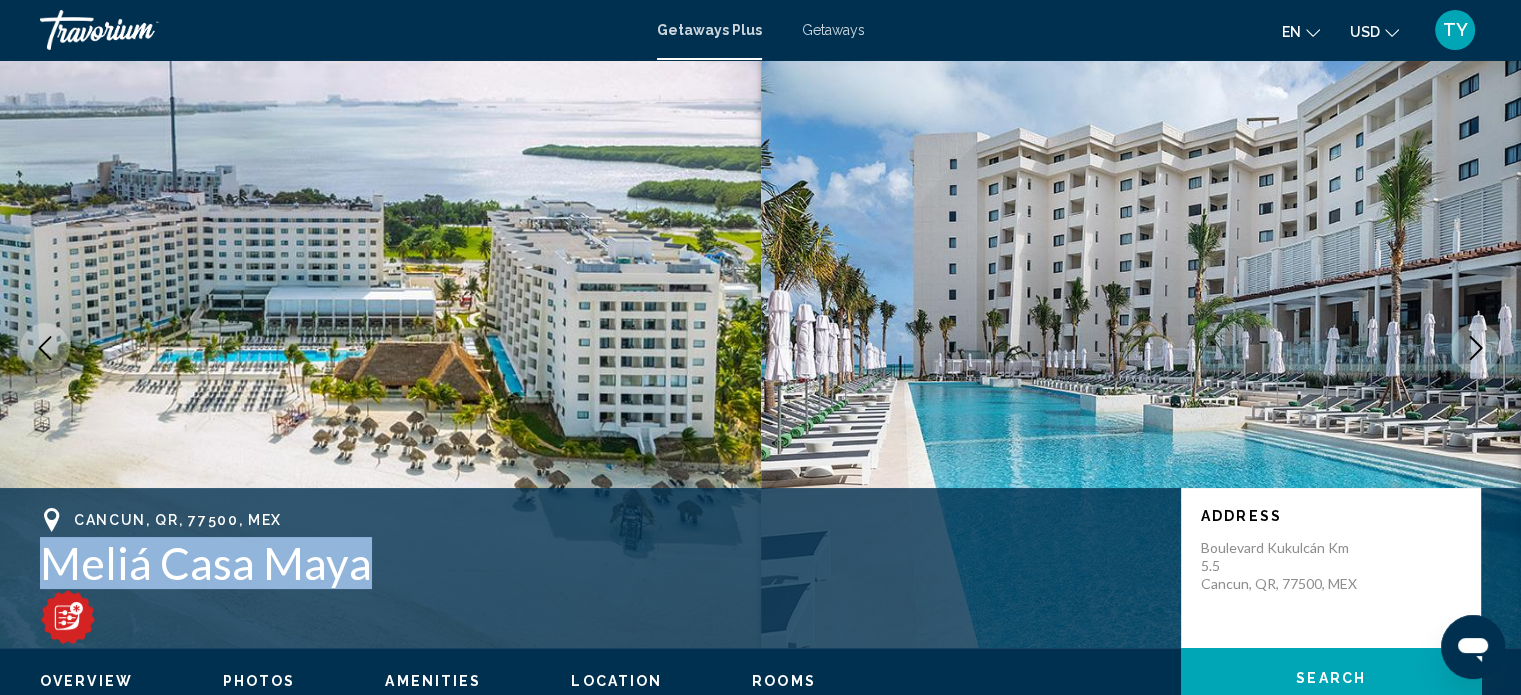 drag, startPoint x: 30, startPoint y: 563, endPoint x: 382, endPoint y: 581, distance: 352.45993 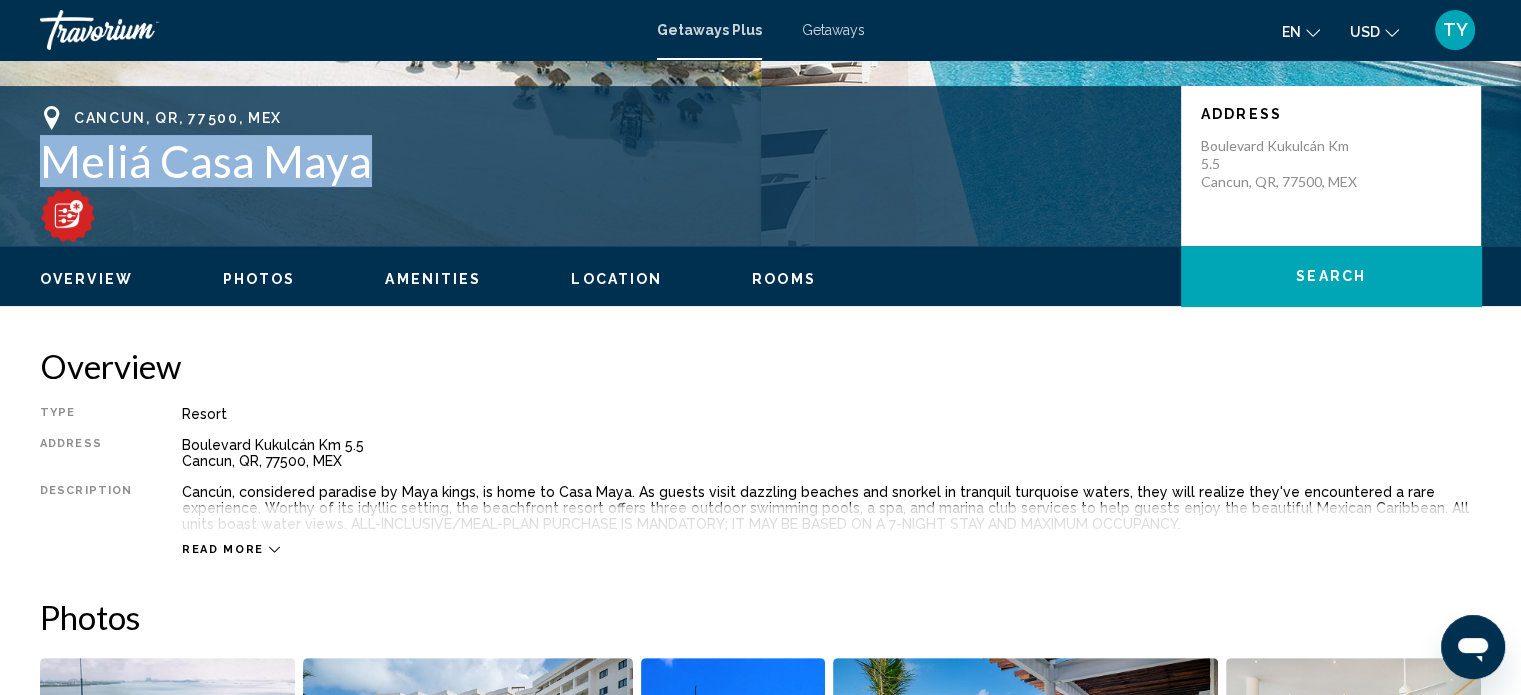 scroll, scrollTop: 545, scrollLeft: 0, axis: vertical 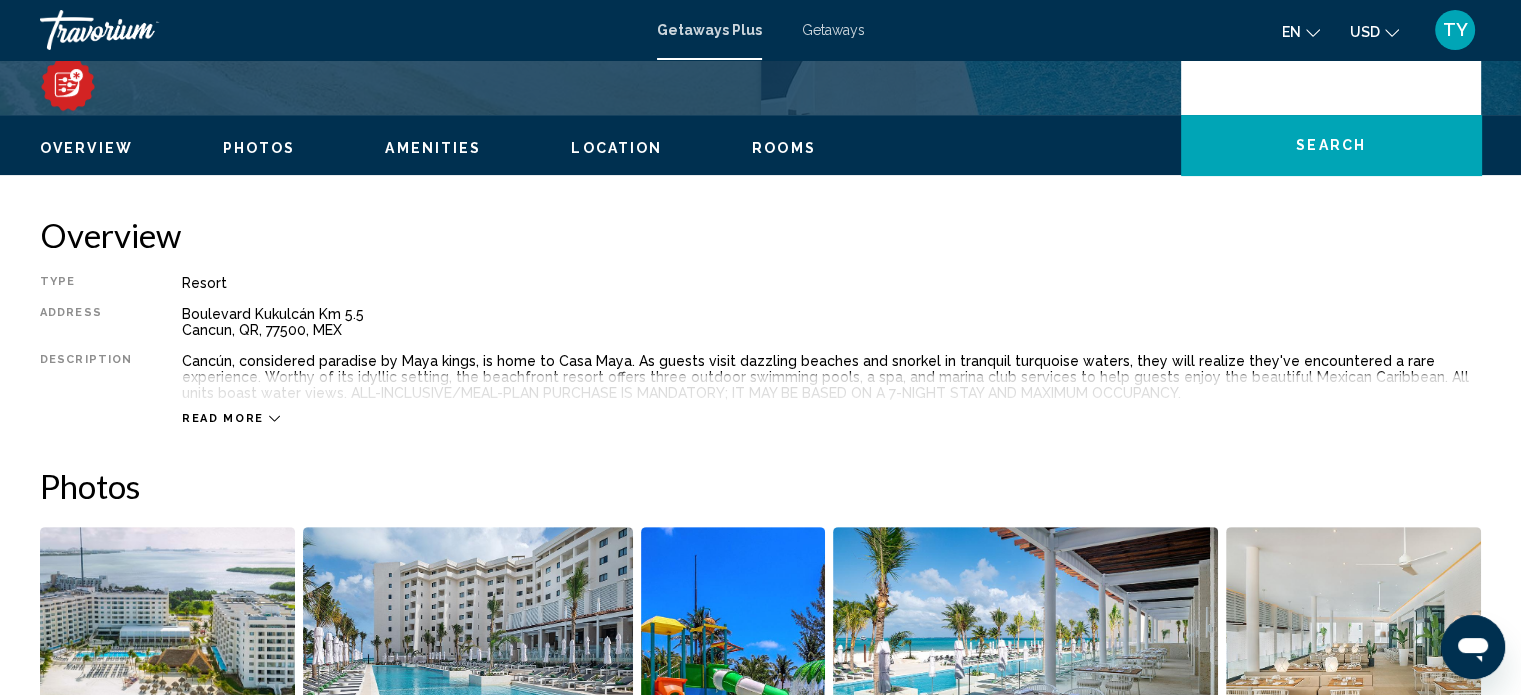 click on "Read more" at bounding box center (831, 398) 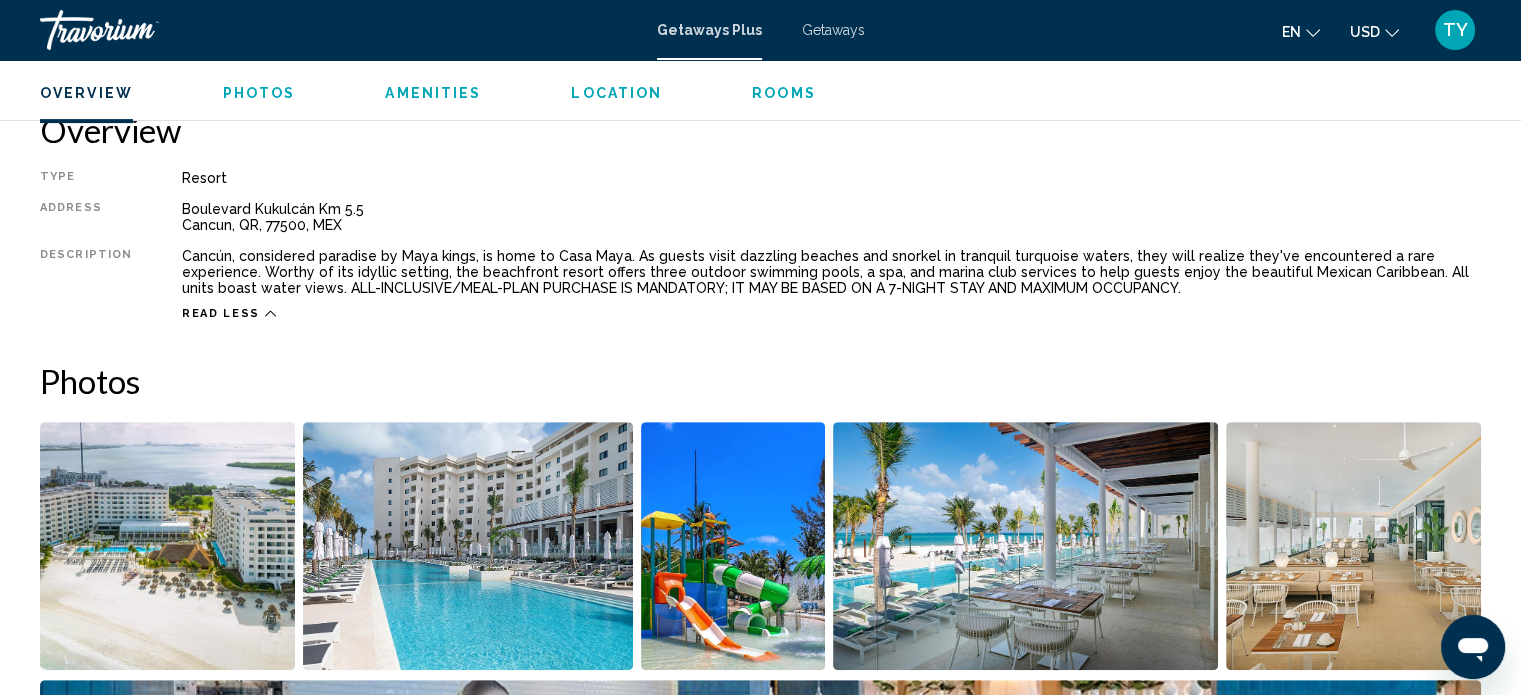 scroll, scrollTop: 678, scrollLeft: 0, axis: vertical 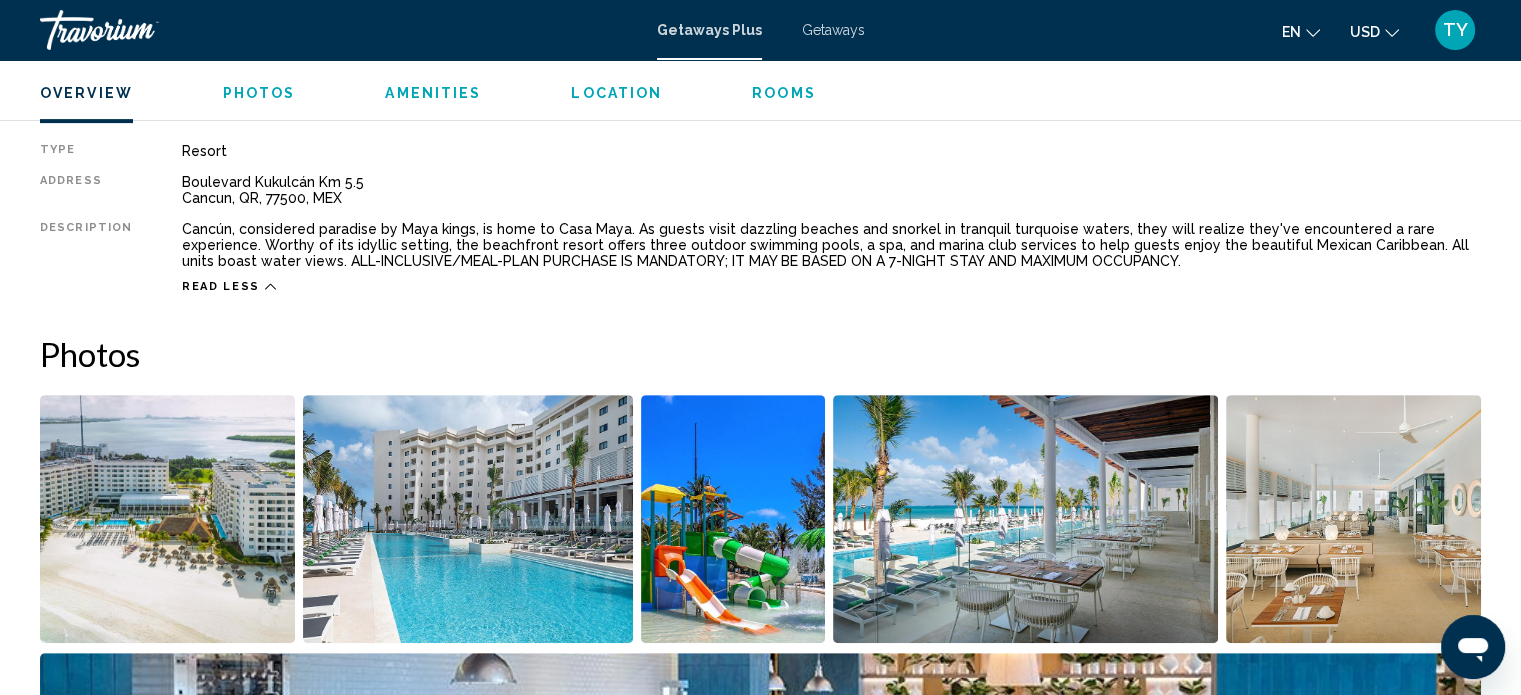 click 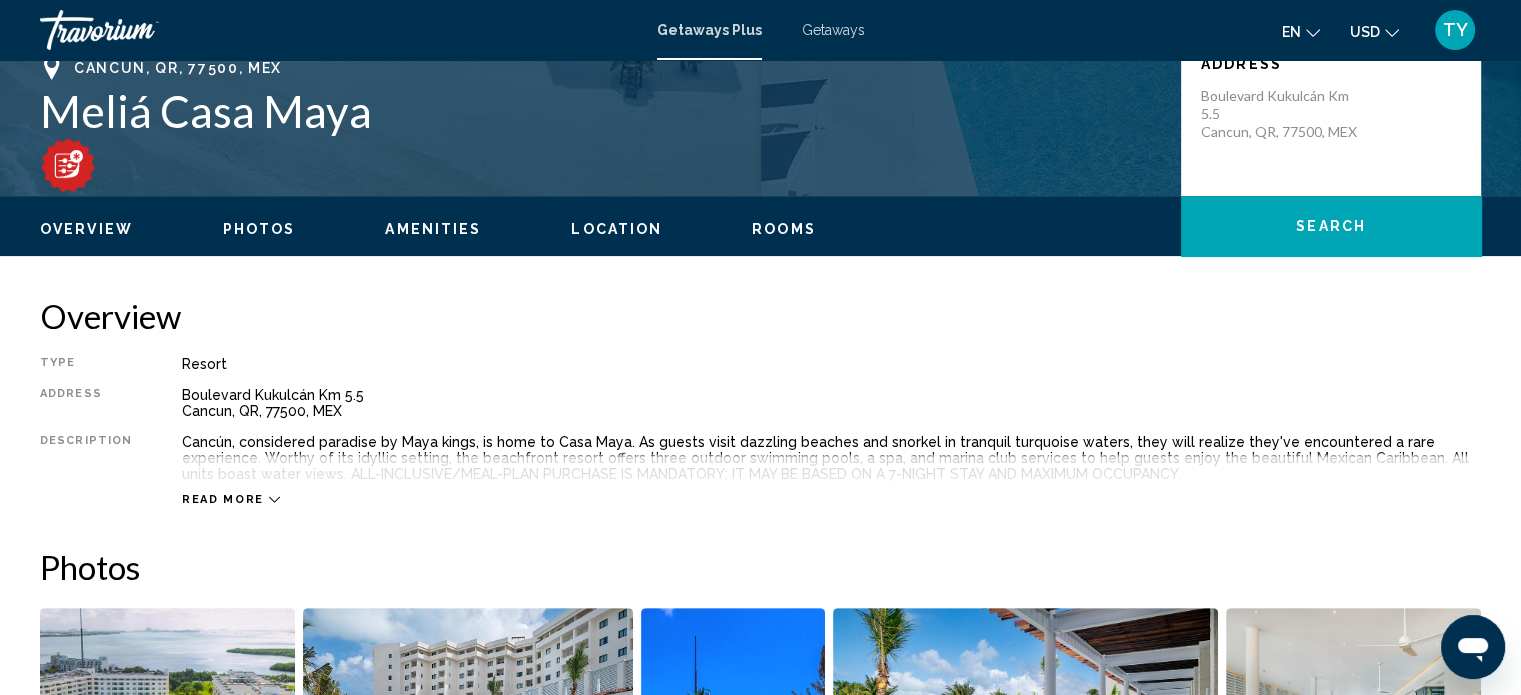scroll, scrollTop: 493, scrollLeft: 0, axis: vertical 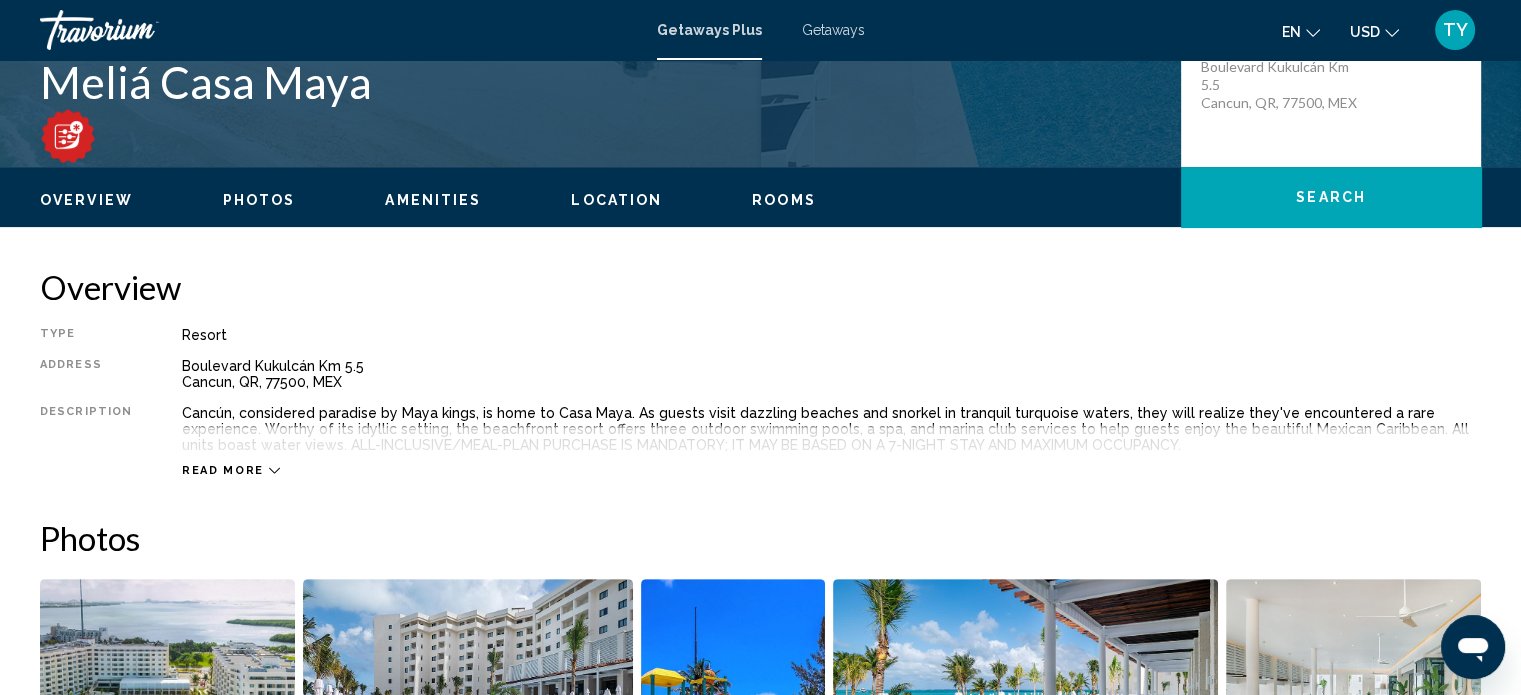 click on "Read more" at bounding box center [831, 450] 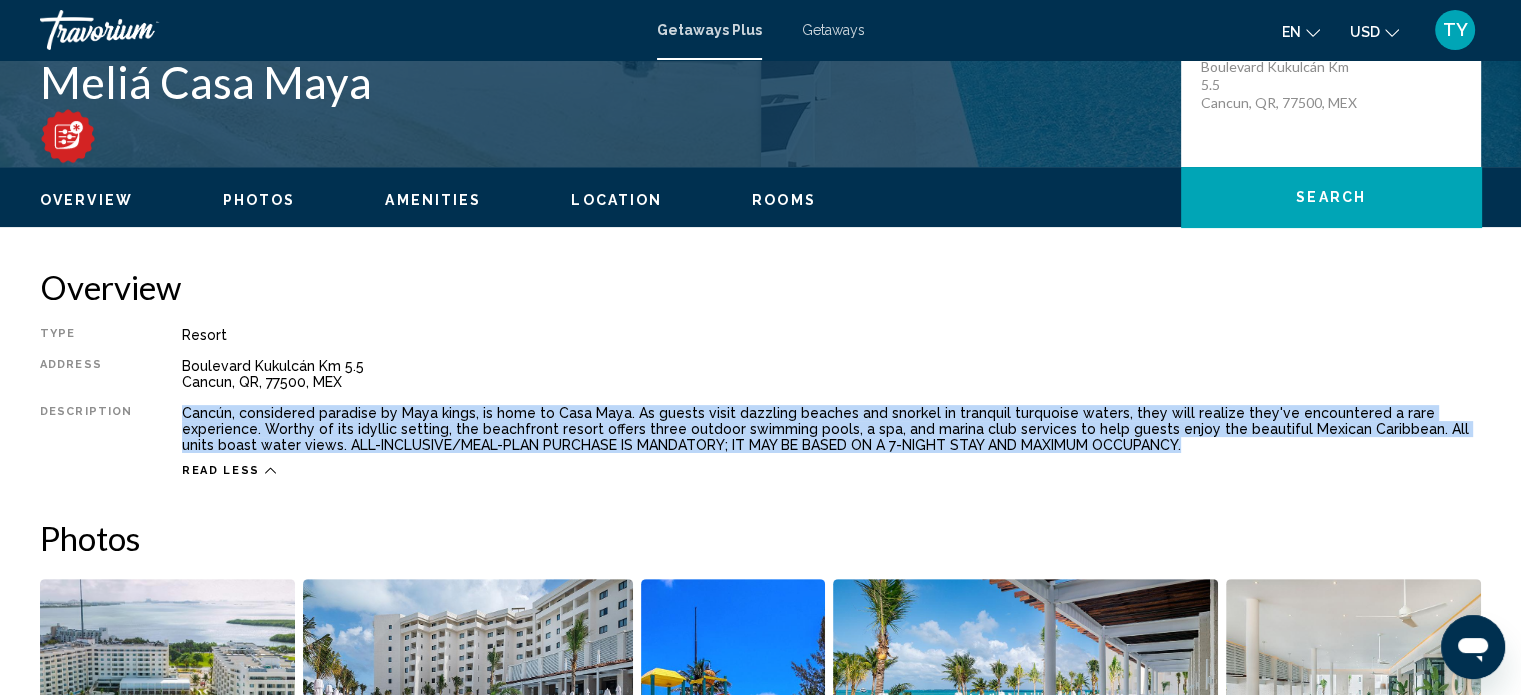 drag, startPoint x: 176, startPoint y: 407, endPoint x: 1074, endPoint y: 444, distance: 898.7619 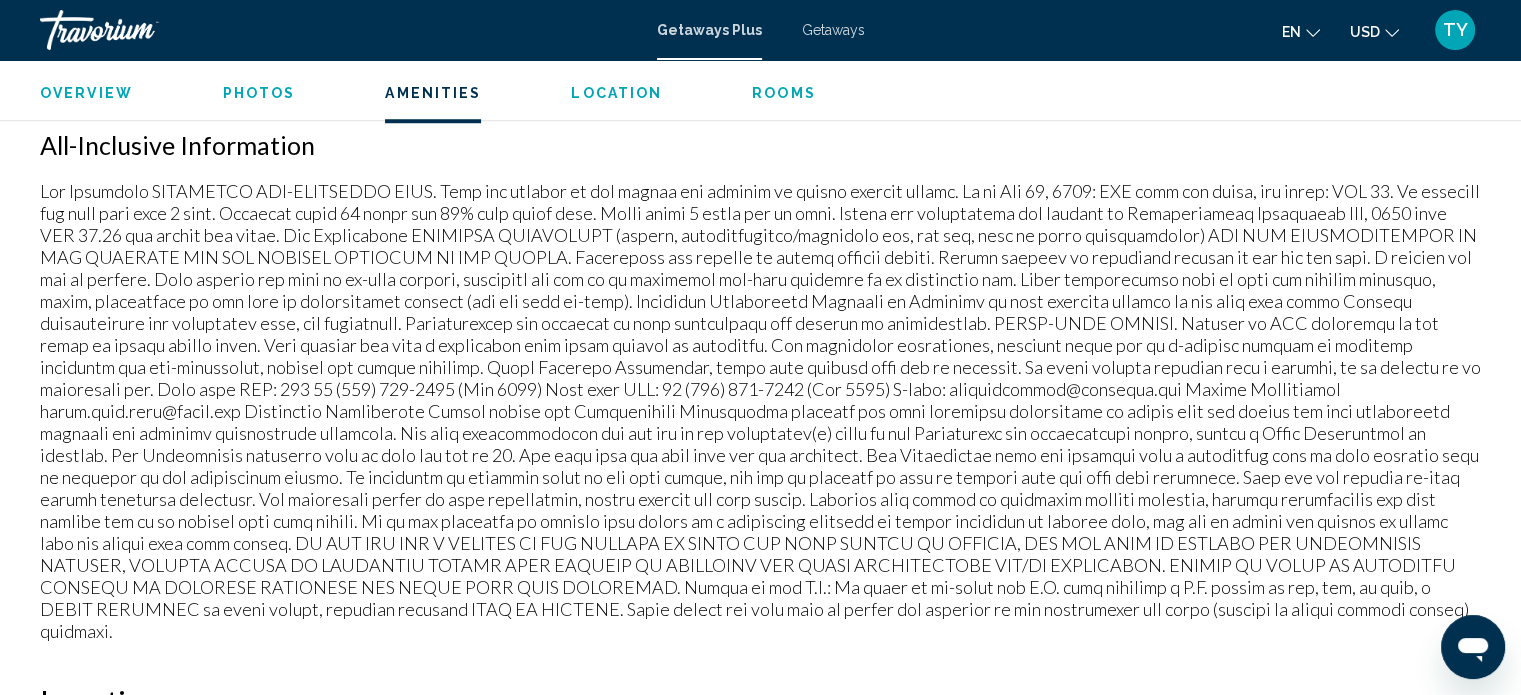 scroll, scrollTop: 1627, scrollLeft: 0, axis: vertical 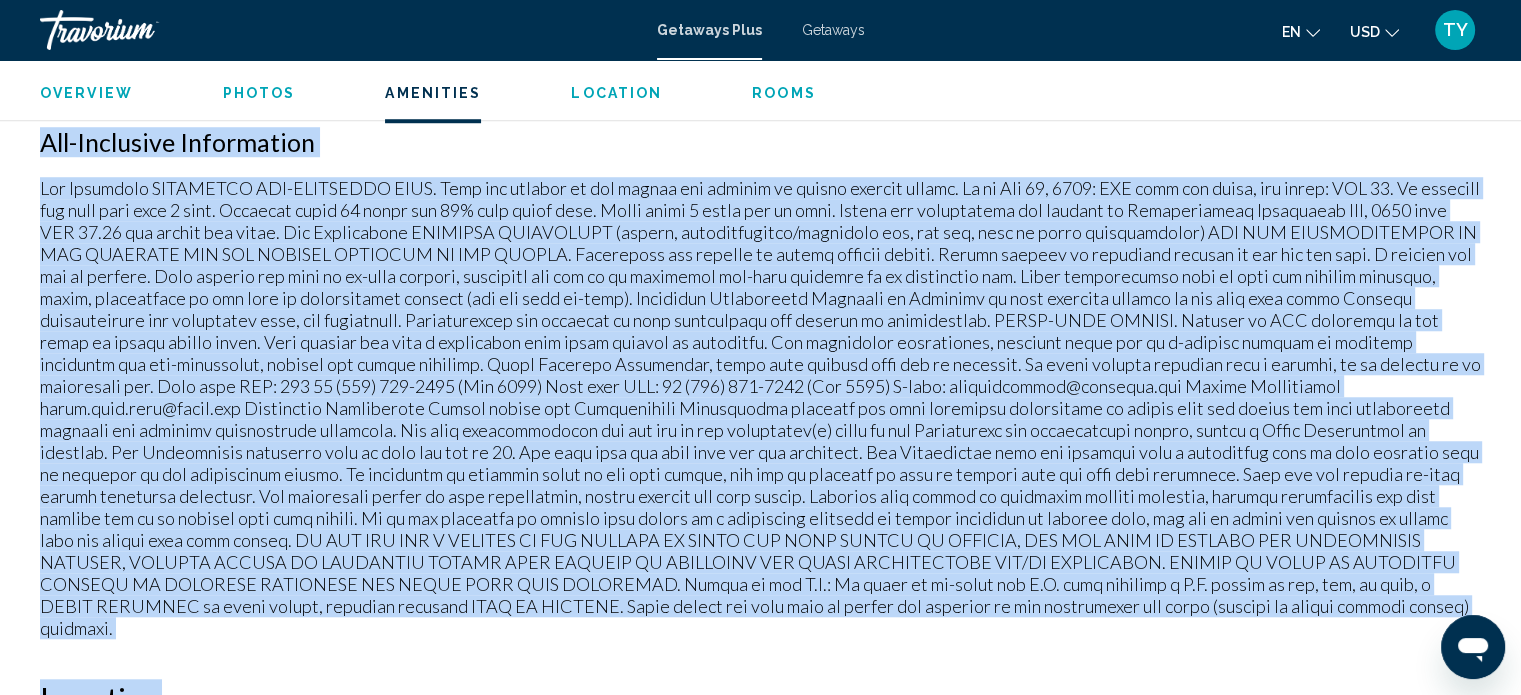 drag, startPoint x: 39, startPoint y: 128, endPoint x: 1136, endPoint y: 623, distance: 1203.509 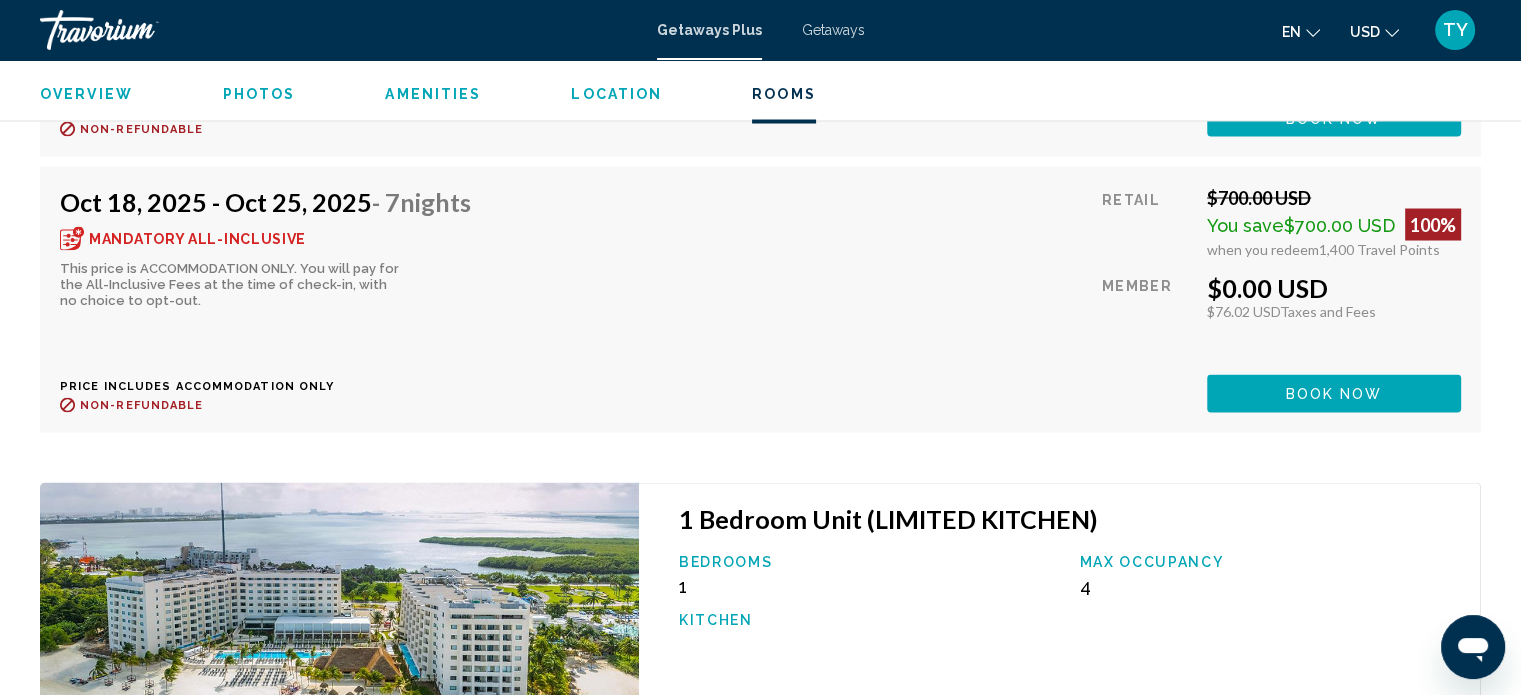 scroll, scrollTop: 3727, scrollLeft: 0, axis: vertical 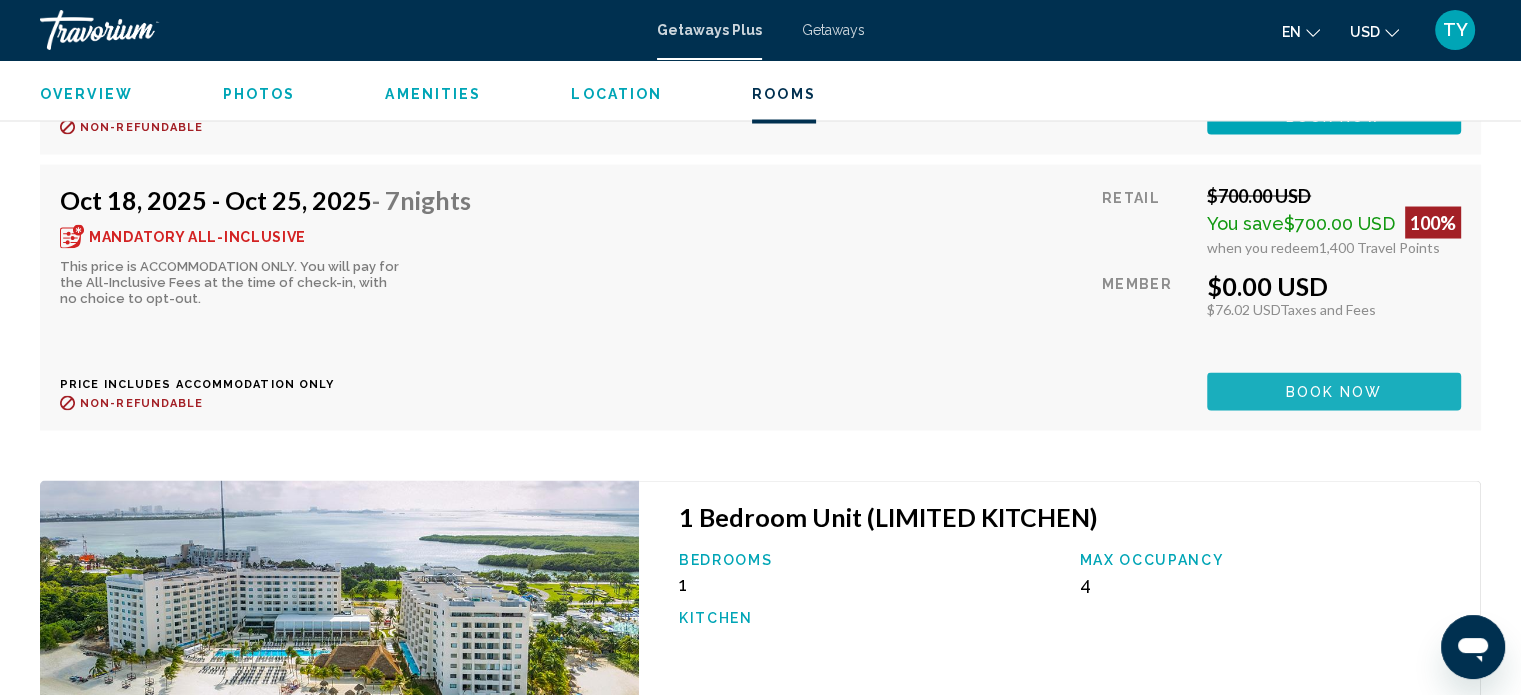 click on "Book now" at bounding box center [1334, 390] 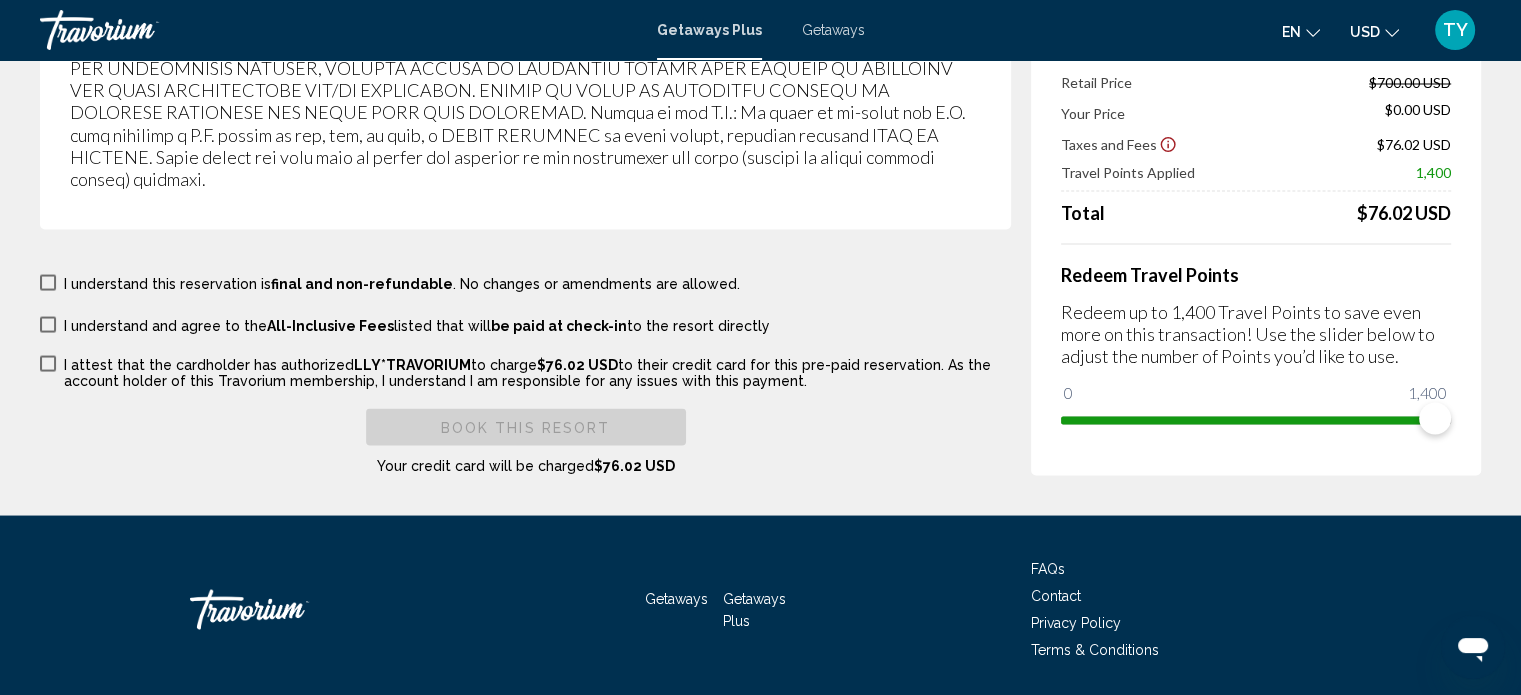 scroll, scrollTop: 3676, scrollLeft: 0, axis: vertical 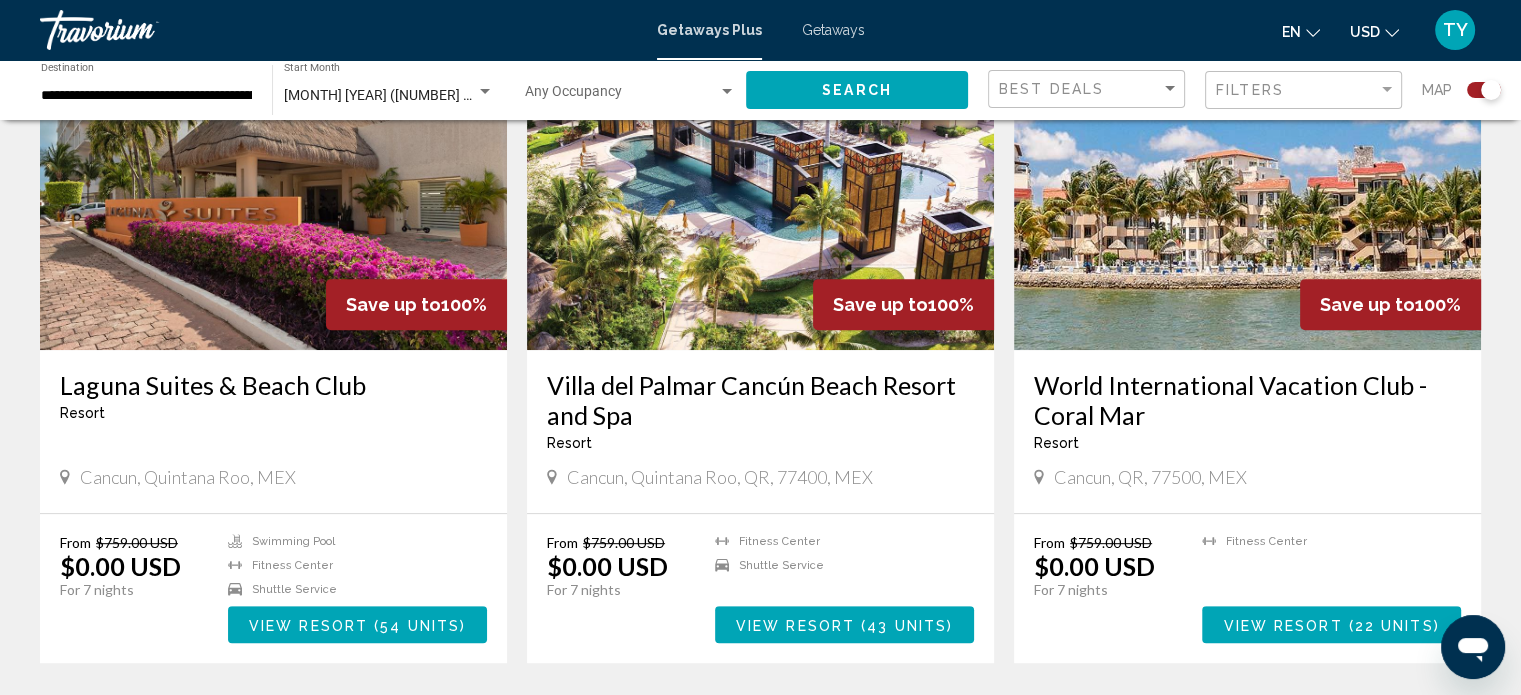 click at bounding box center (760, 190) 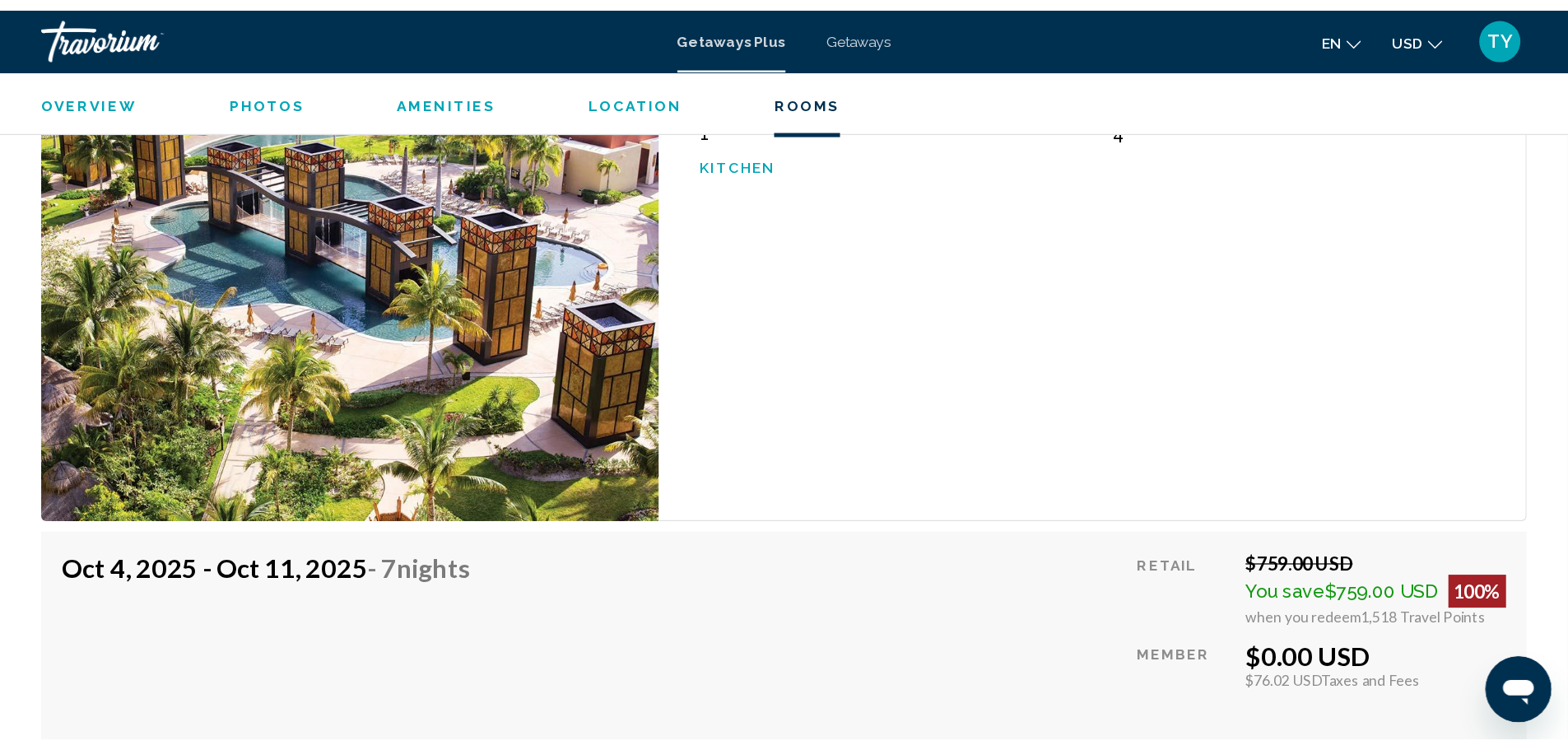 scroll, scrollTop: 4052, scrollLeft: 0, axis: vertical 